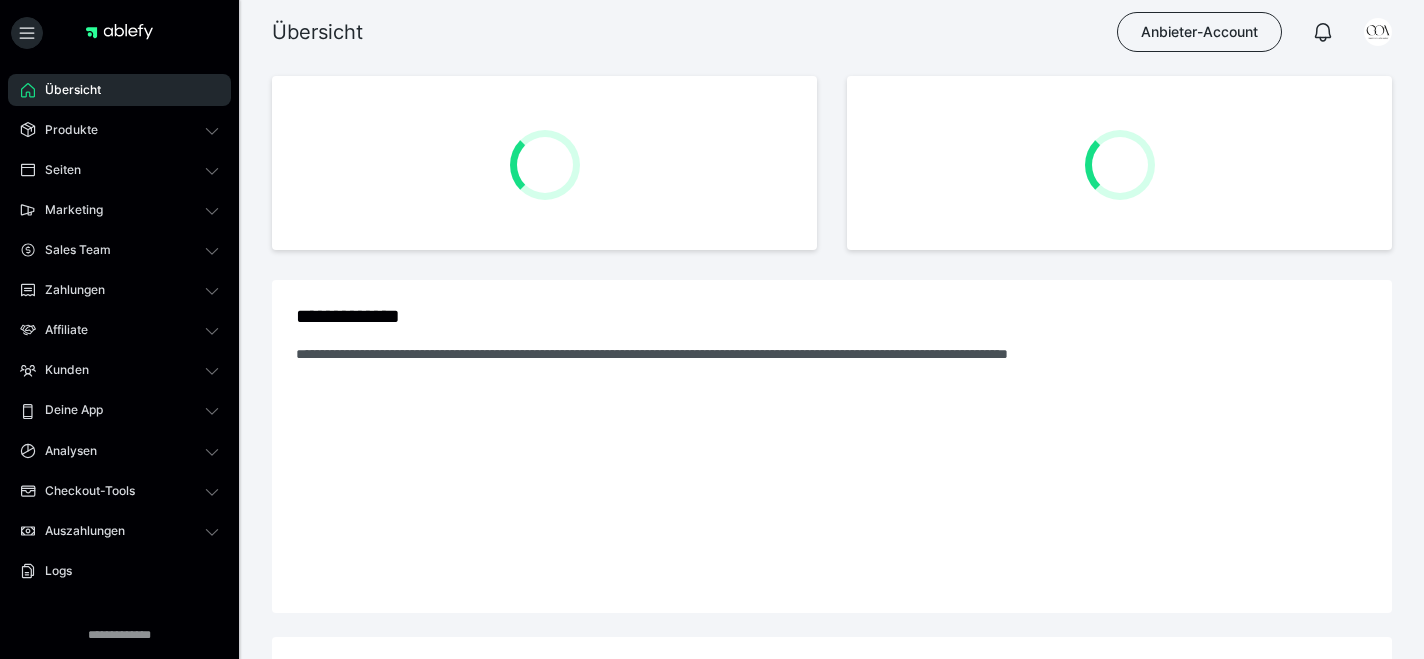 scroll, scrollTop: 0, scrollLeft: 0, axis: both 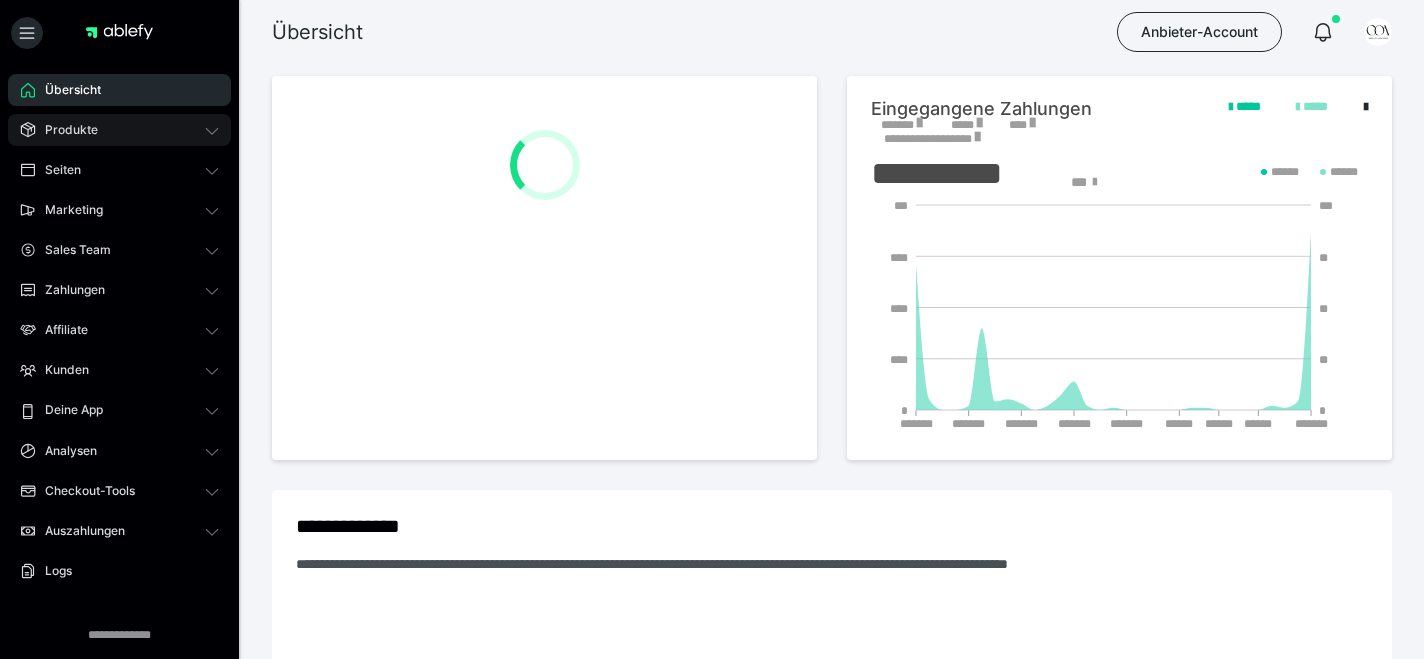 click on "Produkte" at bounding box center (119, 130) 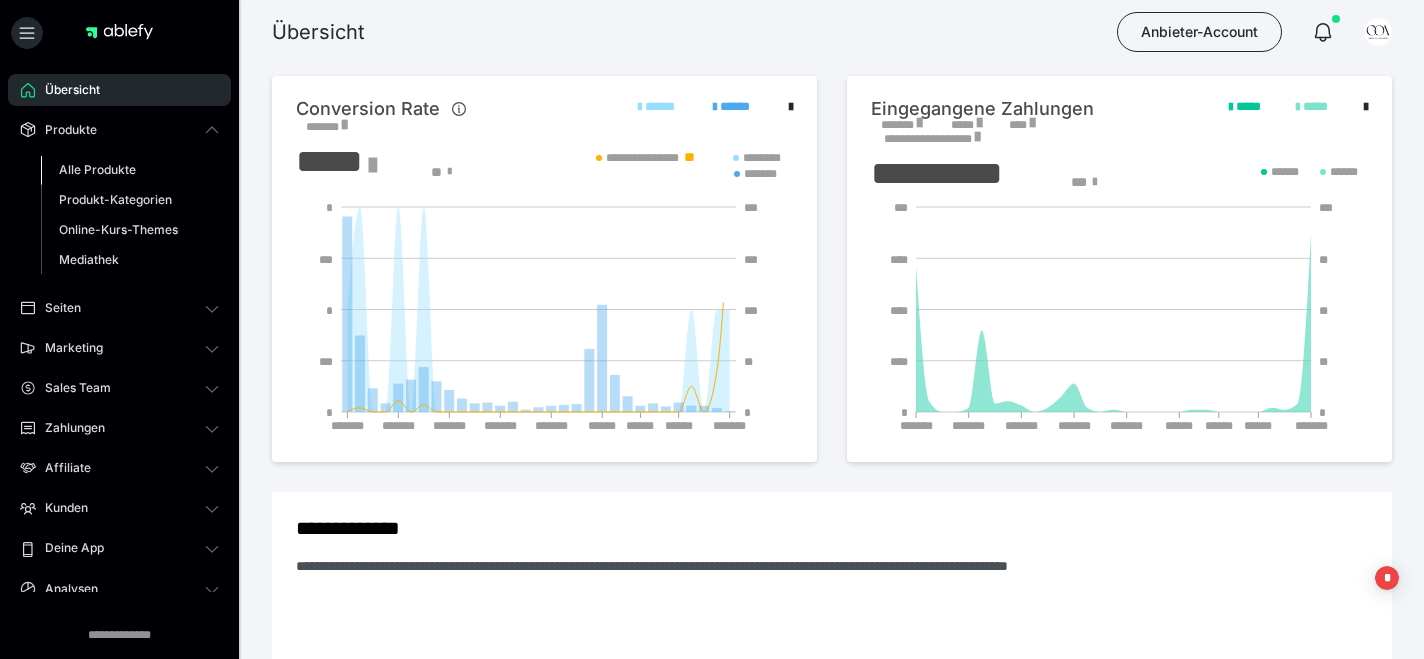 scroll, scrollTop: 0, scrollLeft: 0, axis: both 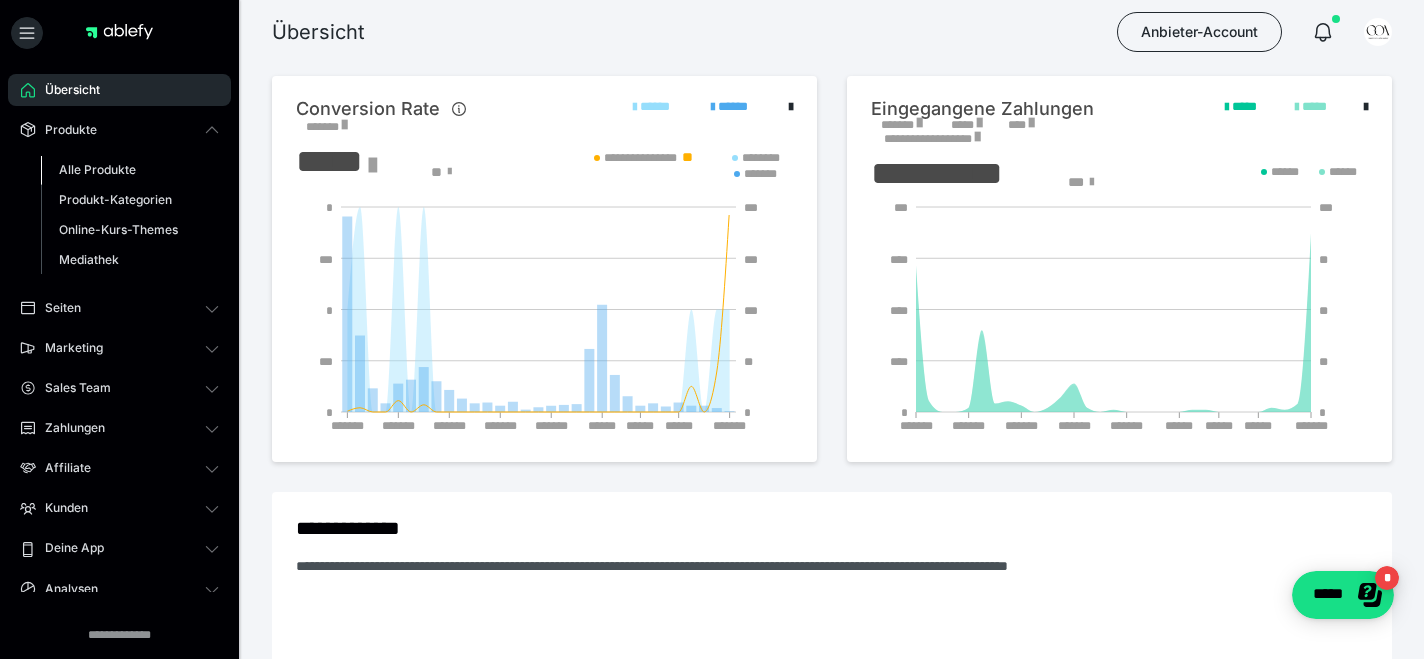 click on "Alle Produkte" at bounding box center (130, 170) 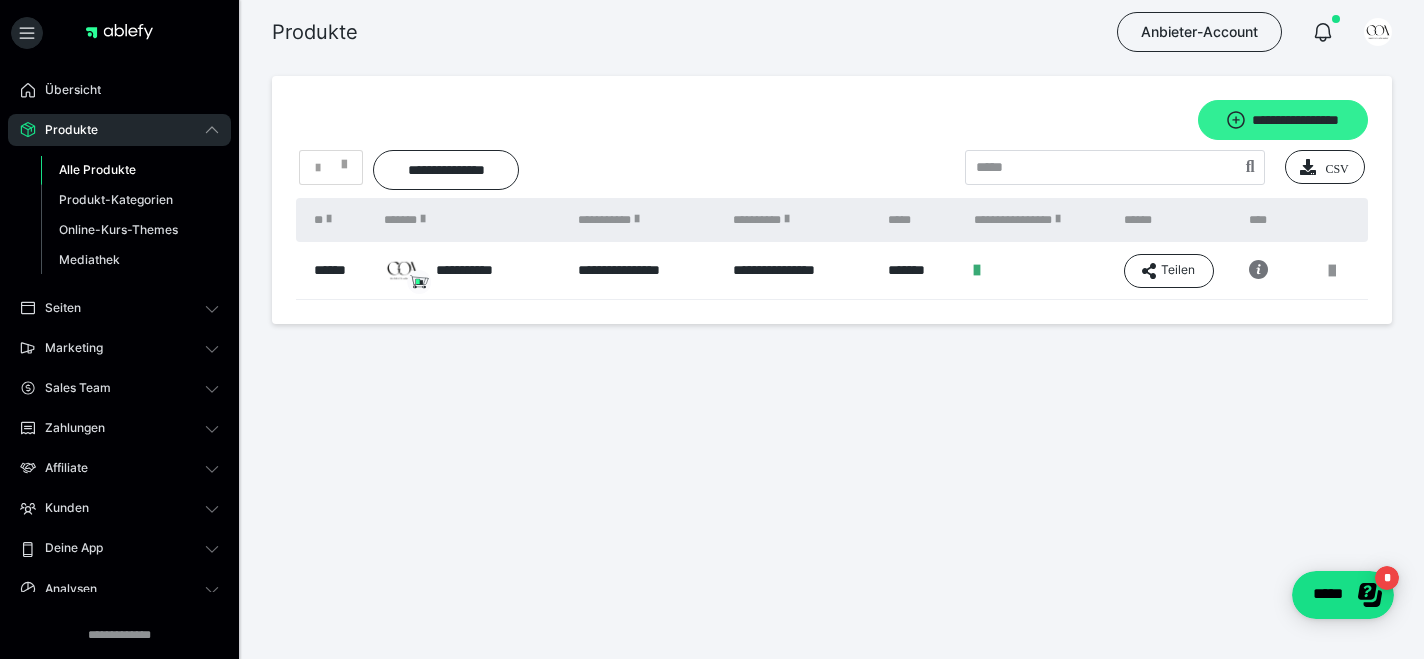 click 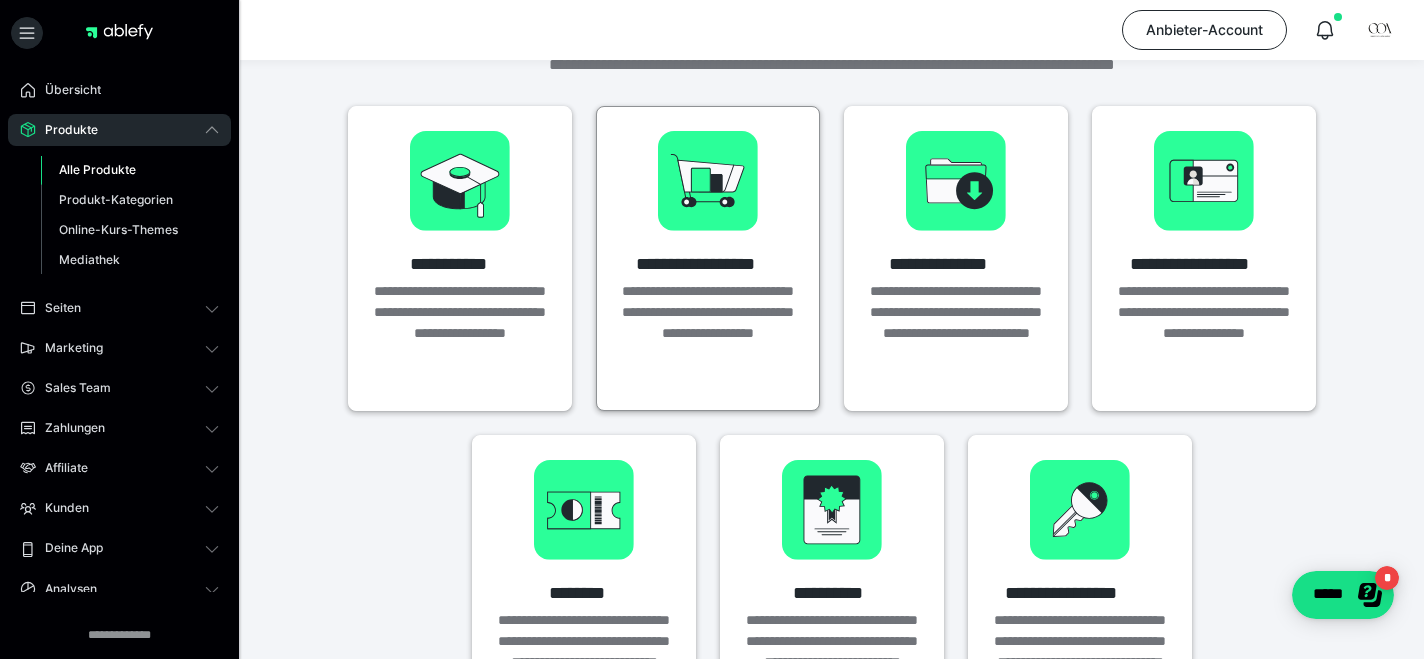 scroll, scrollTop: 76, scrollLeft: 0, axis: vertical 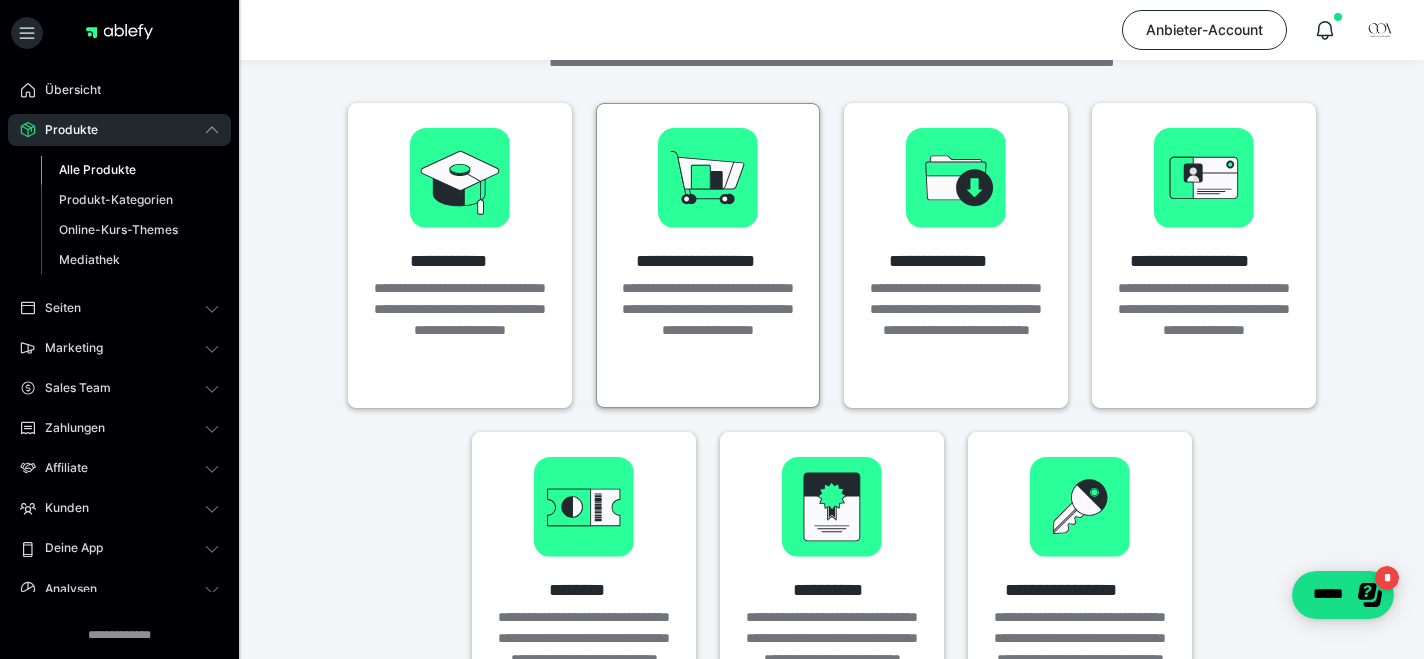 click on "**********" at bounding box center [708, 320] 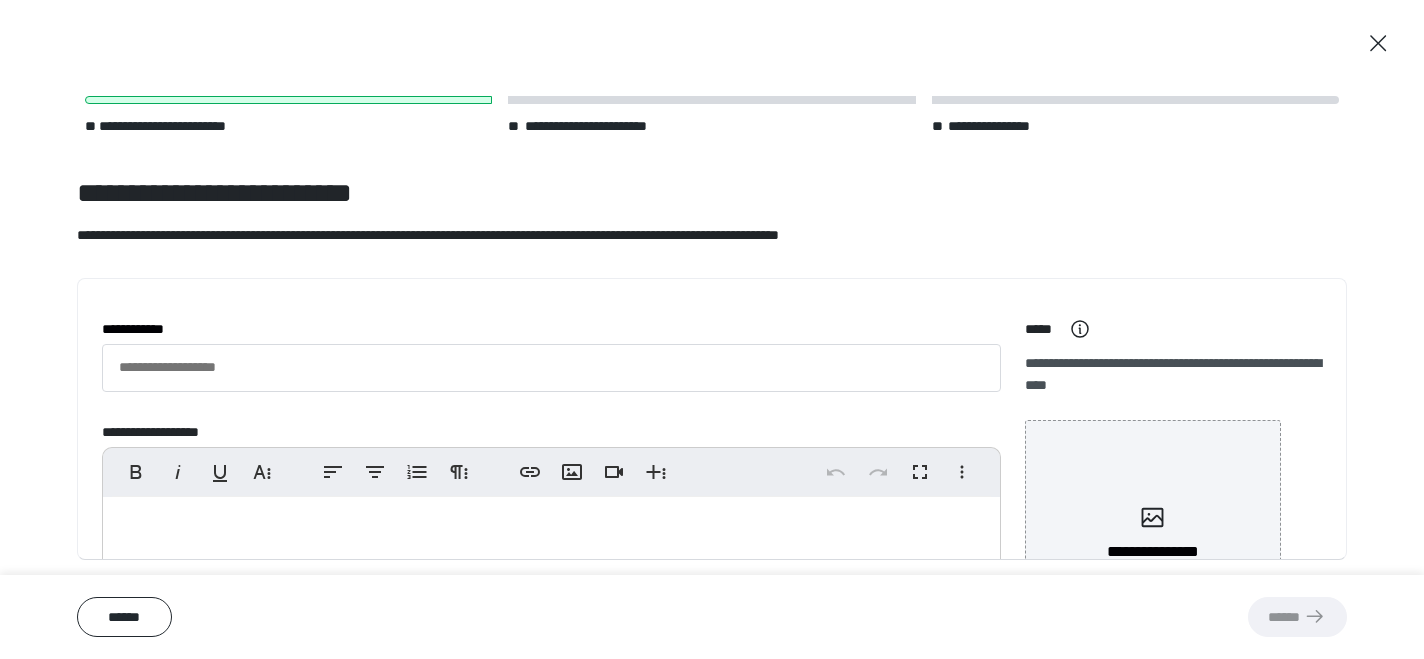 scroll, scrollTop: 65, scrollLeft: 0, axis: vertical 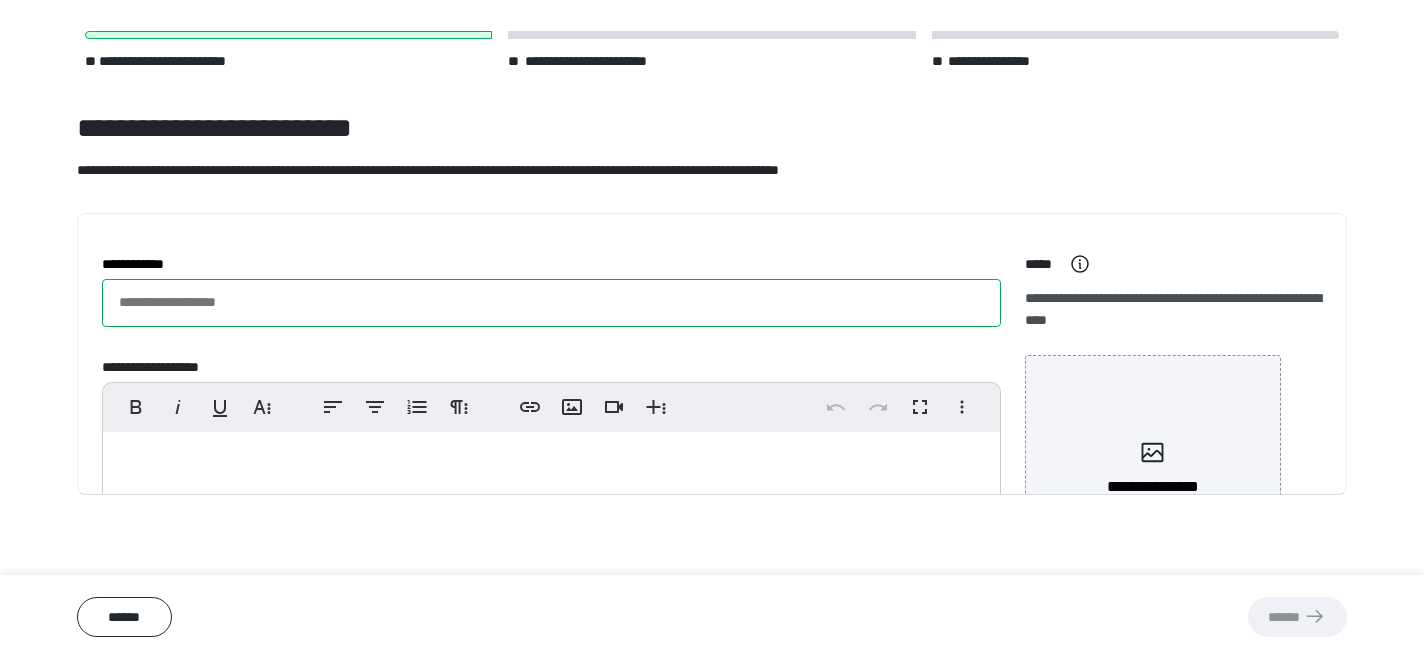 click on "**********" at bounding box center [551, 303] 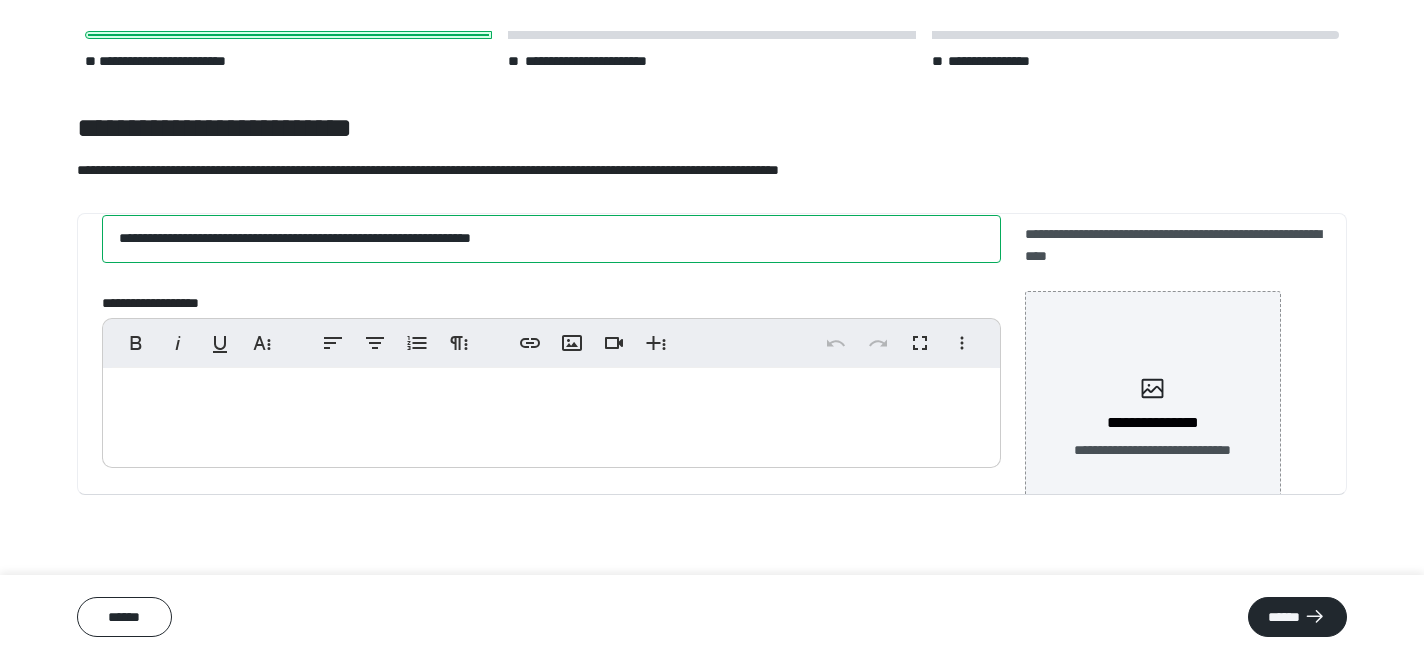 scroll, scrollTop: 65, scrollLeft: 0, axis: vertical 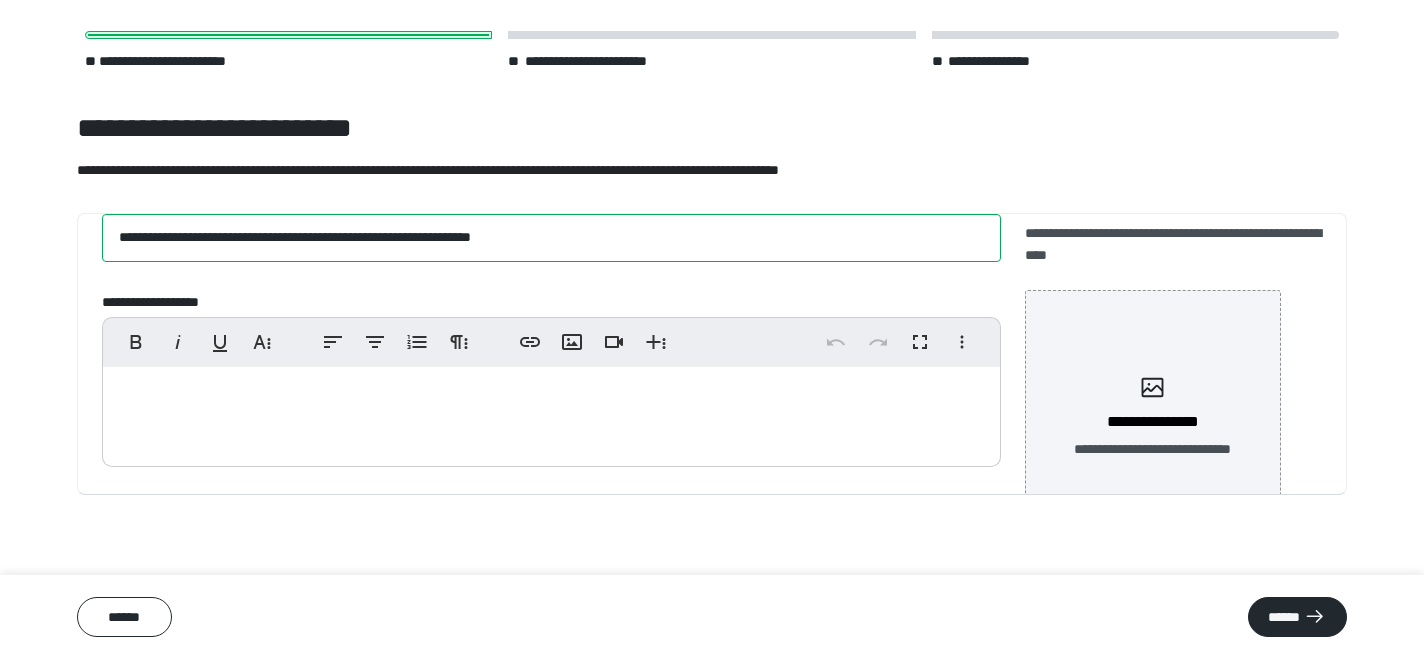 type on "**********" 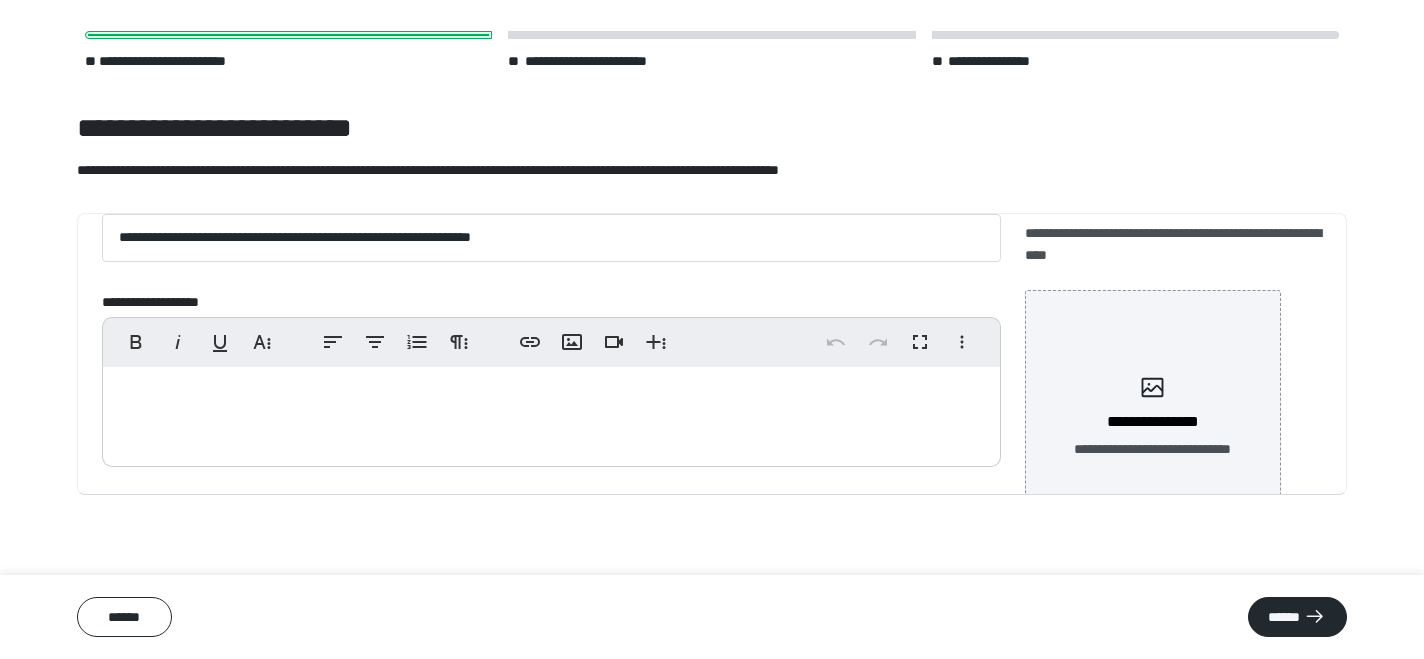 click at bounding box center (551, 412) 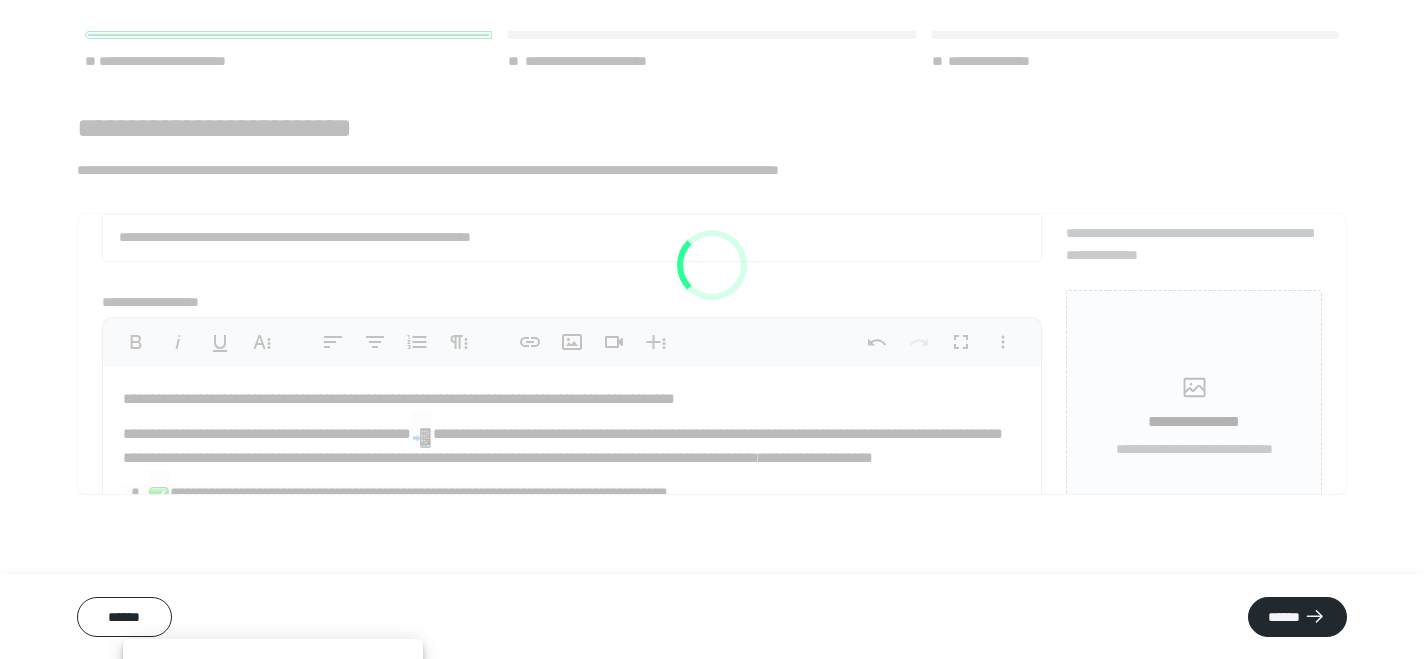 scroll, scrollTop: 273, scrollLeft: 0, axis: vertical 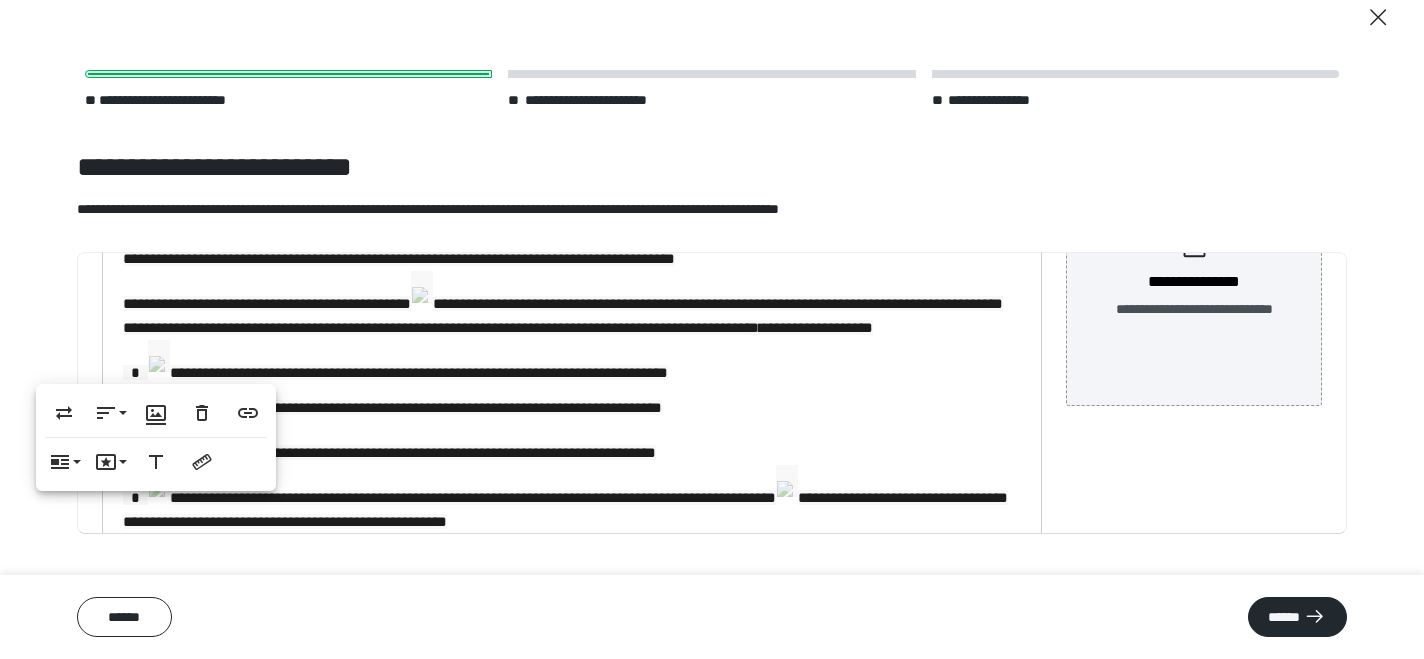 click on "**********" at bounding box center (572, 447) 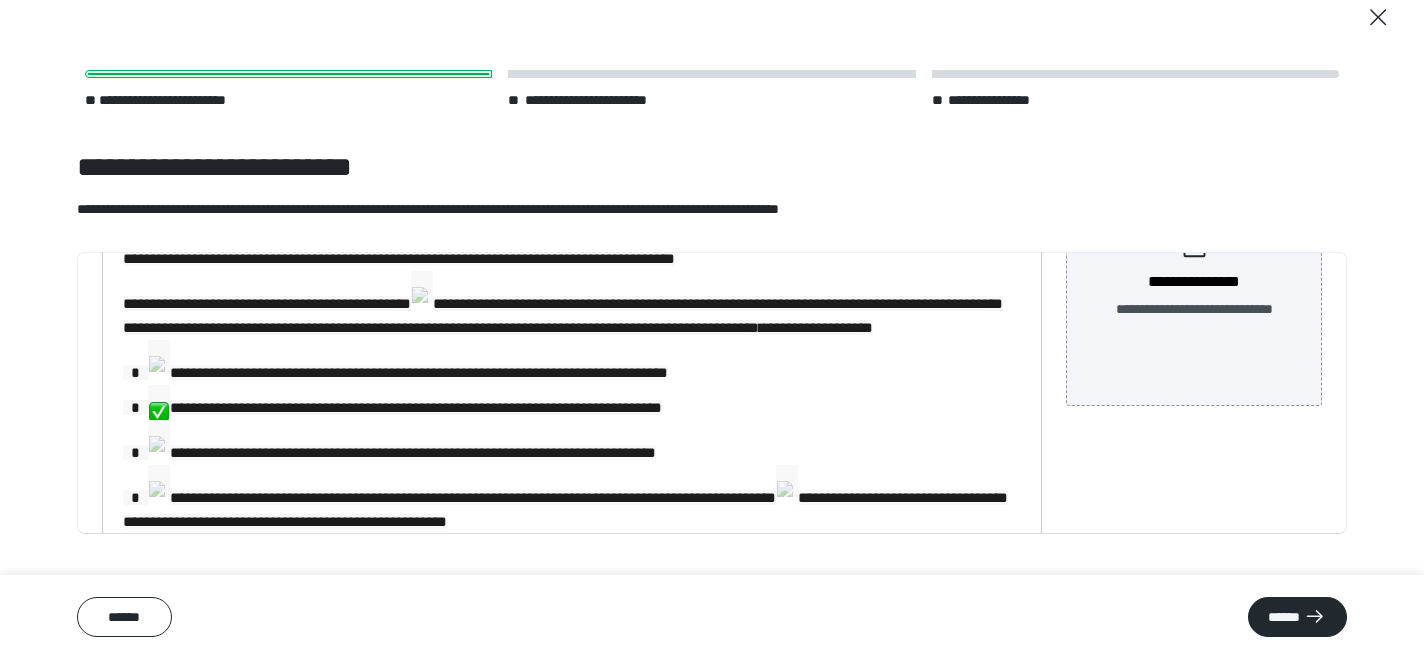 click on "**********" at bounding box center (572, 447) 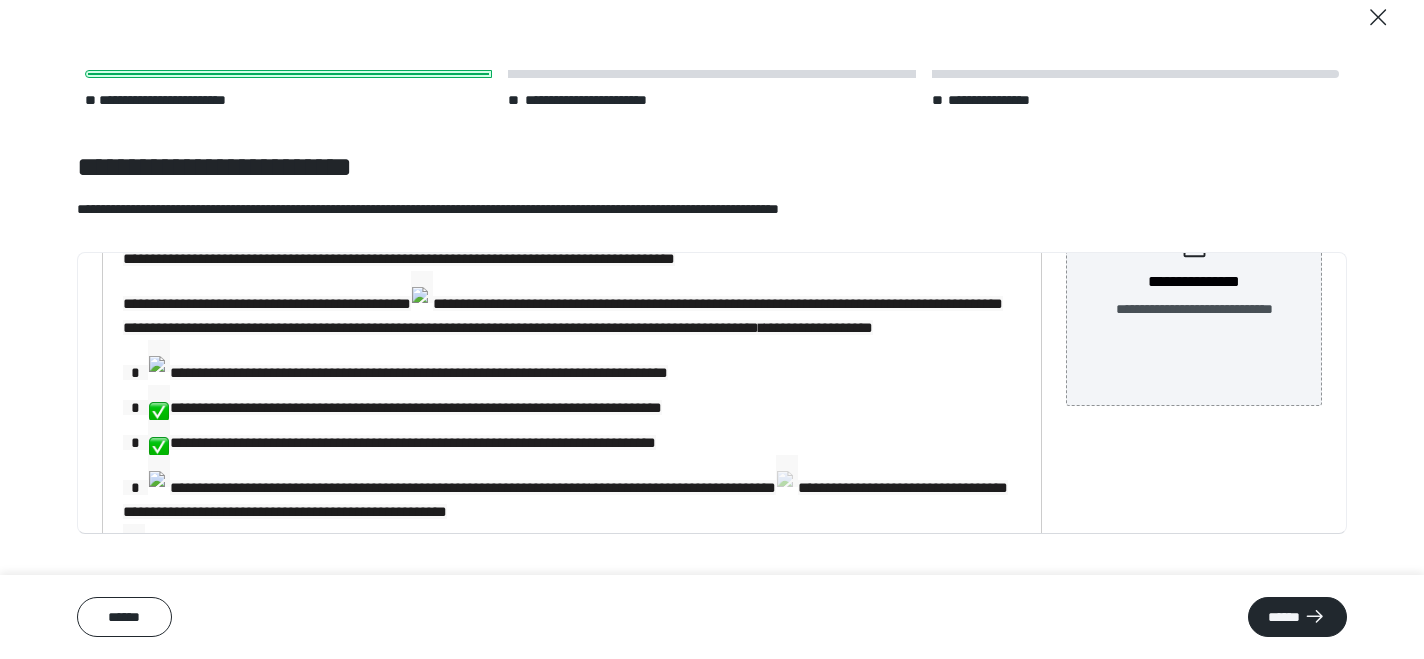 click on "**********" at bounding box center [572, 442] 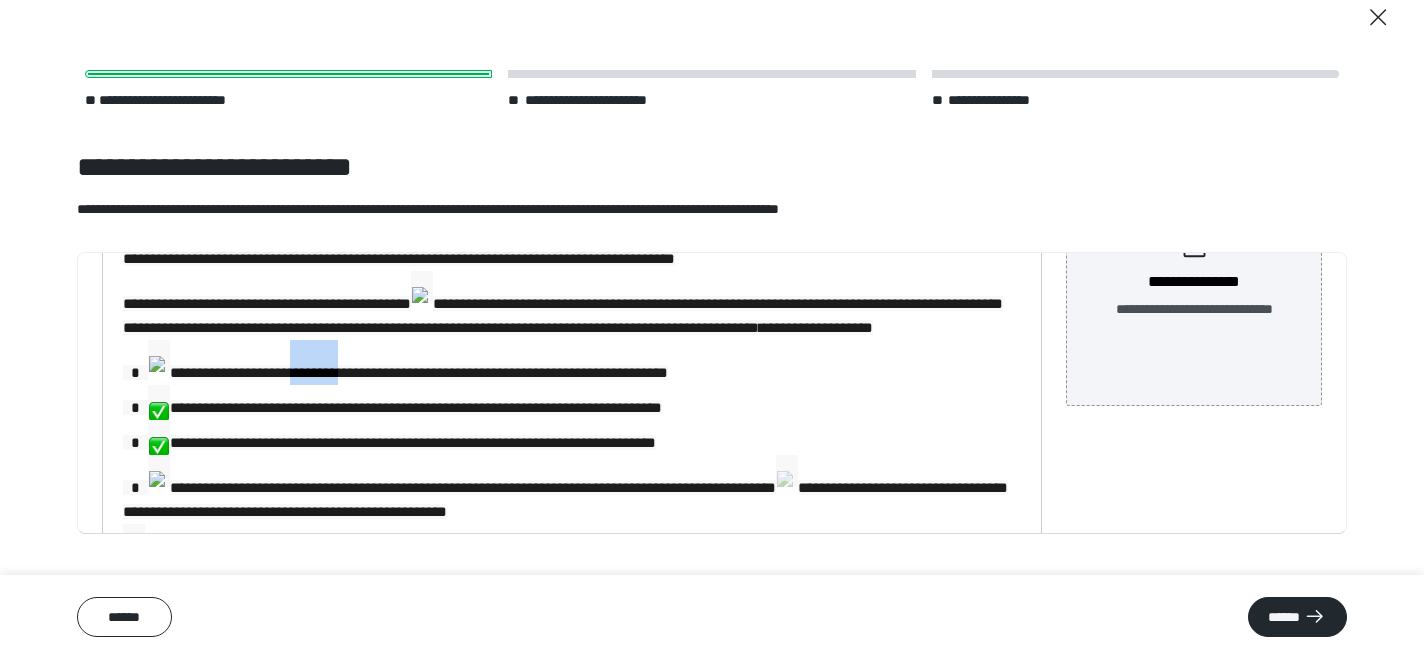 click on "**********" at bounding box center [419, 372] 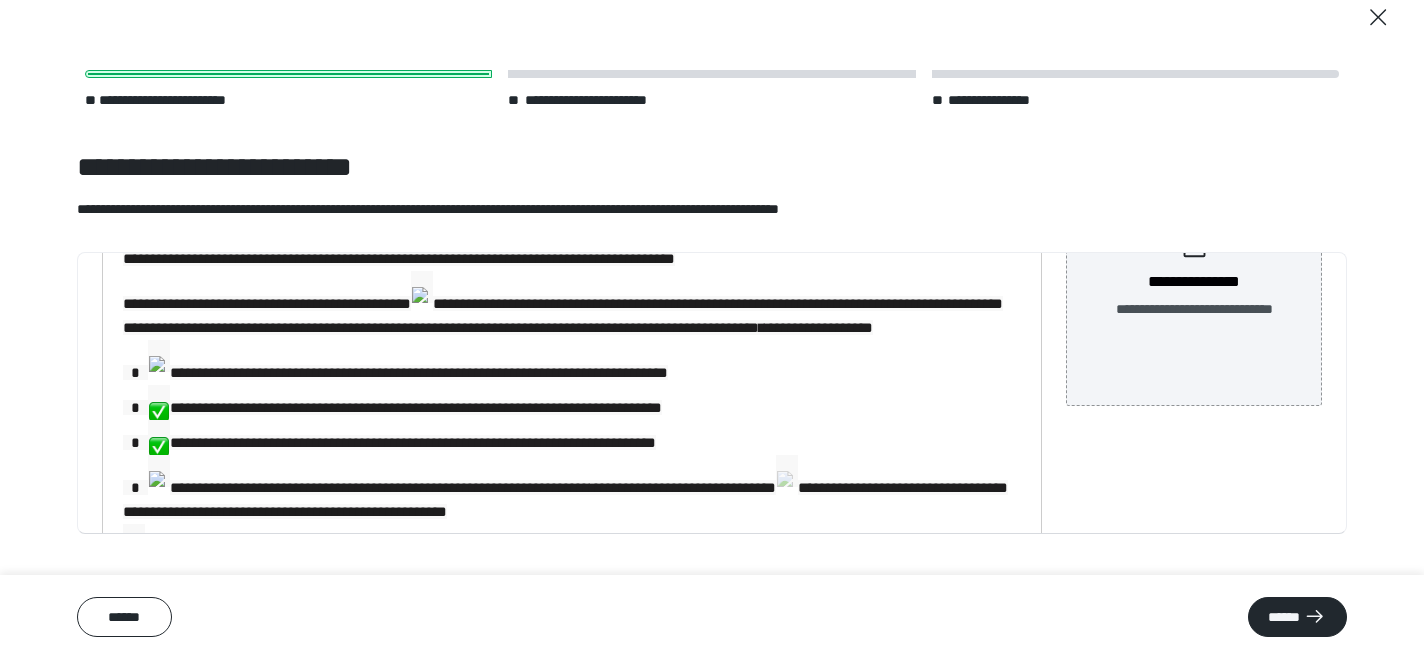 scroll, scrollTop: 157, scrollLeft: 0, axis: vertical 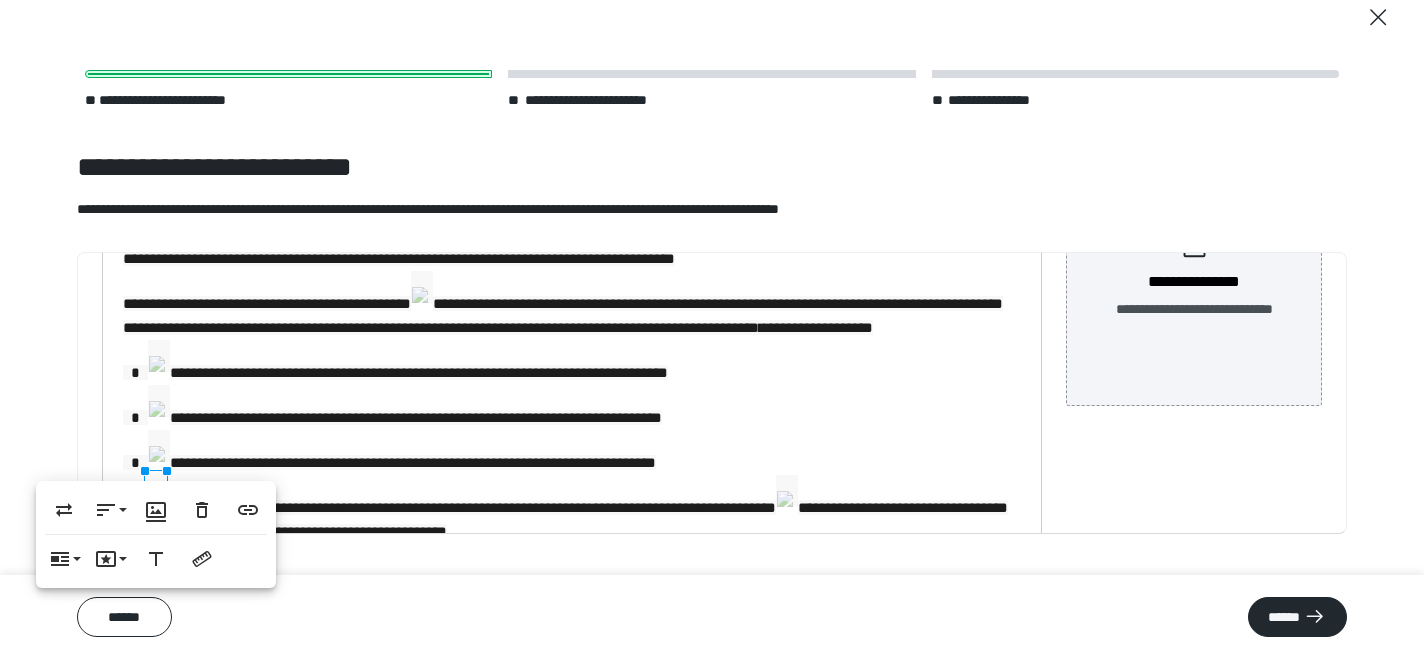 click on "**********" at bounding box center [572, 452] 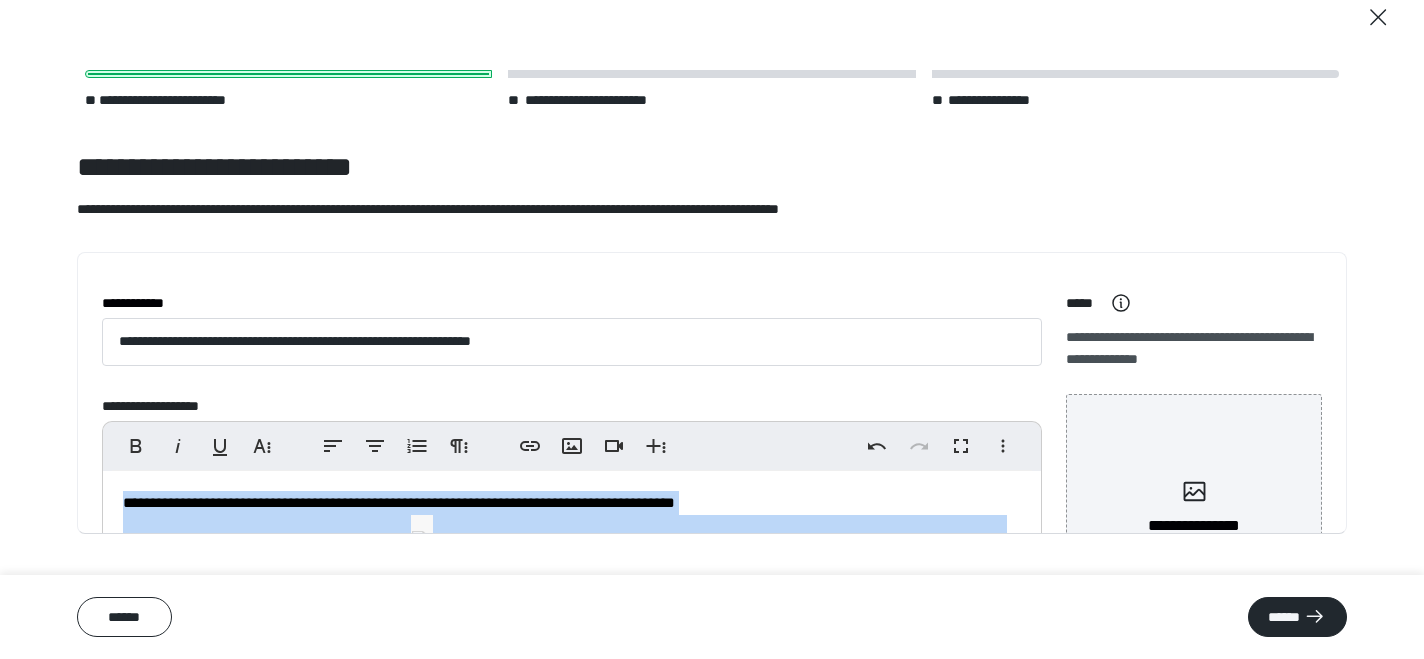 scroll, scrollTop: 145, scrollLeft: 0, axis: vertical 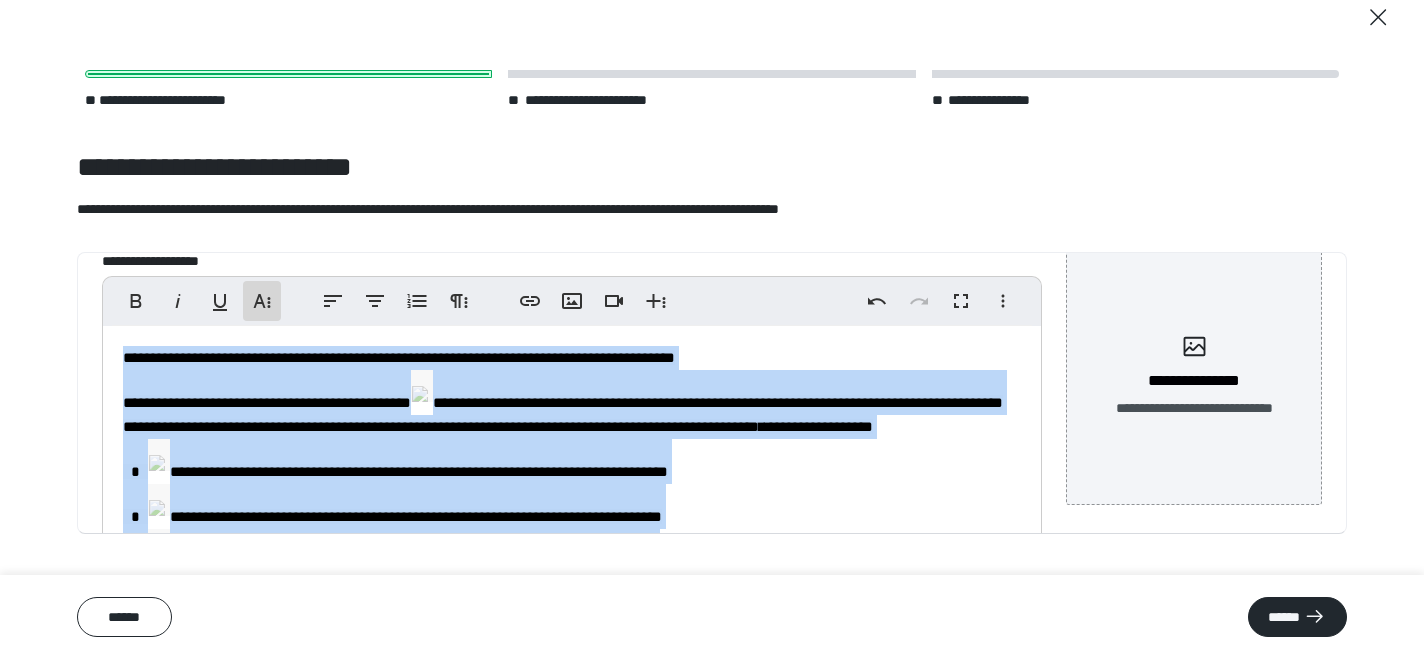 click 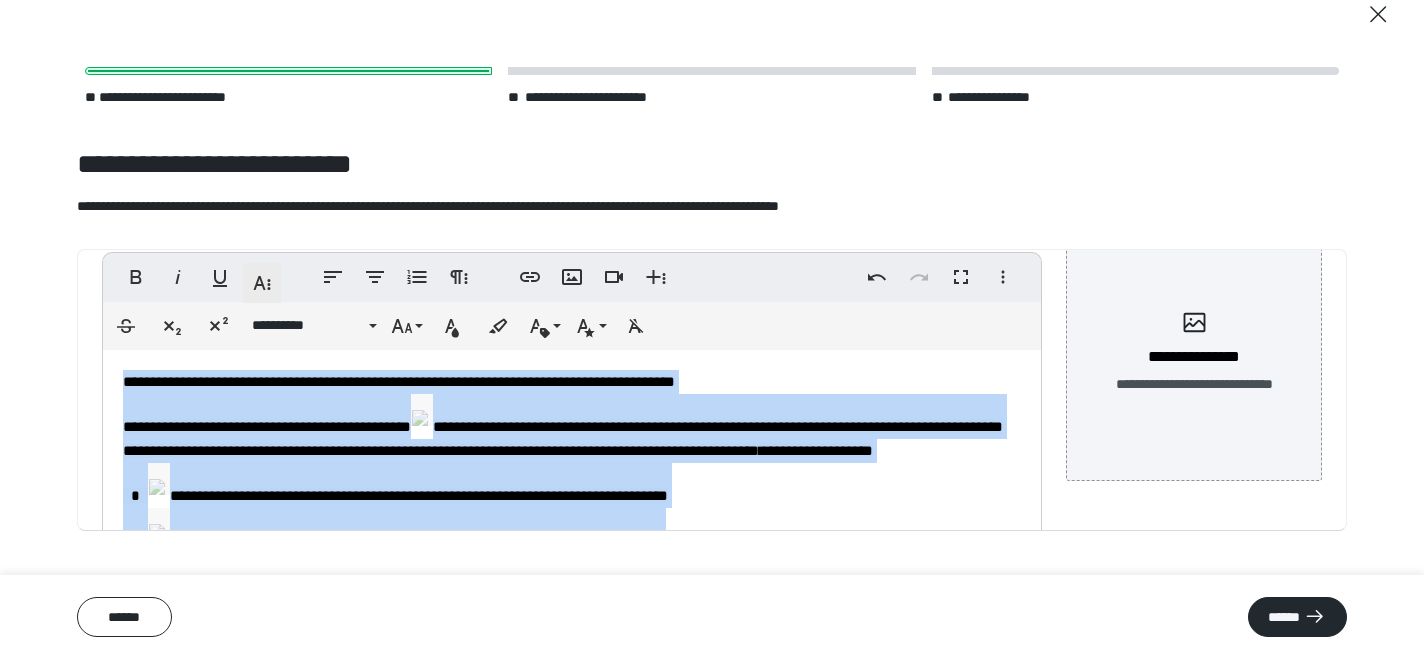 scroll, scrollTop: 27, scrollLeft: 0, axis: vertical 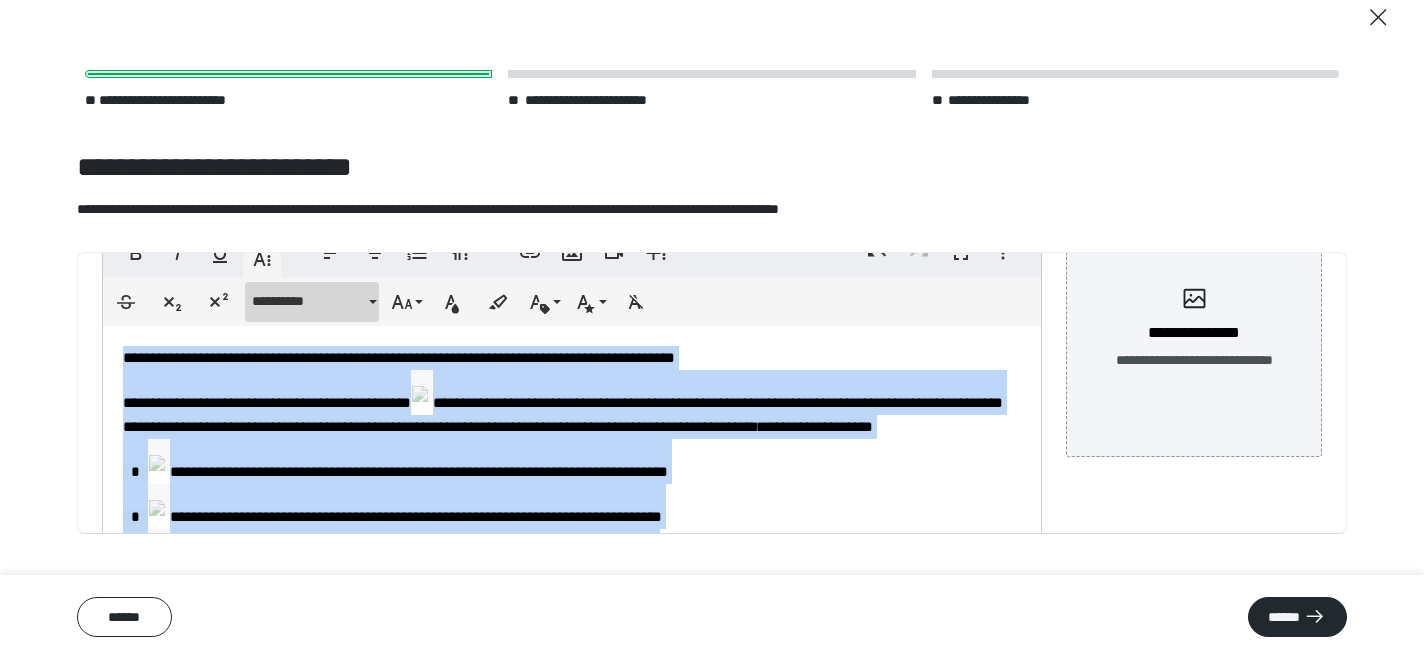 click on "**********" at bounding box center [308, 301] 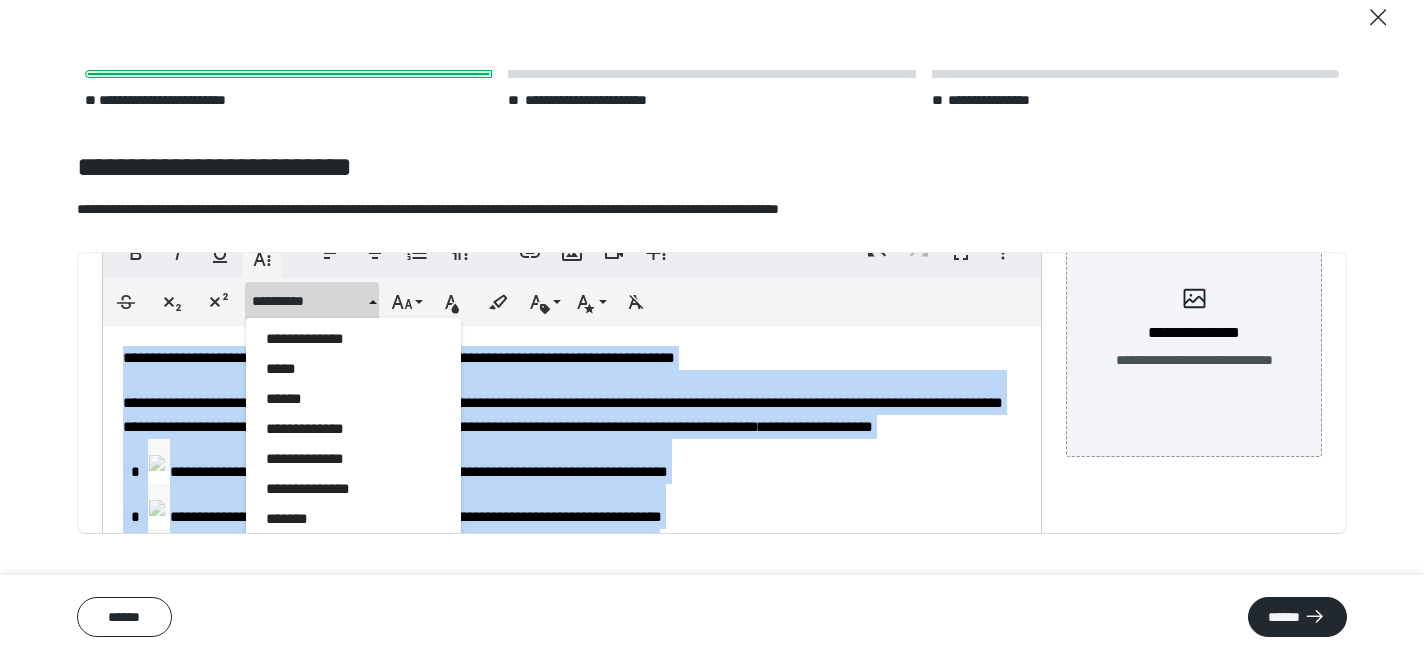 scroll, scrollTop: 303, scrollLeft: 0, axis: vertical 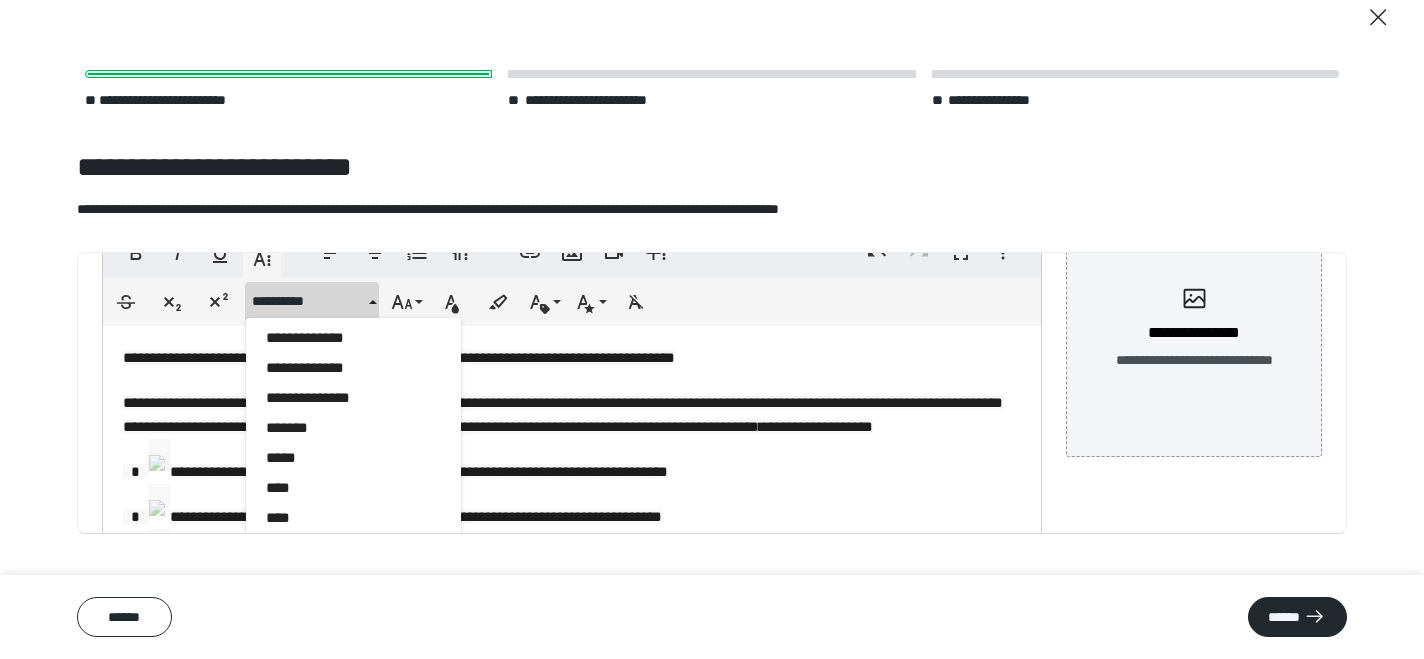 click on "**********" at bounding box center [419, 471] 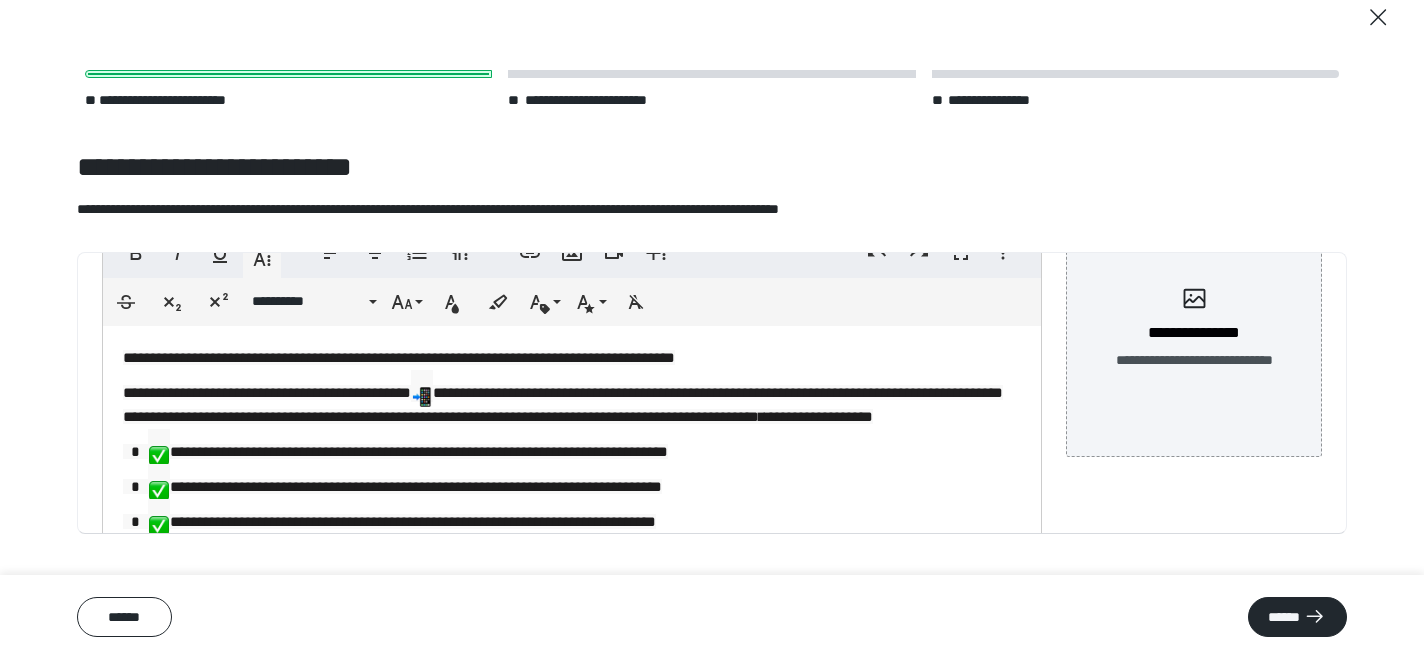 scroll, scrollTop: 157, scrollLeft: 0, axis: vertical 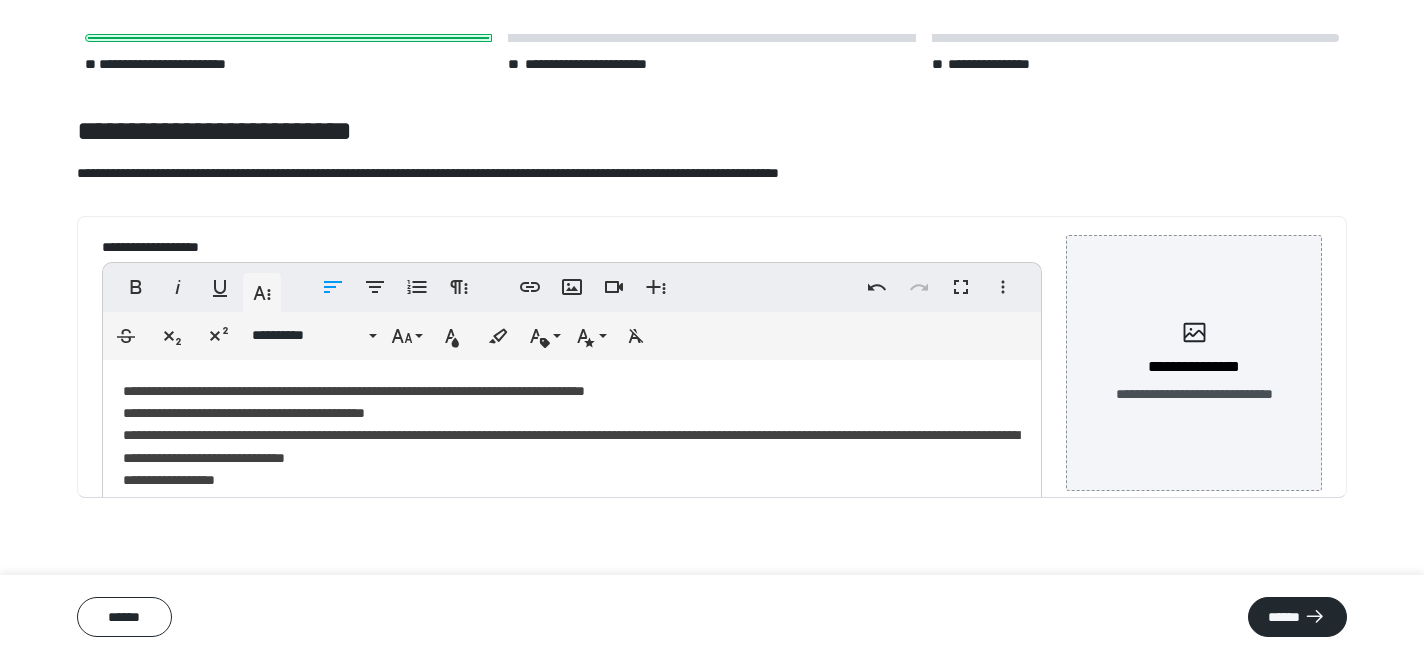 click on "**********" at bounding box center (572, 537) 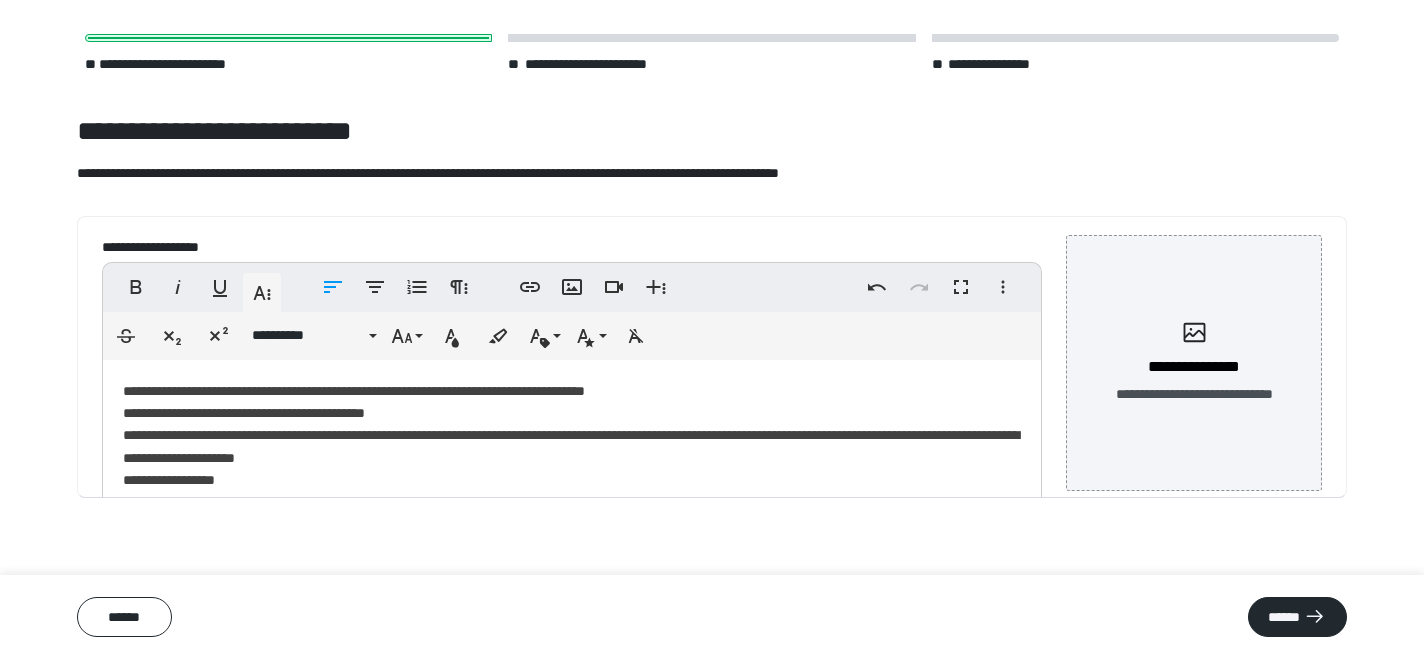 scroll, scrollTop: 0, scrollLeft: 2, axis: horizontal 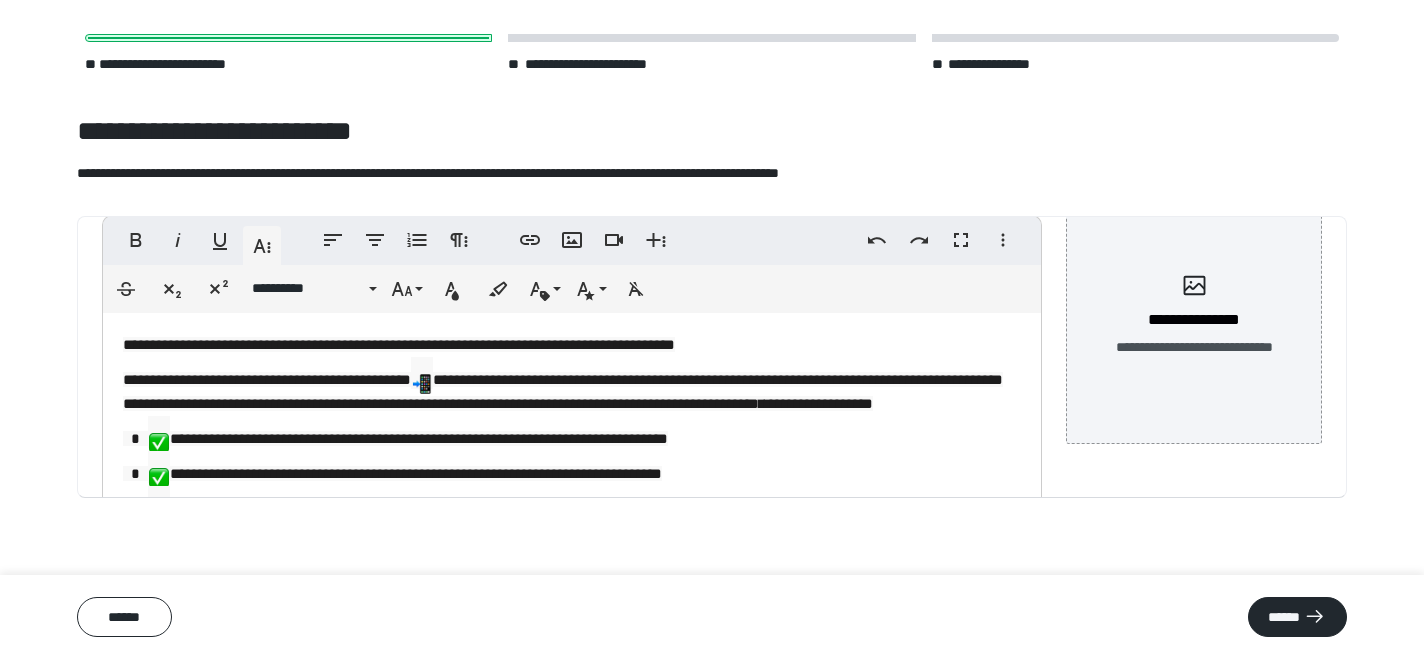 click on "**********" at bounding box center [572, 512] 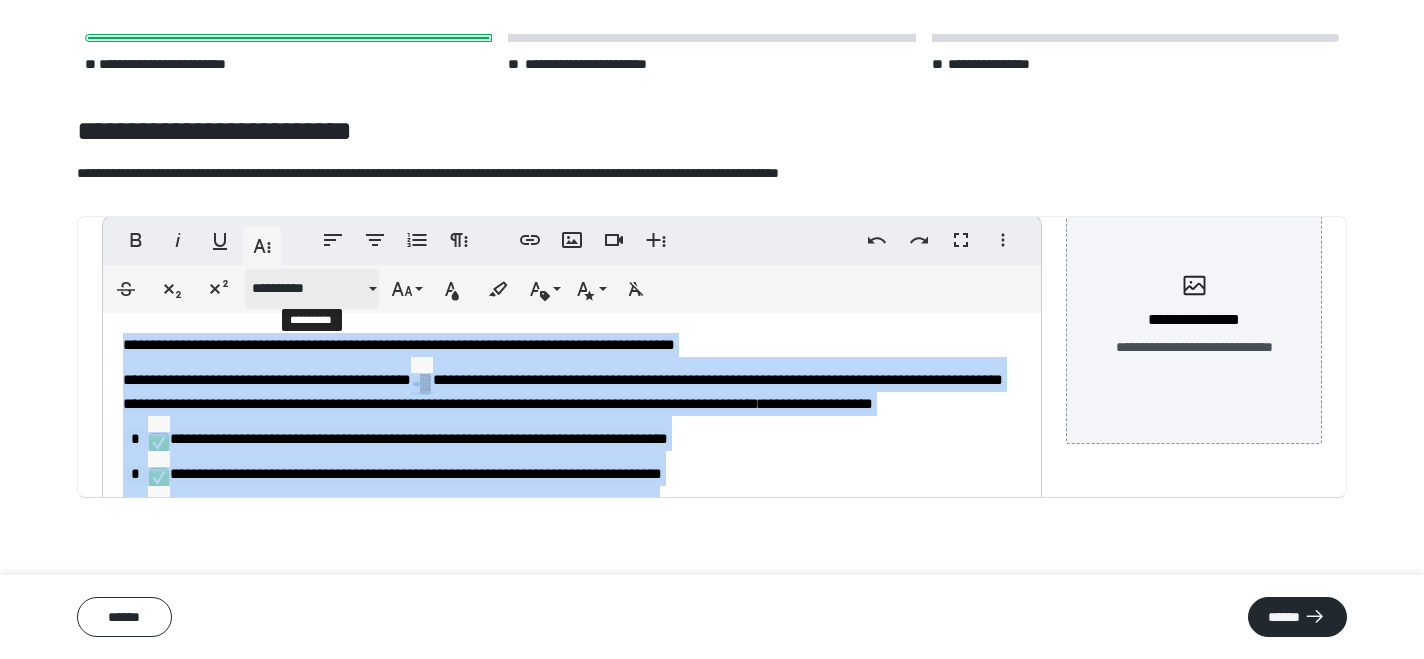 click on "**********" at bounding box center [308, 288] 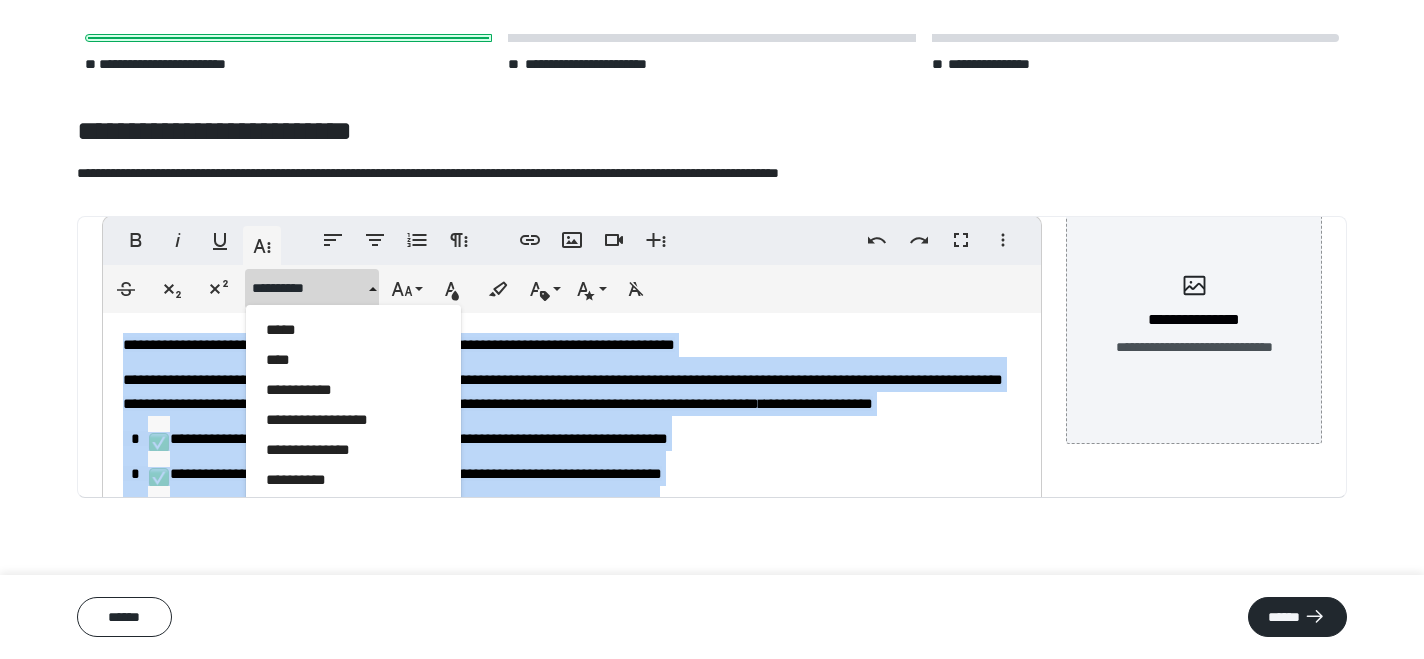 scroll, scrollTop: 1559, scrollLeft: 0, axis: vertical 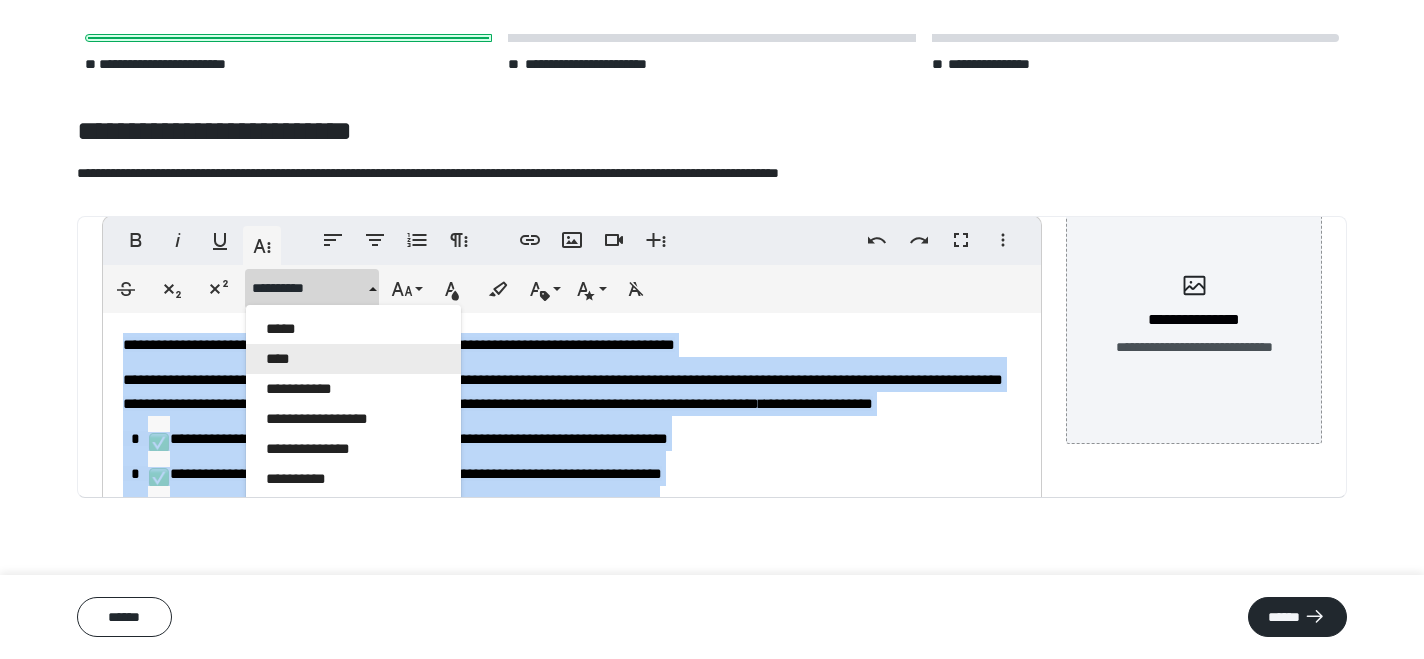 click on "****" at bounding box center (353, 359) 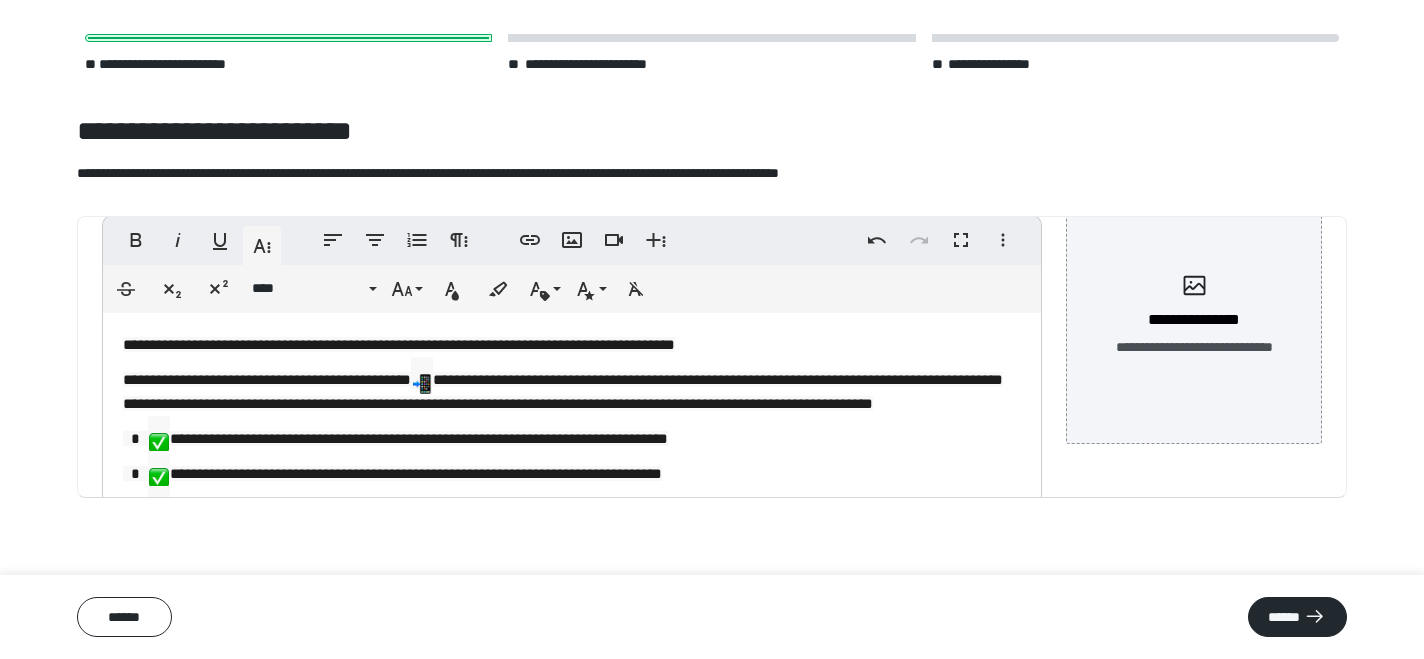 click on "**********" at bounding box center [419, 438] 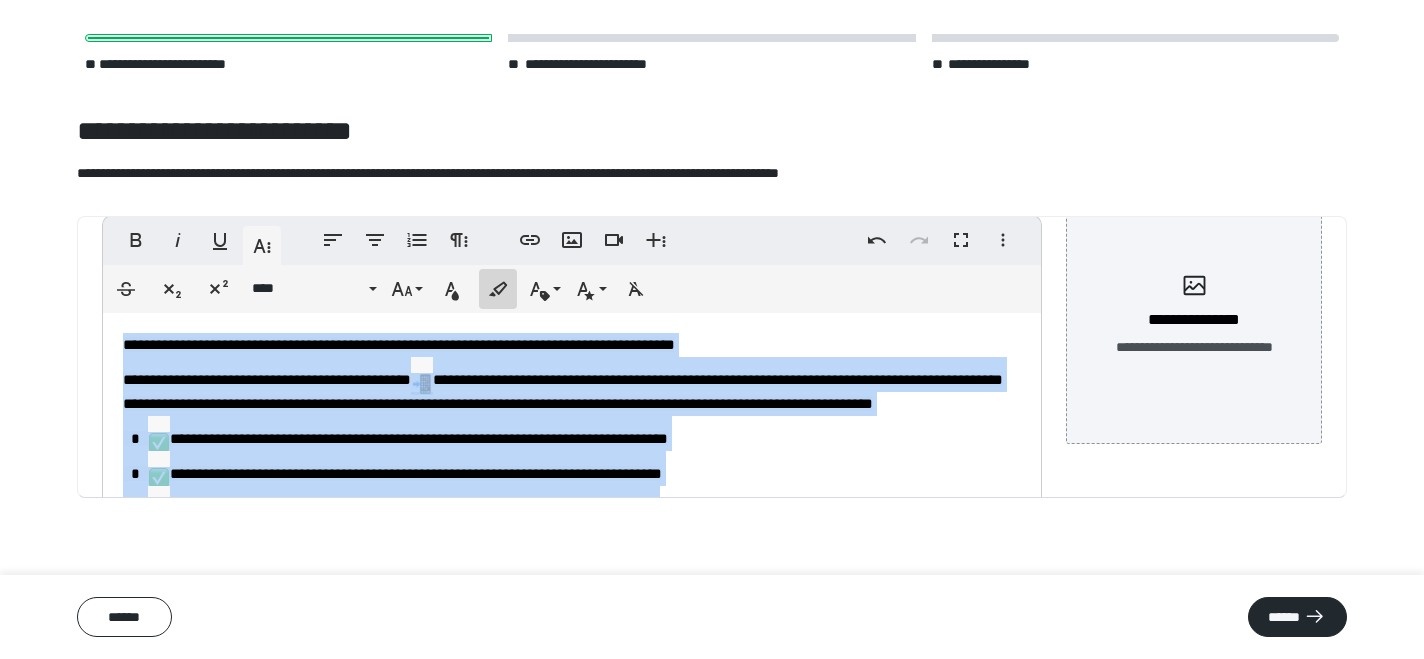 click 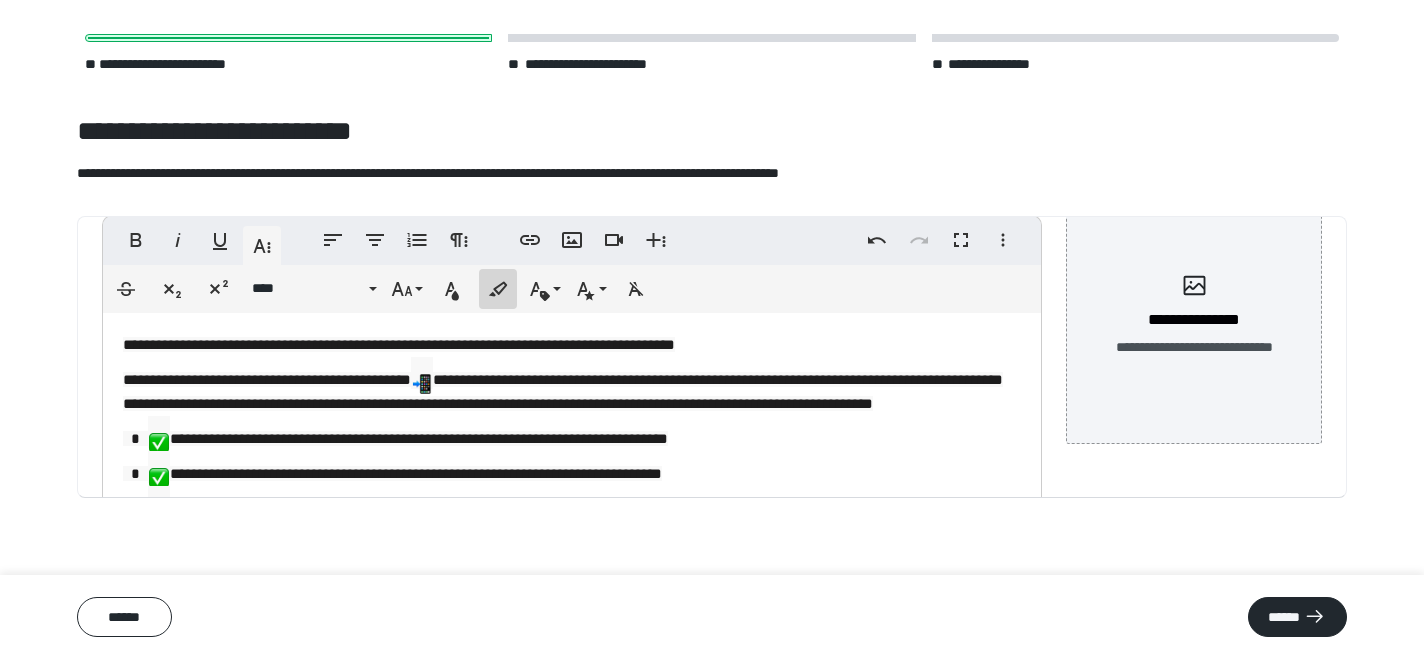scroll, scrollTop: 191, scrollLeft: 0, axis: vertical 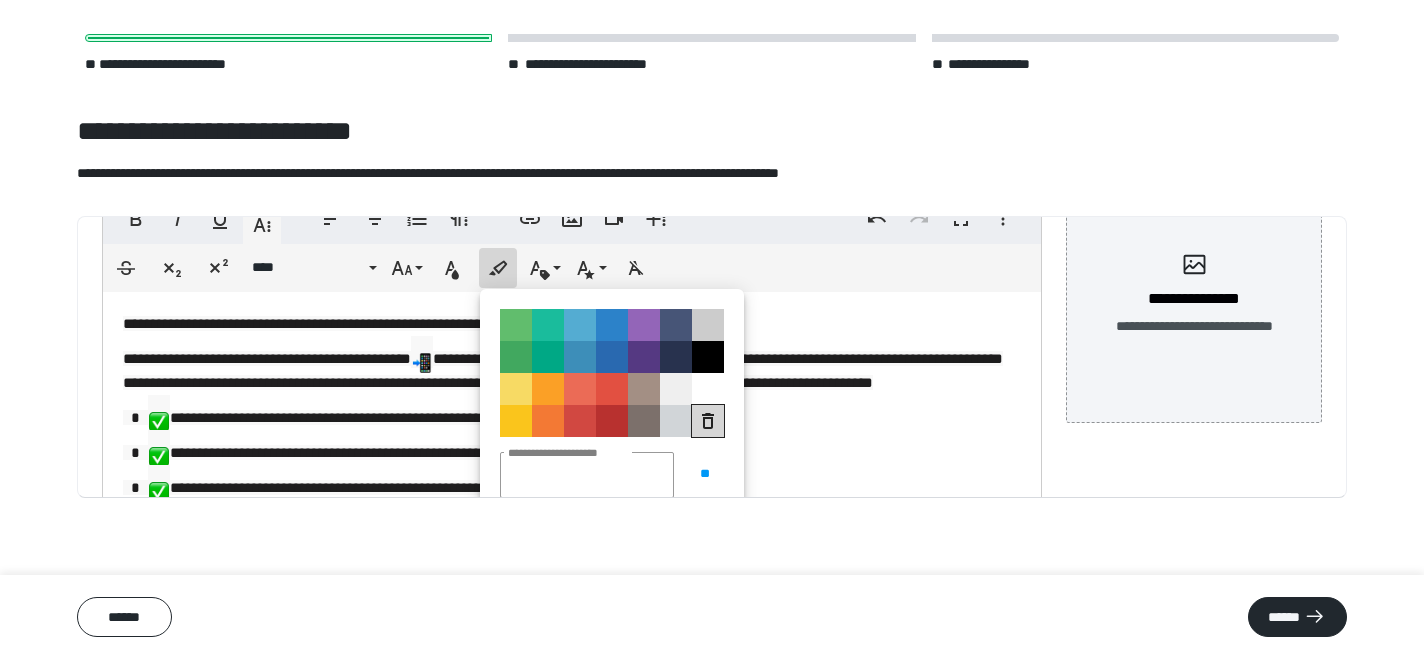 click 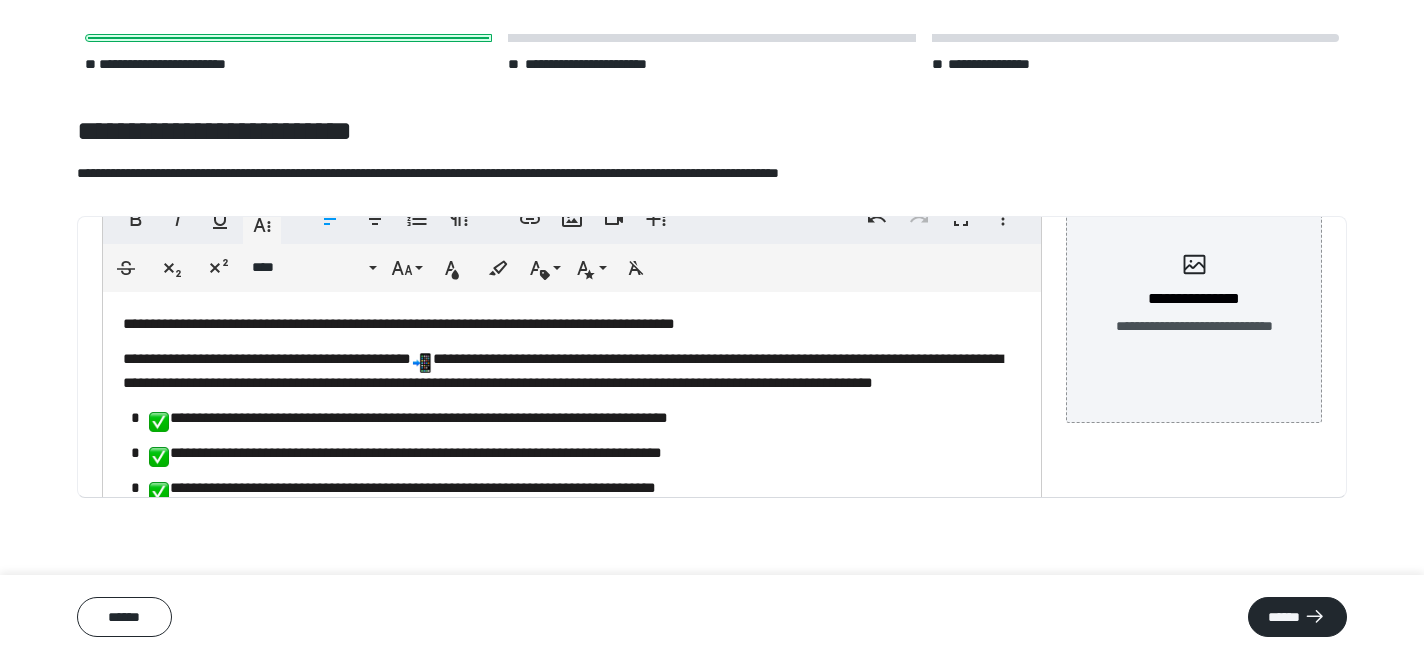 click on "**********" at bounding box center (419, 417) 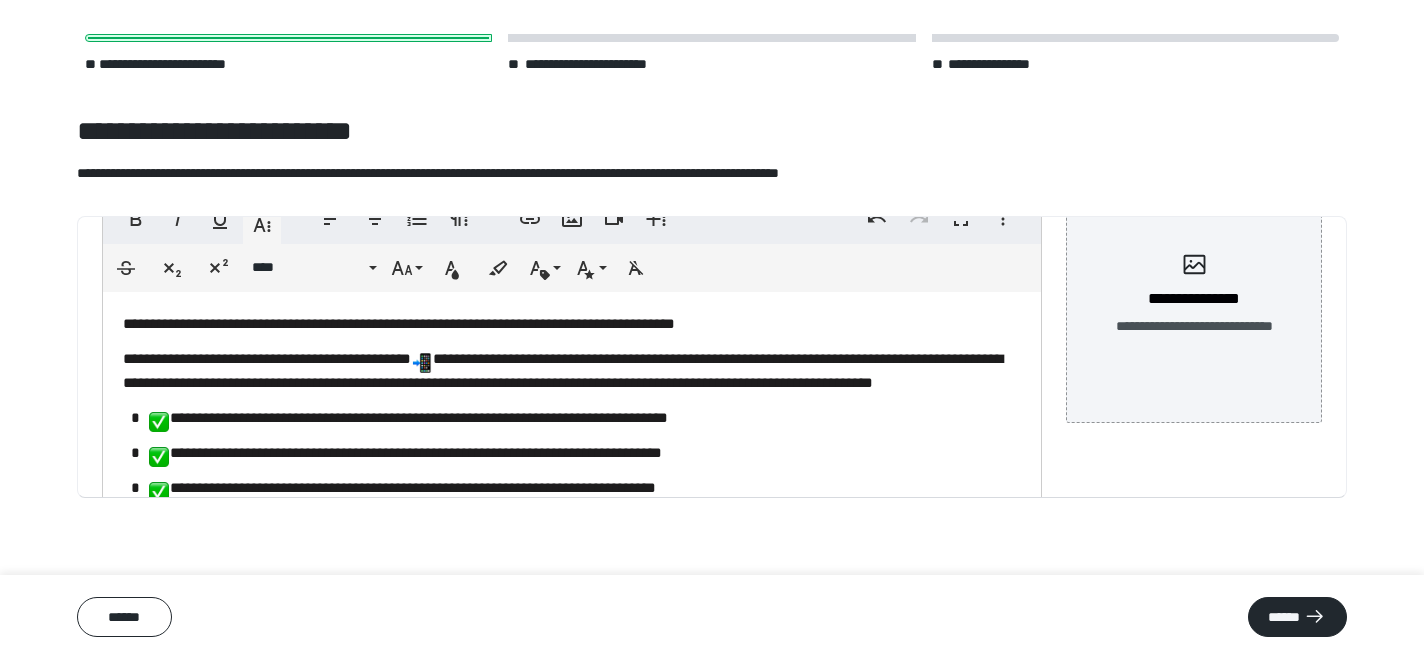 scroll, scrollTop: 407, scrollLeft: 0, axis: vertical 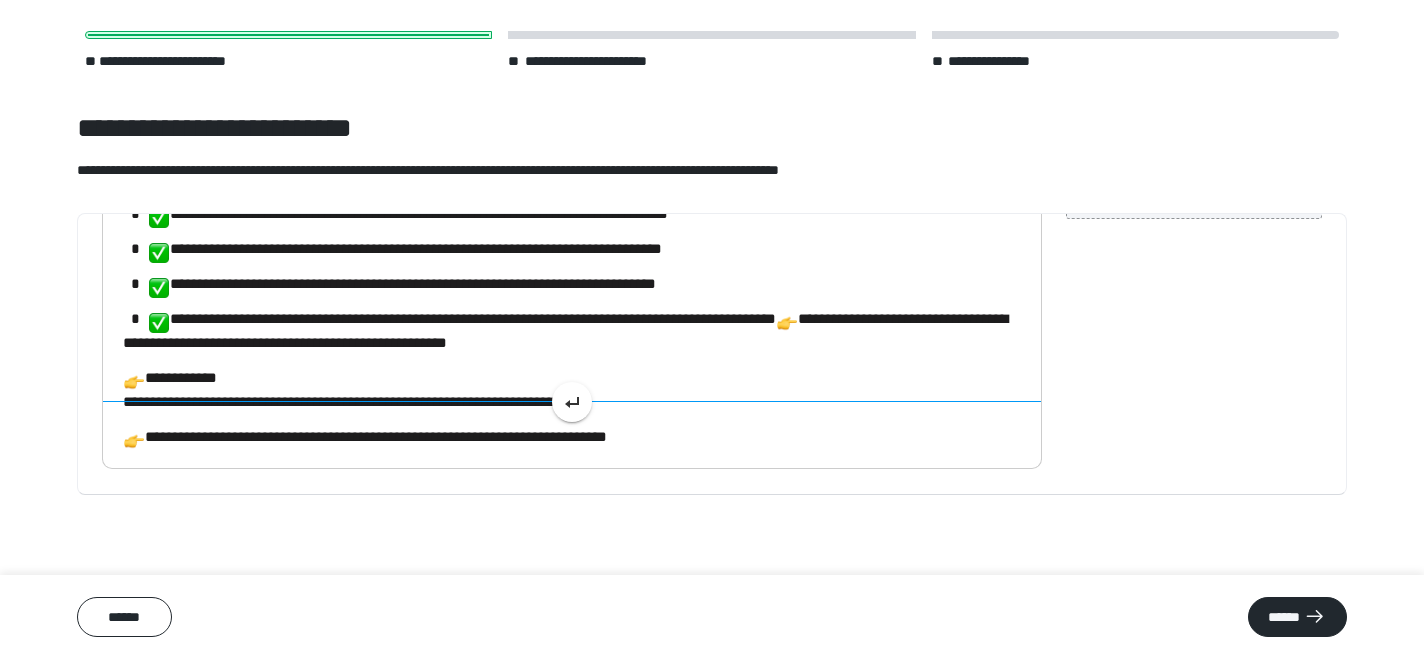 click on "**********" at bounding box center (572, 273) 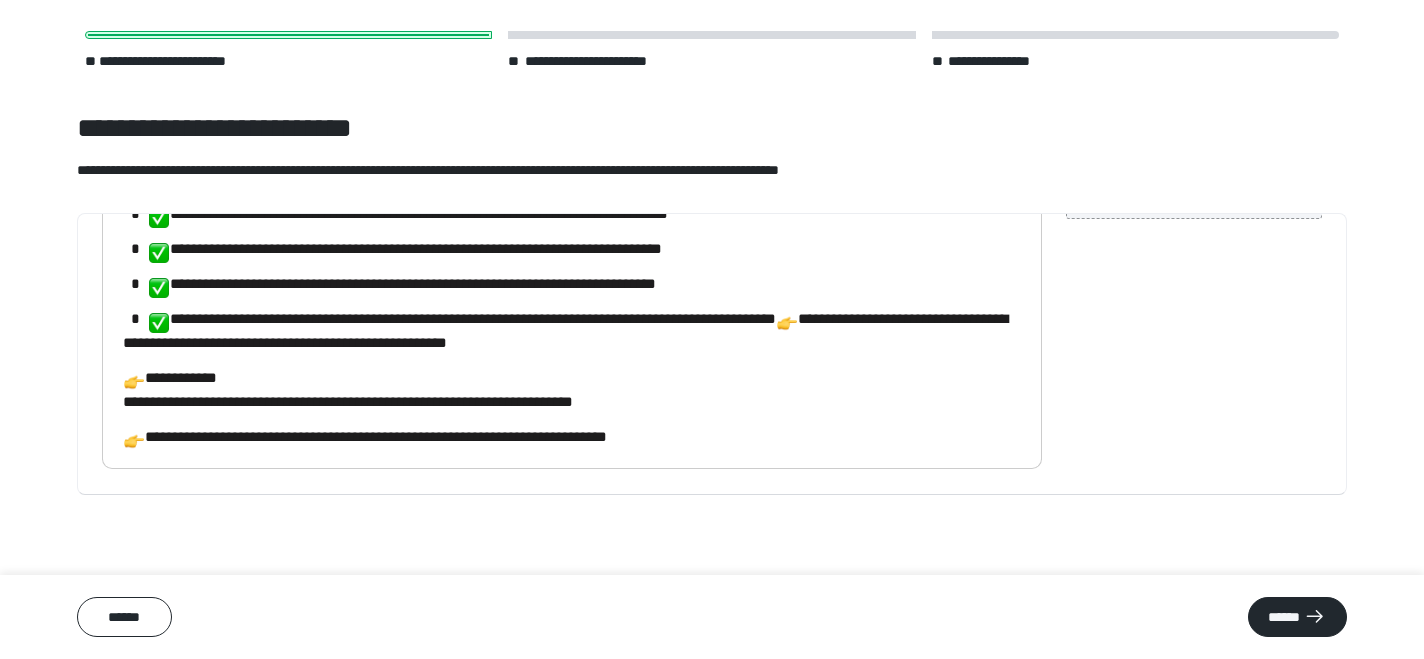 click at bounding box center (134, 382) 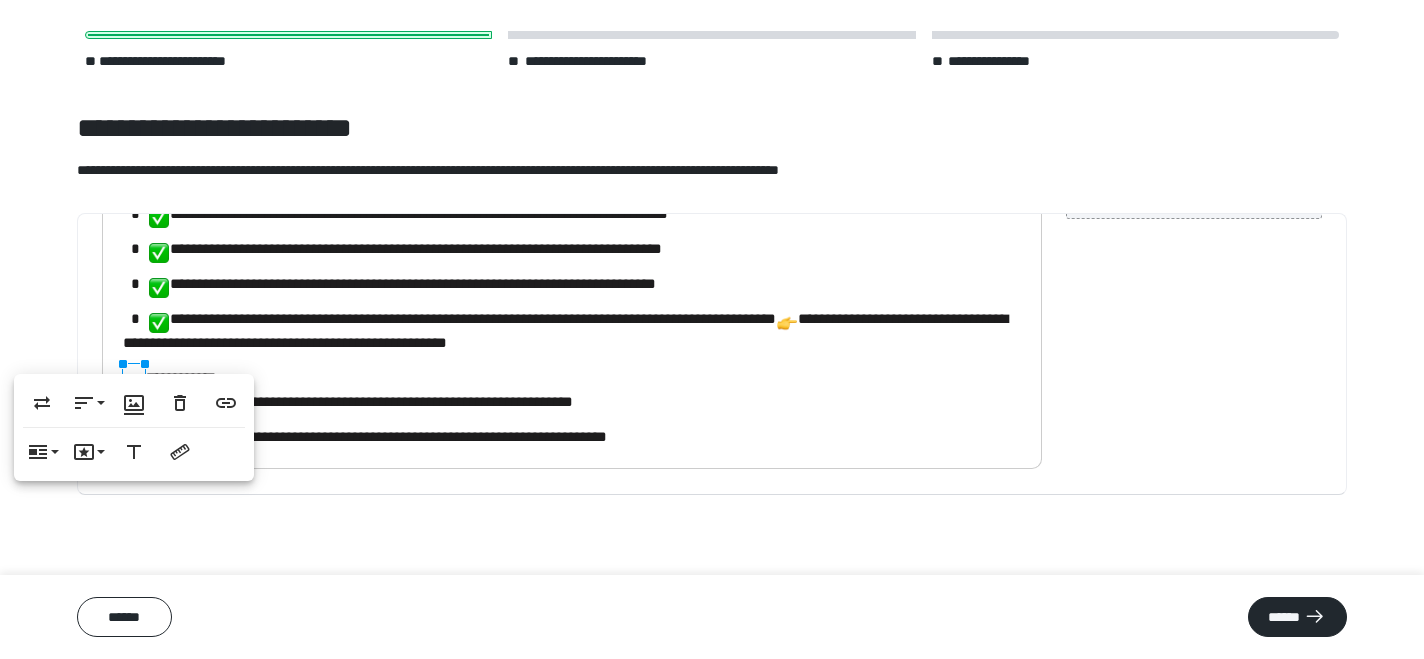 click on "**********" at bounding box center (572, 273) 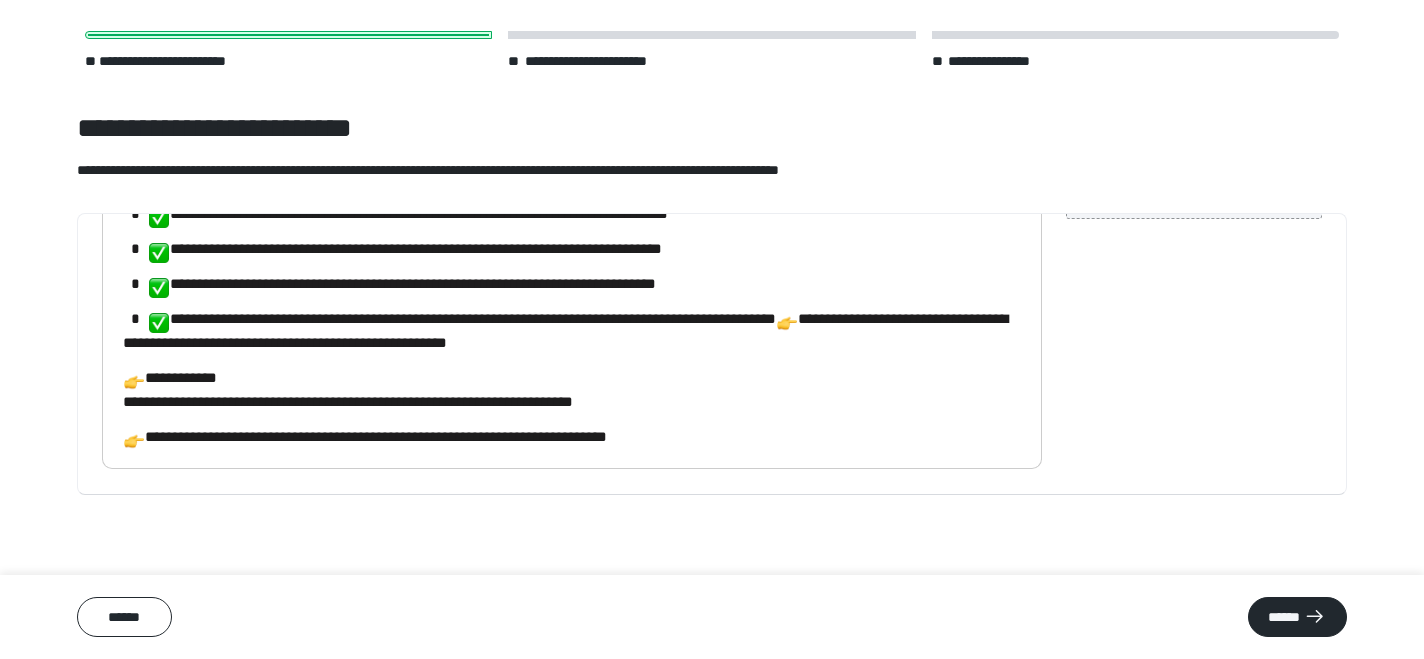 click on "**********" at bounding box center (572, 273) 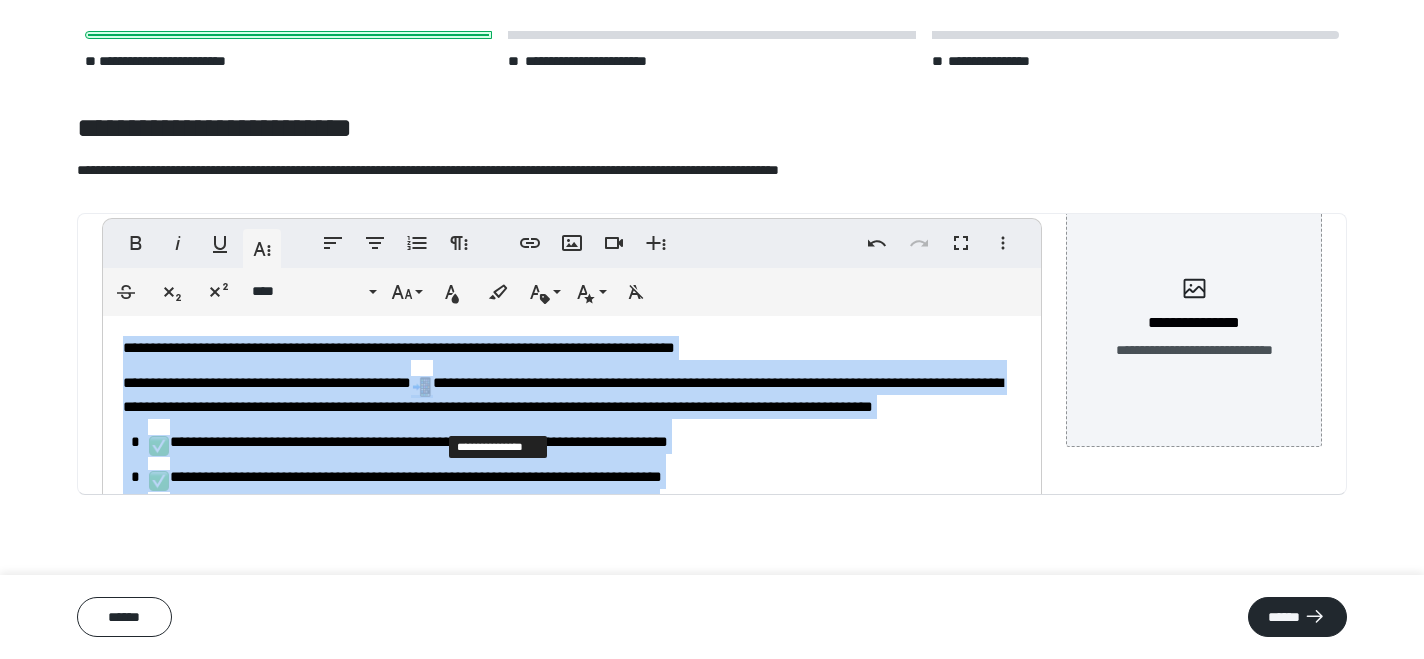 scroll, scrollTop: 242, scrollLeft: 0, axis: vertical 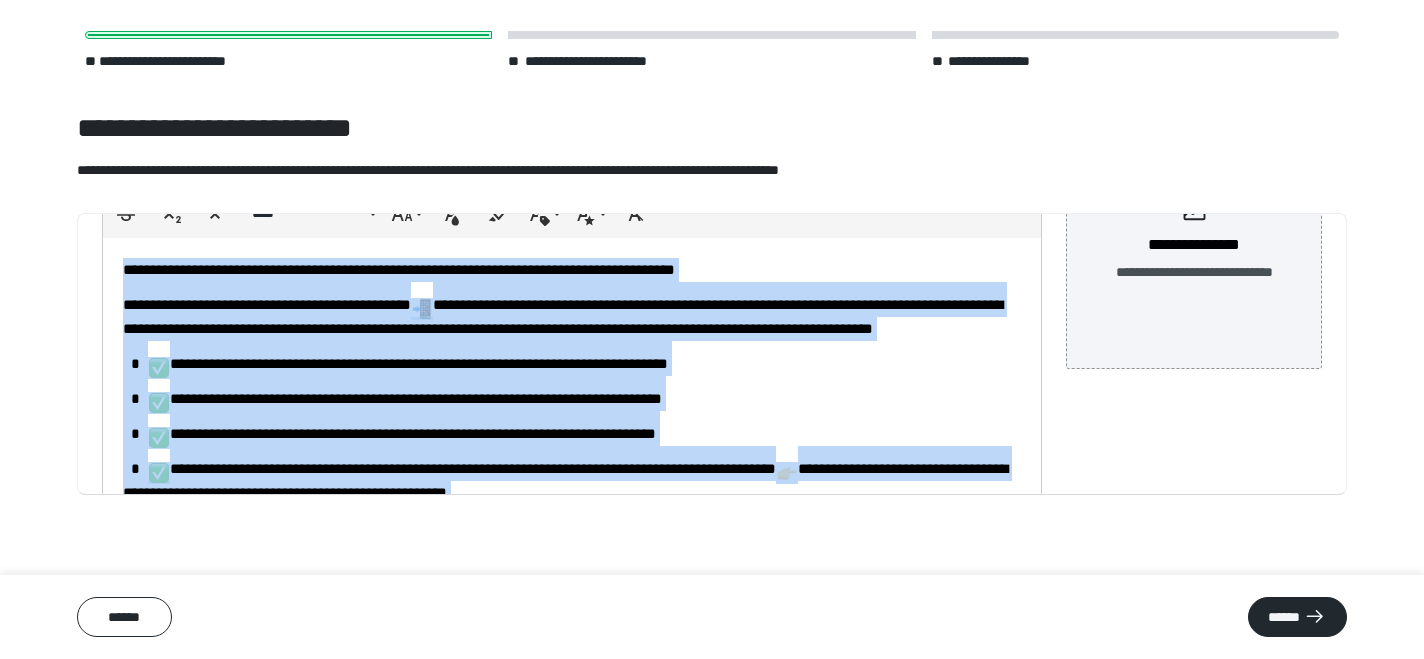 click on "**********" at bounding box center (572, 423) 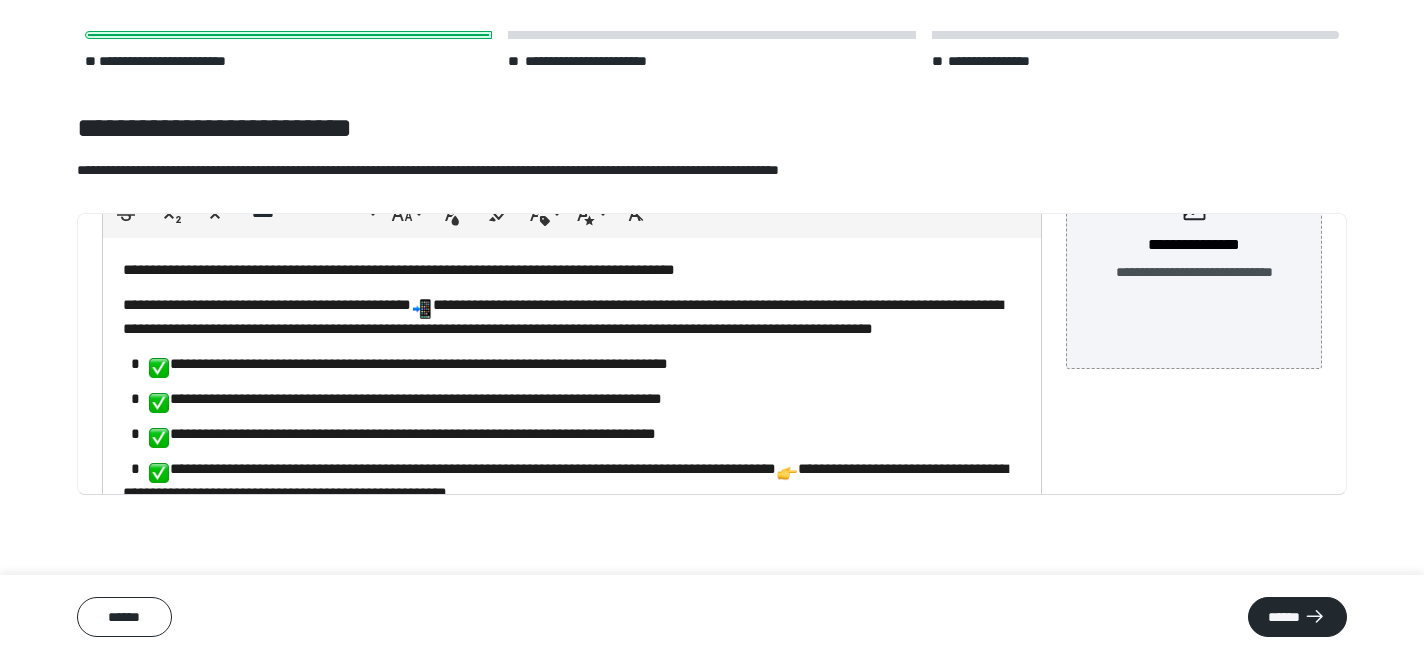 click on "**********" at bounding box center [572, 423] 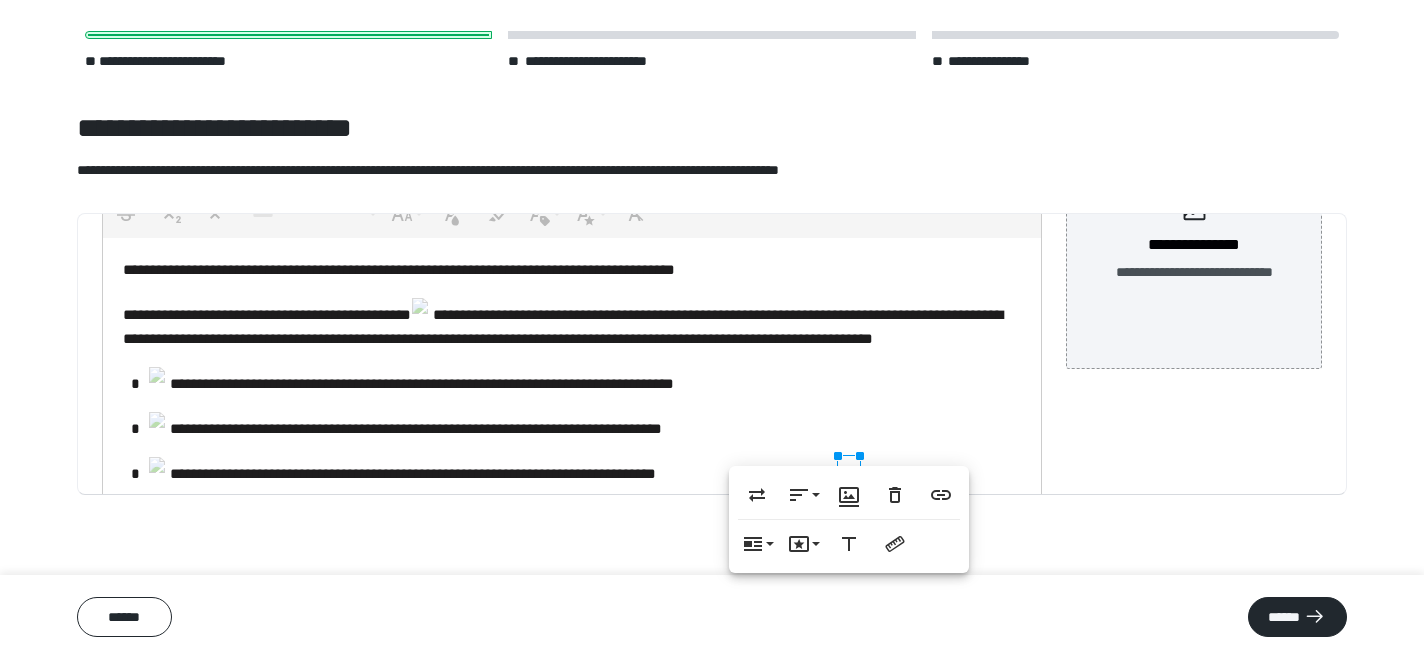 click on "**********" at bounding box center [422, 383] 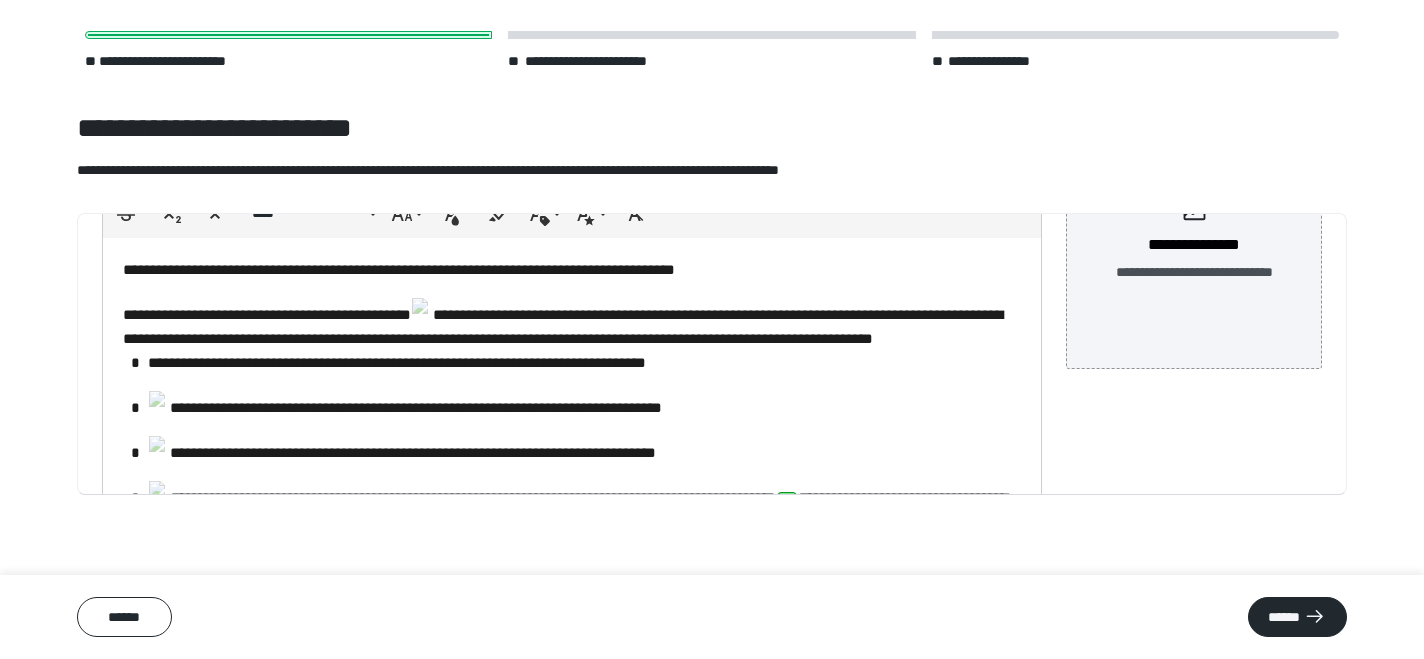 type 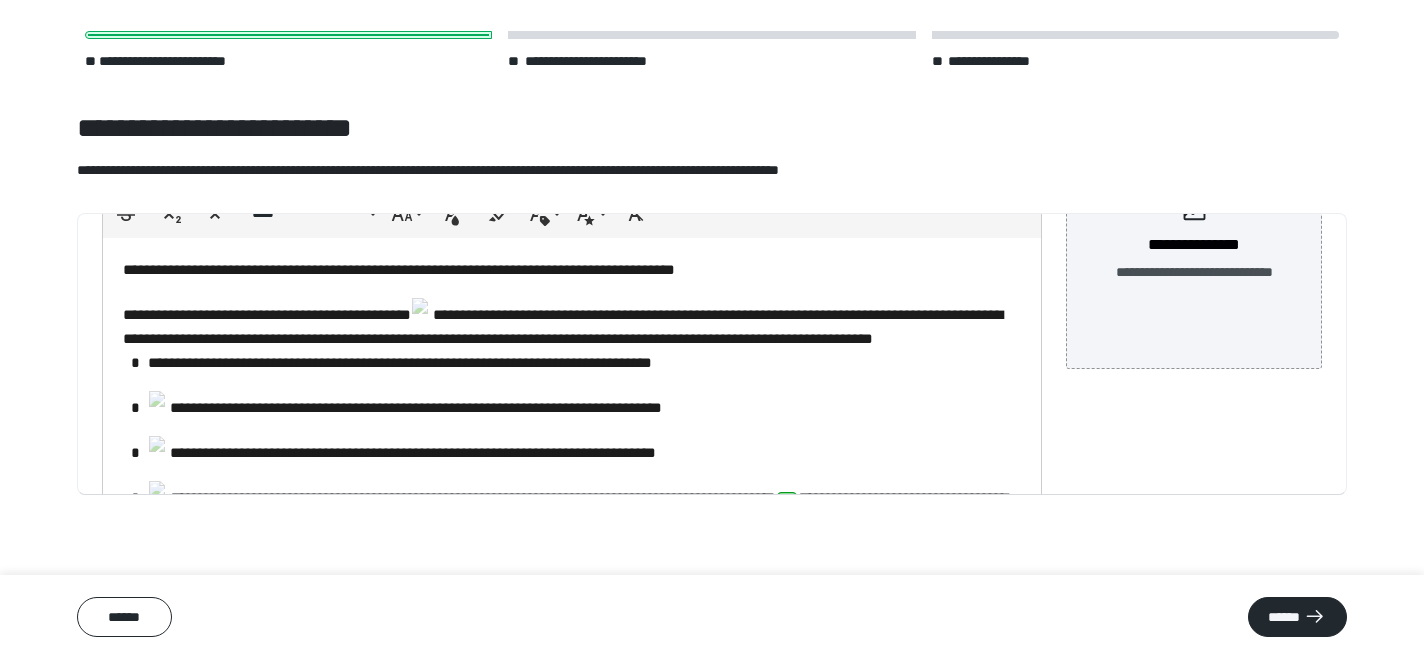click on "**********" at bounding box center [416, 407] 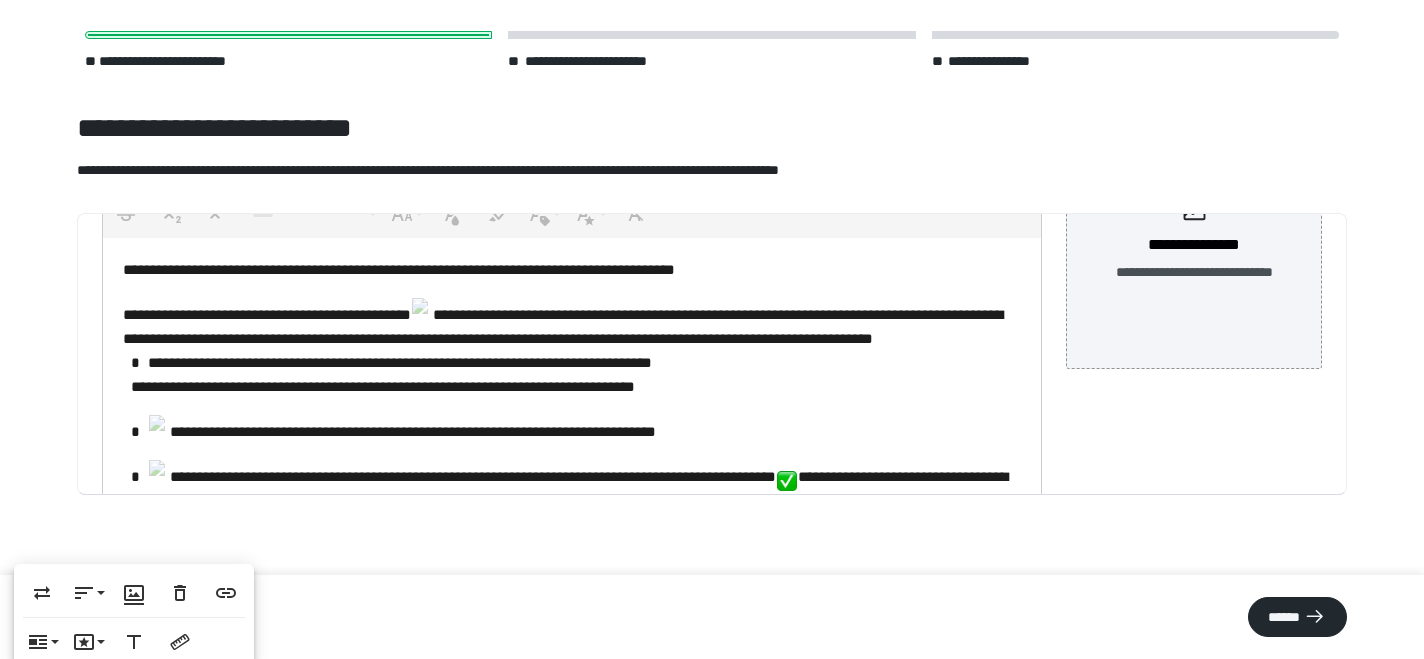 click on "*" at bounding box center [146, 386] 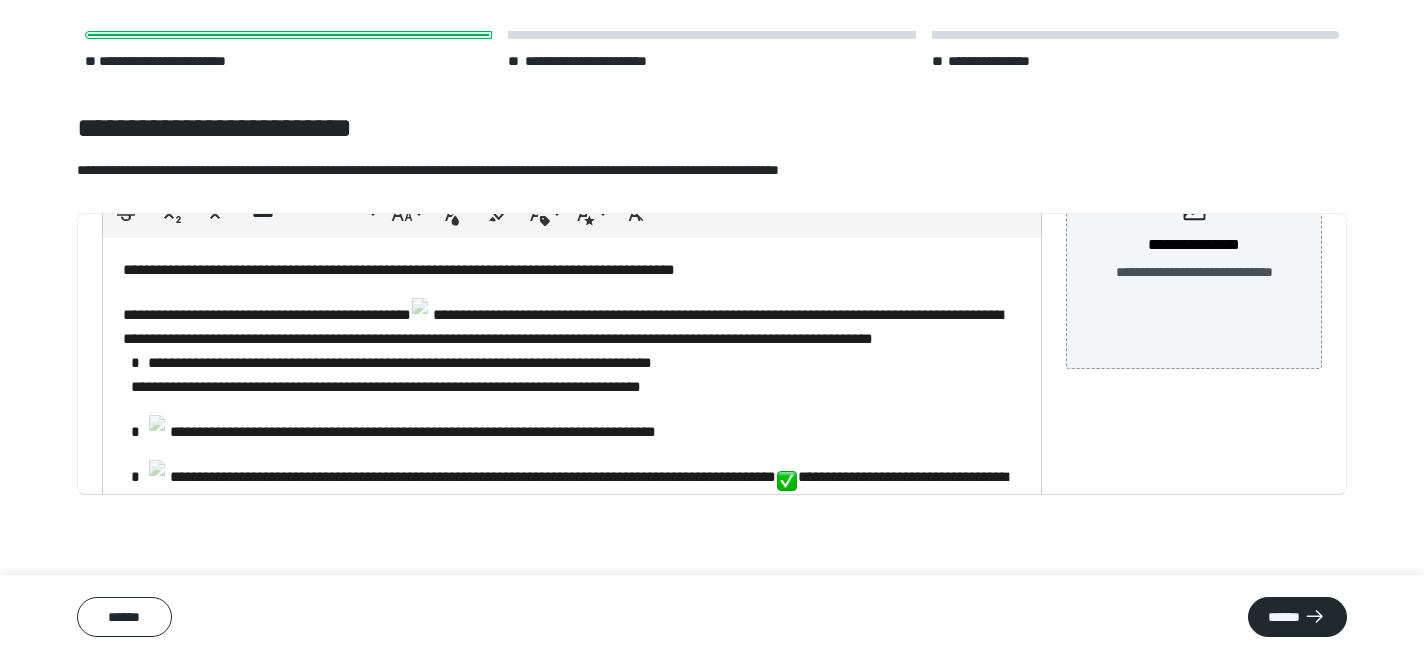 click on "*" at bounding box center [149, 386] 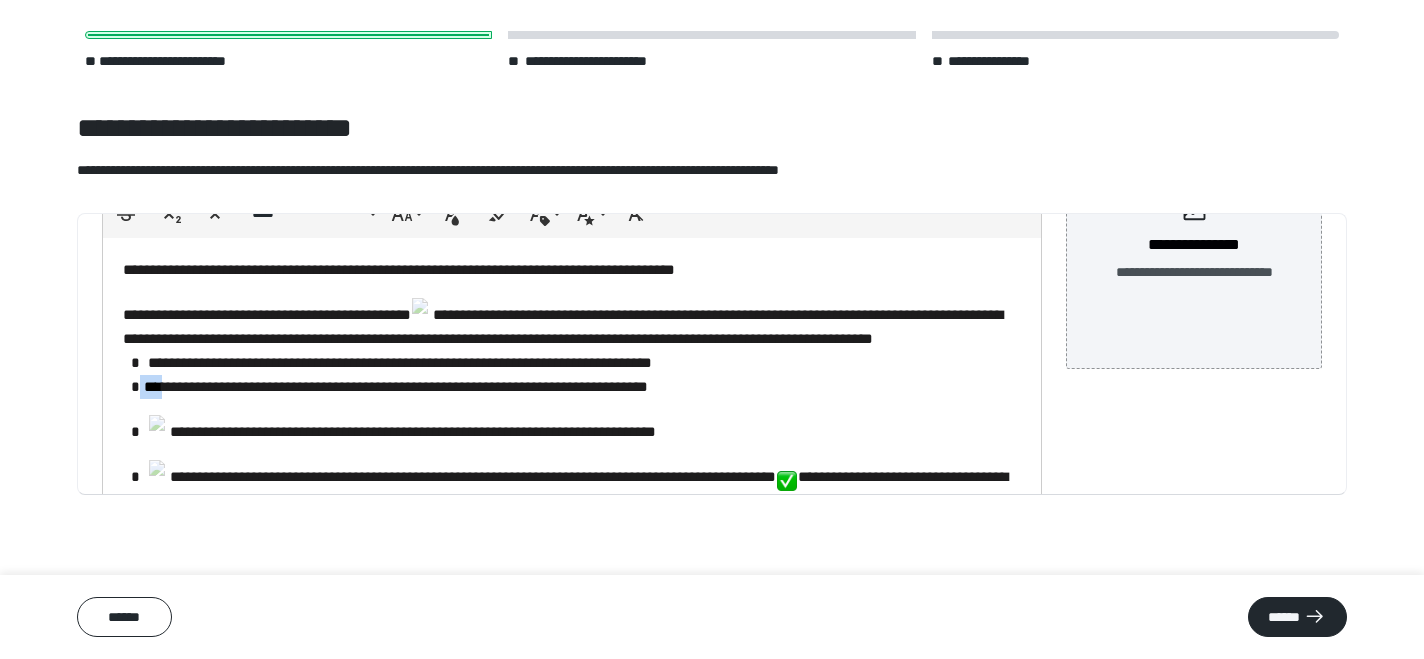 drag, startPoint x: 162, startPoint y: 377, endPoint x: 138, endPoint y: 378, distance: 24.020824 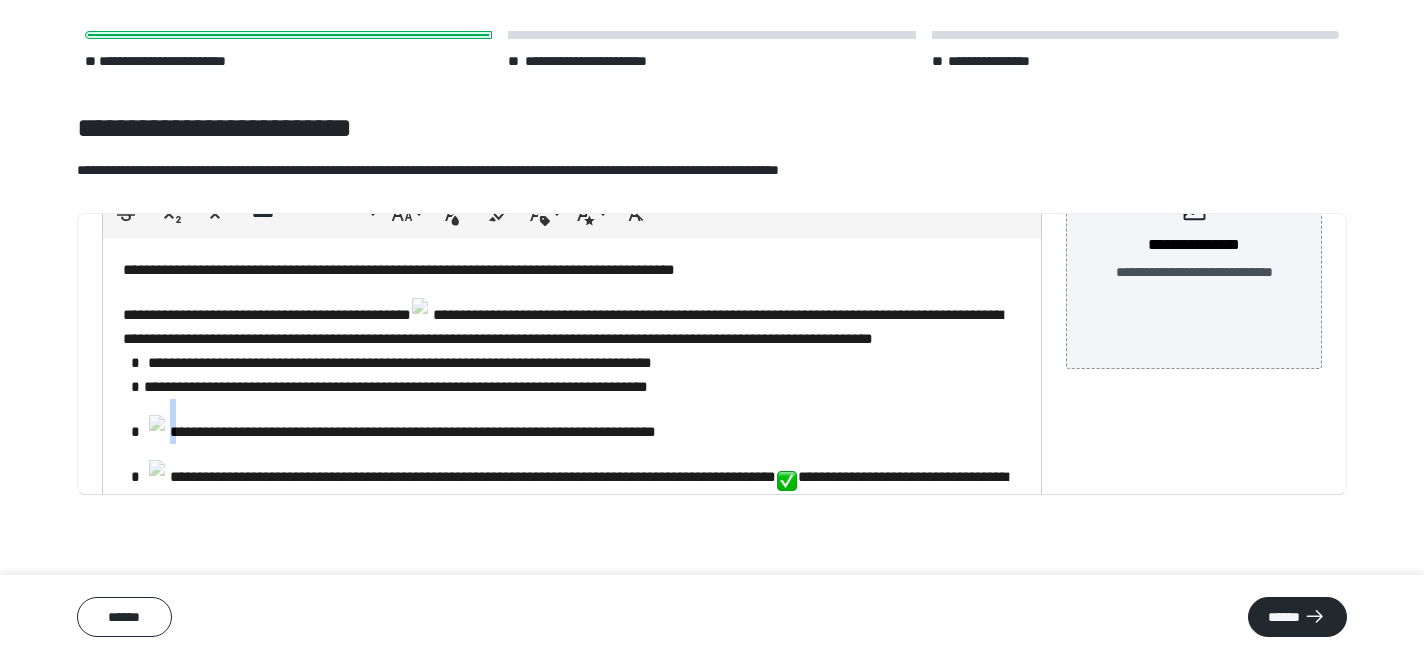 drag, startPoint x: 170, startPoint y: 412, endPoint x: 146, endPoint y: 411, distance: 24.020824 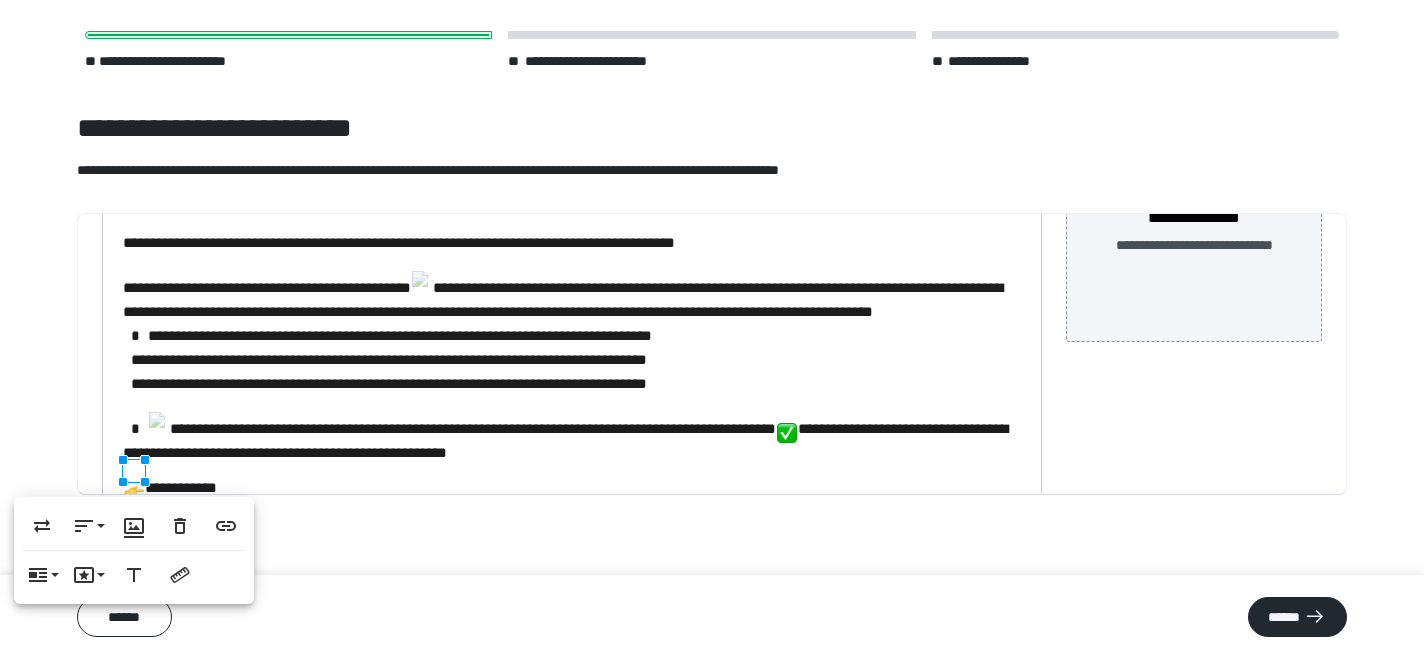 scroll, scrollTop: 279, scrollLeft: 0, axis: vertical 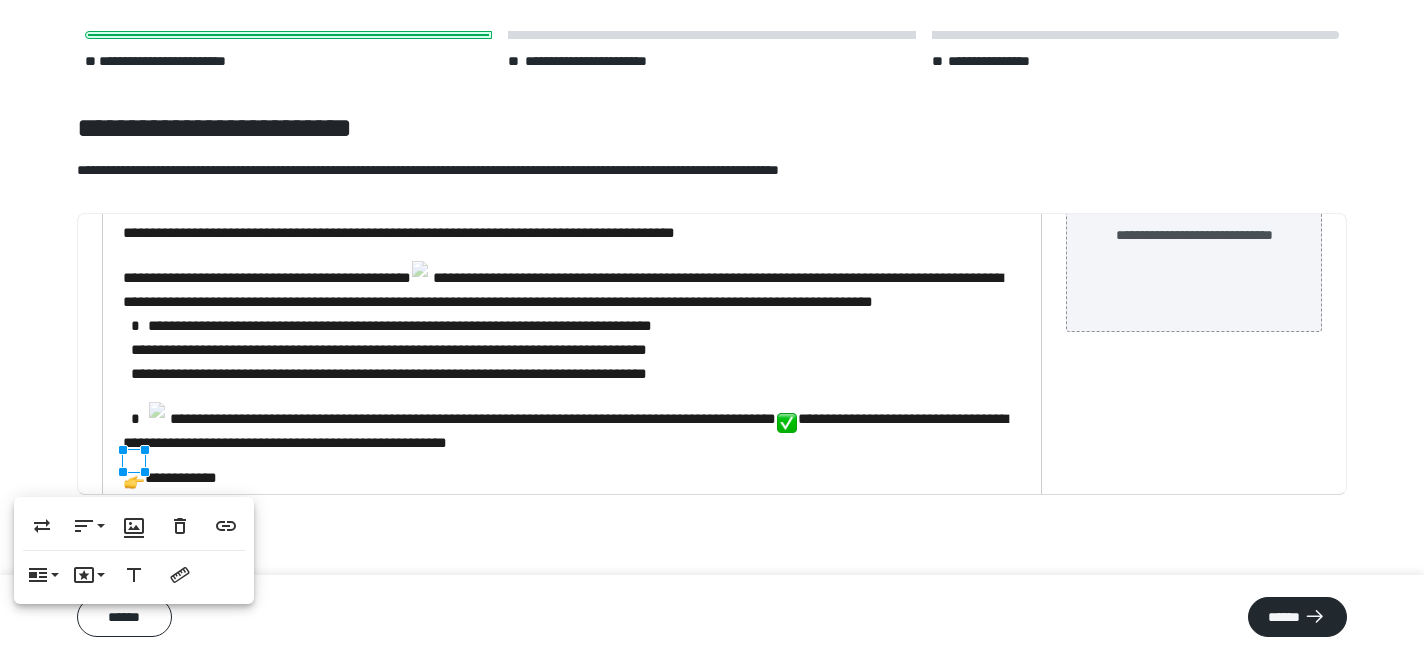 click on "**********" at bounding box center (473, 418) 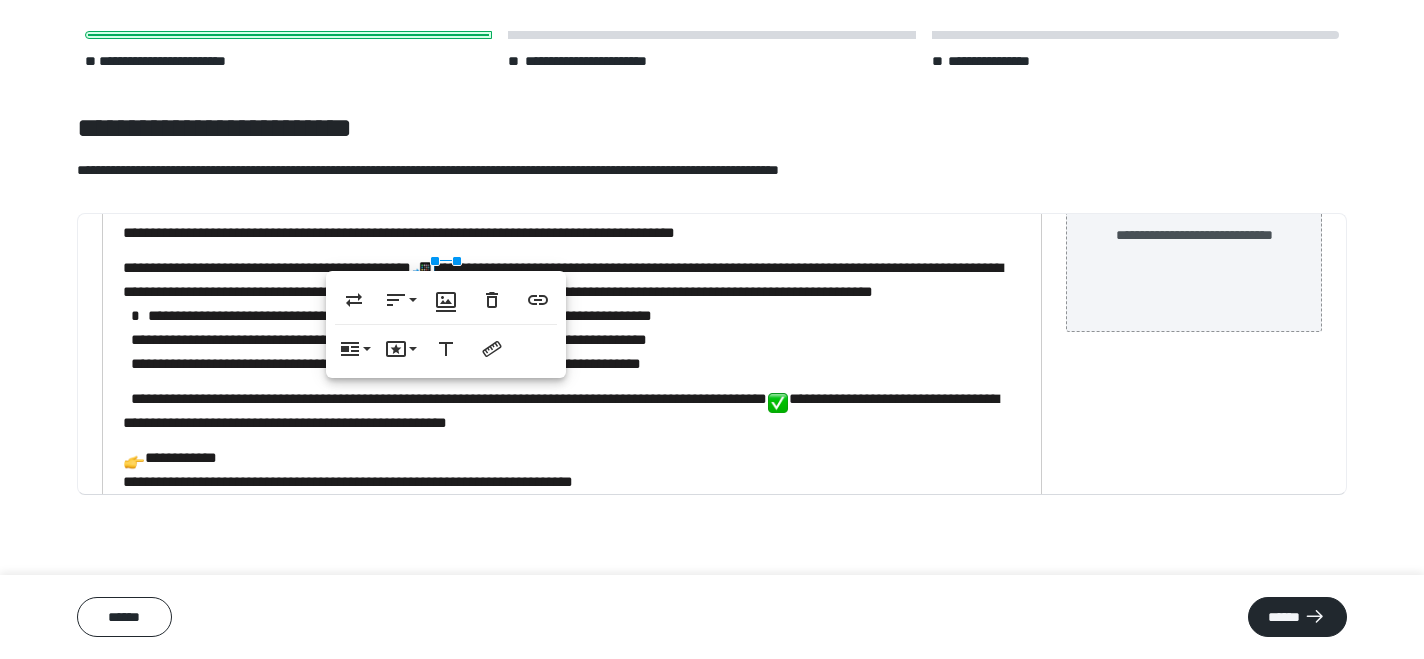 click on "**********" at bounding box center [561, 410] 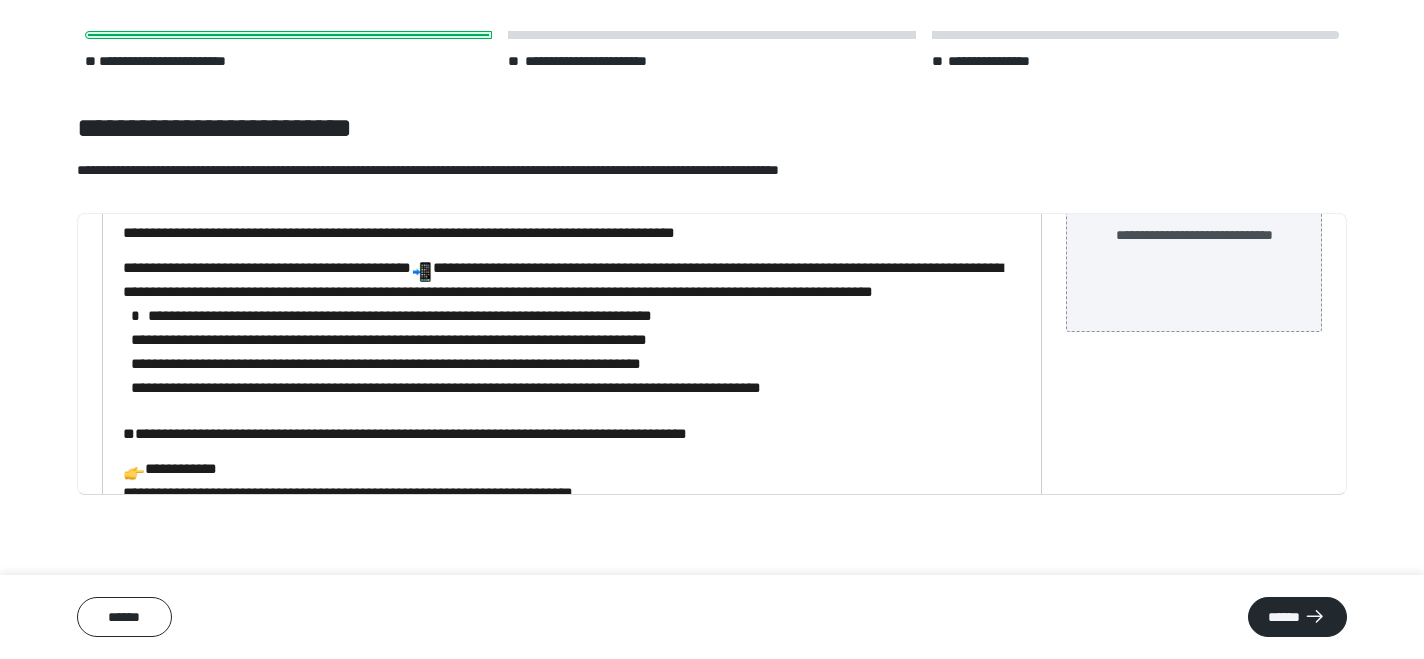 click on "**********" at bounding box center (461, 387) 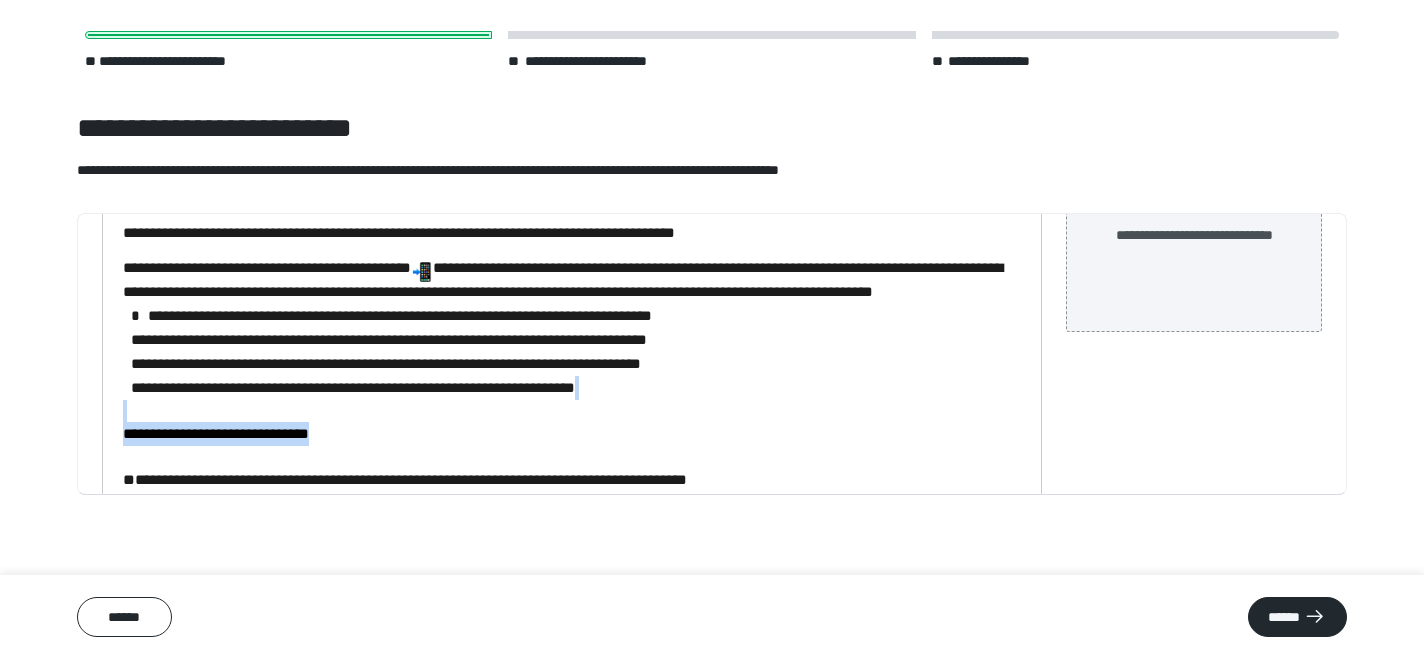 drag, startPoint x: 379, startPoint y: 432, endPoint x: 141, endPoint y: 417, distance: 238.47221 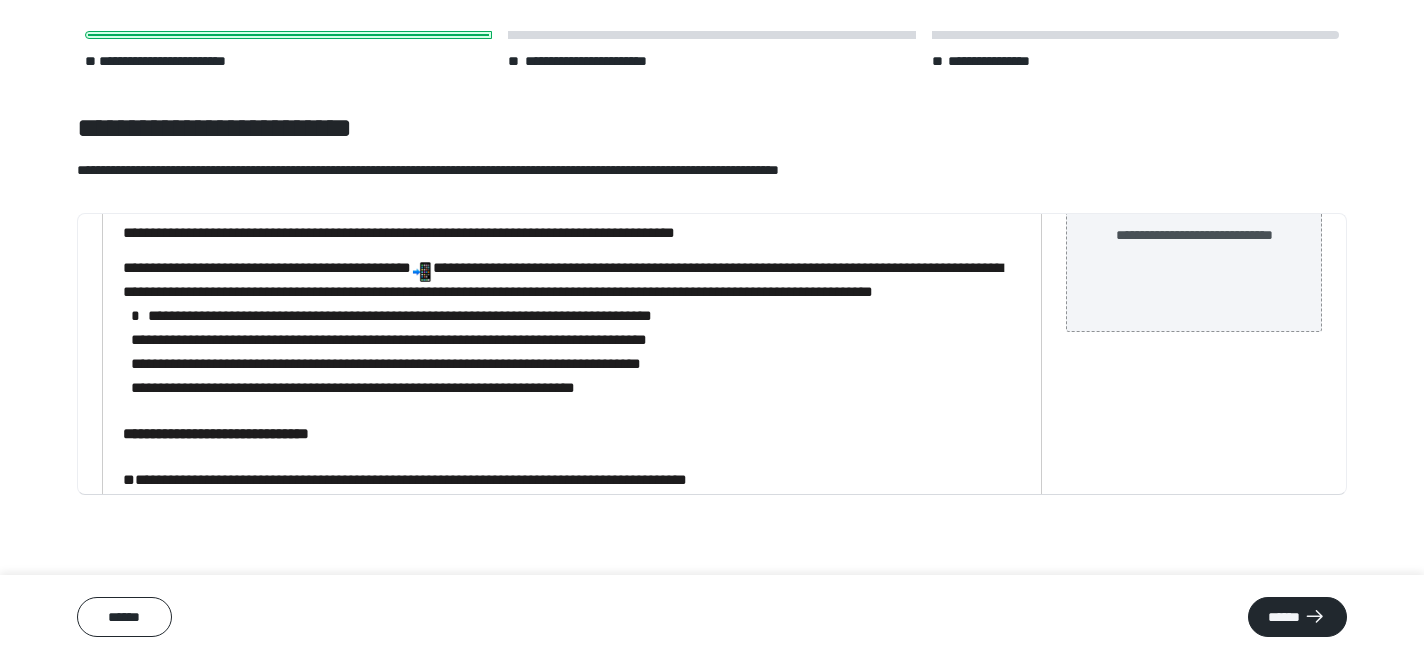 click on "**********" at bounding box center (572, 403) 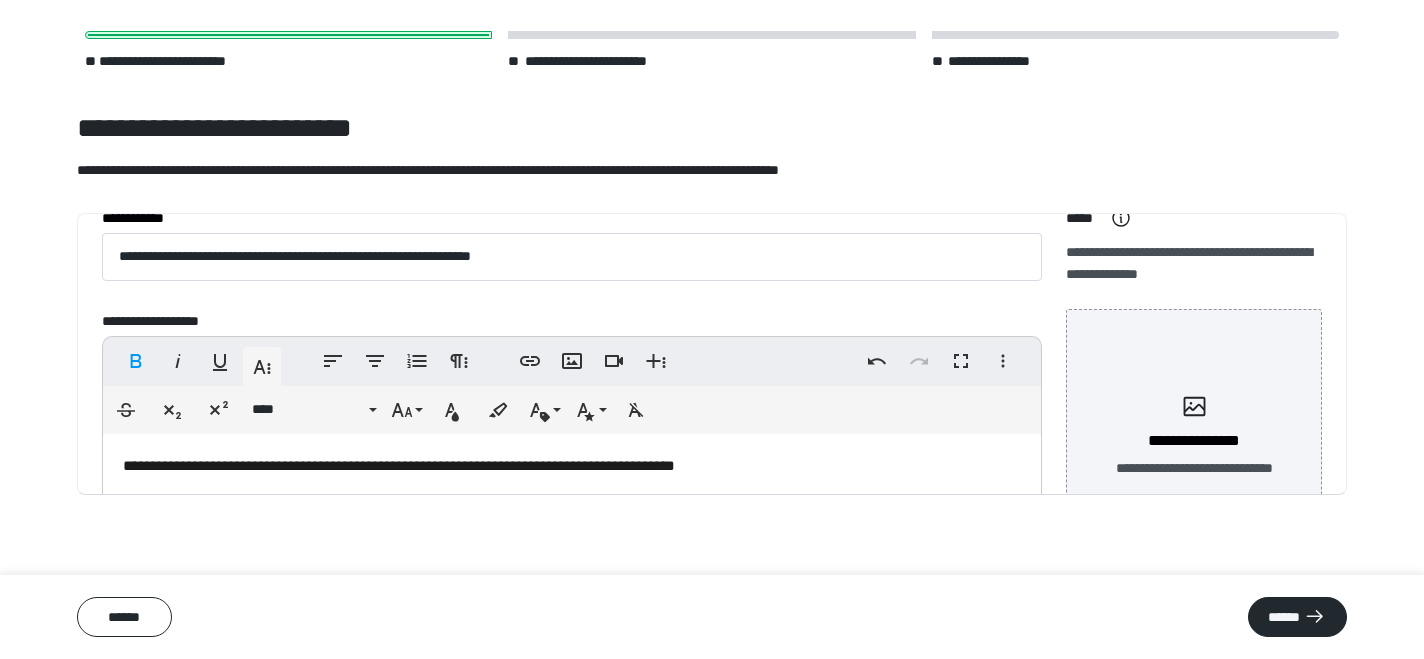 scroll, scrollTop: 143, scrollLeft: 0, axis: vertical 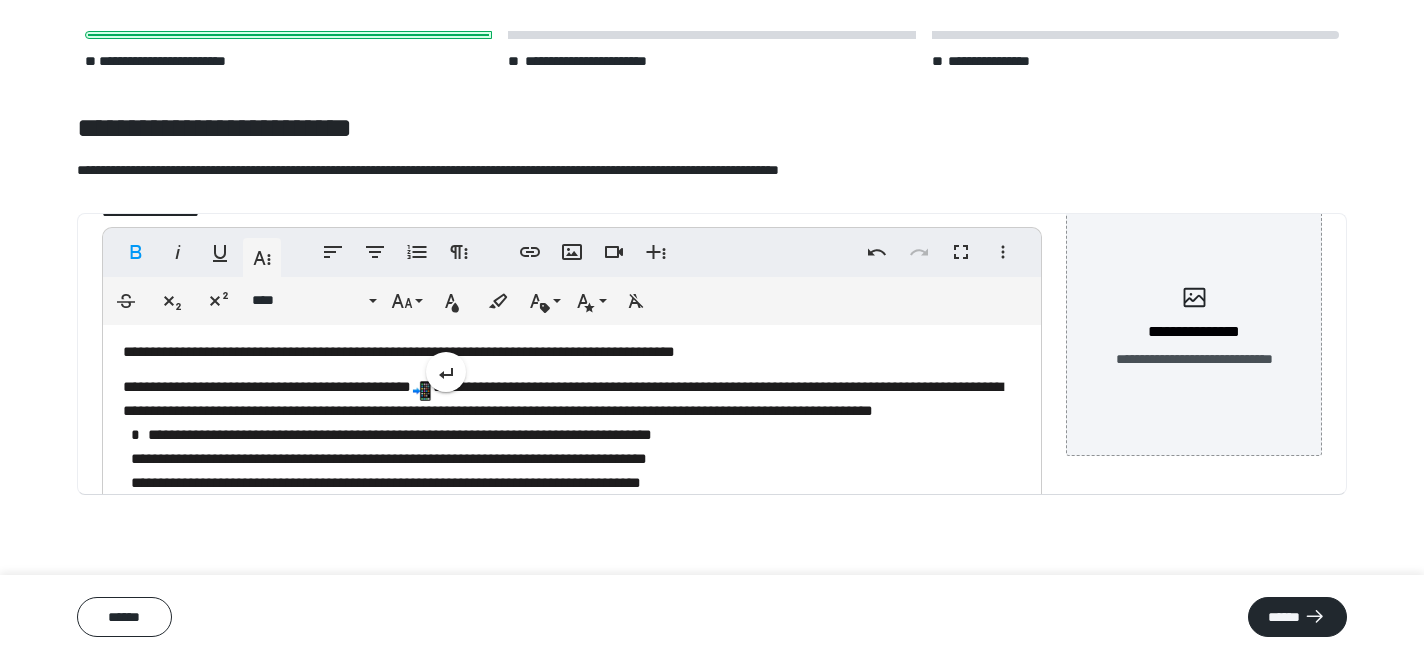click at bounding box center (446, 372) 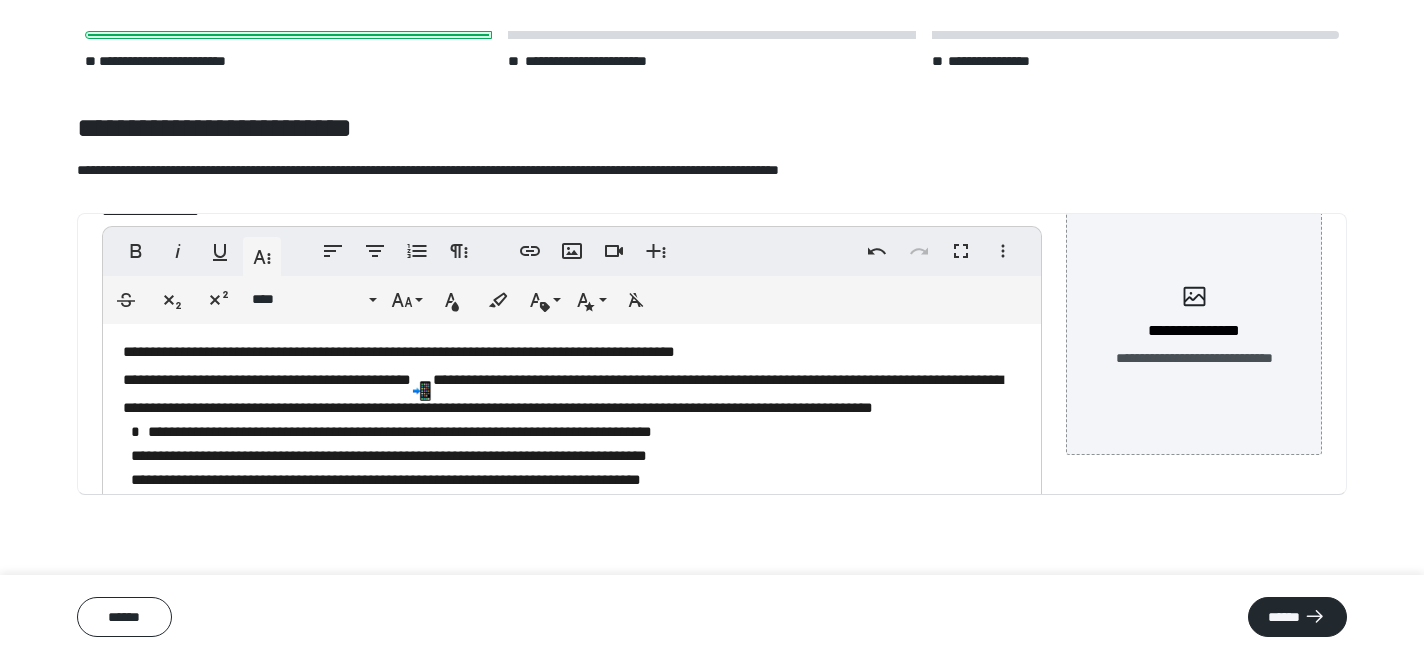 scroll, scrollTop: 5, scrollLeft: 0, axis: vertical 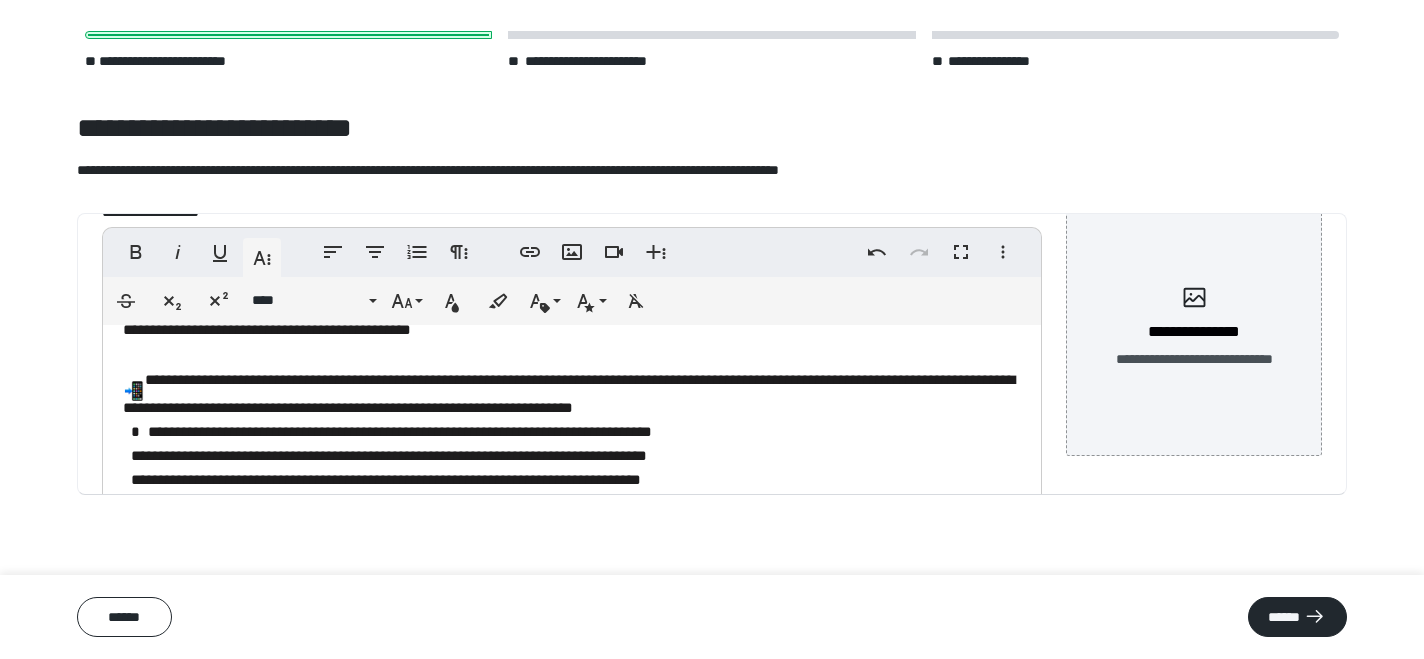 click on "**********" at bounding box center (569, 393) 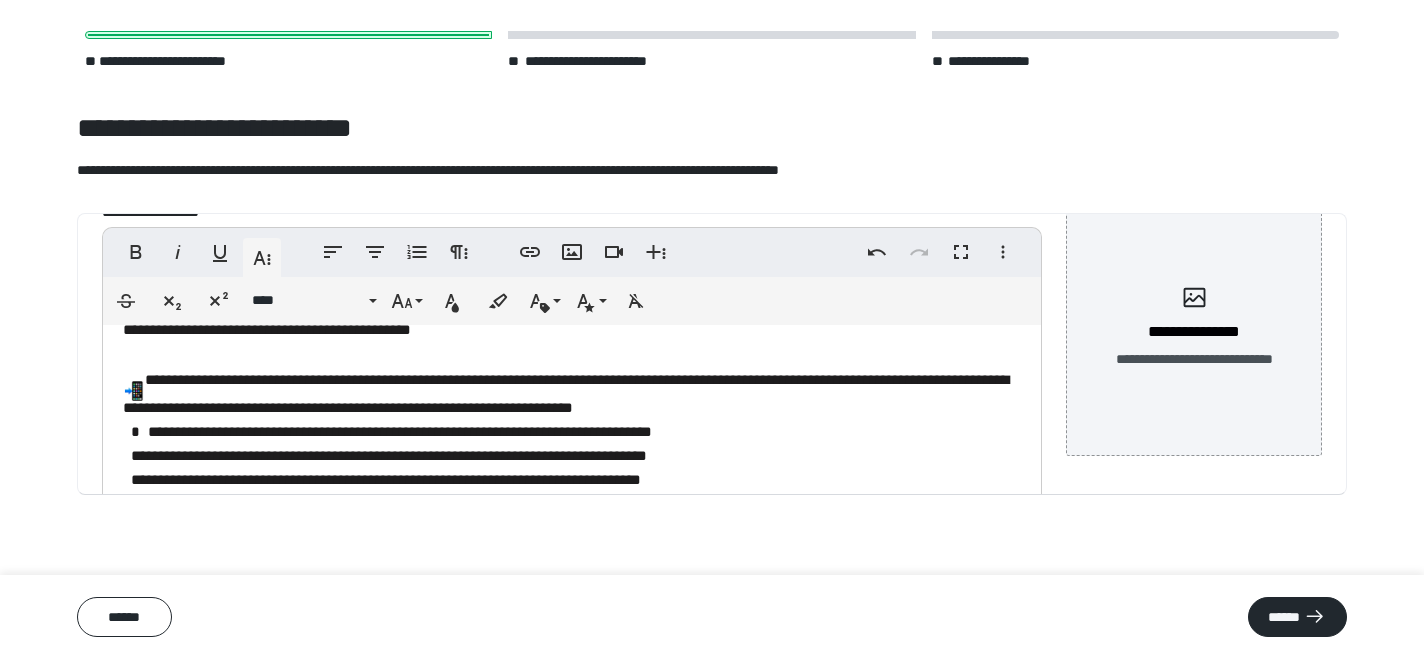 scroll, scrollTop: 43, scrollLeft: 0, axis: vertical 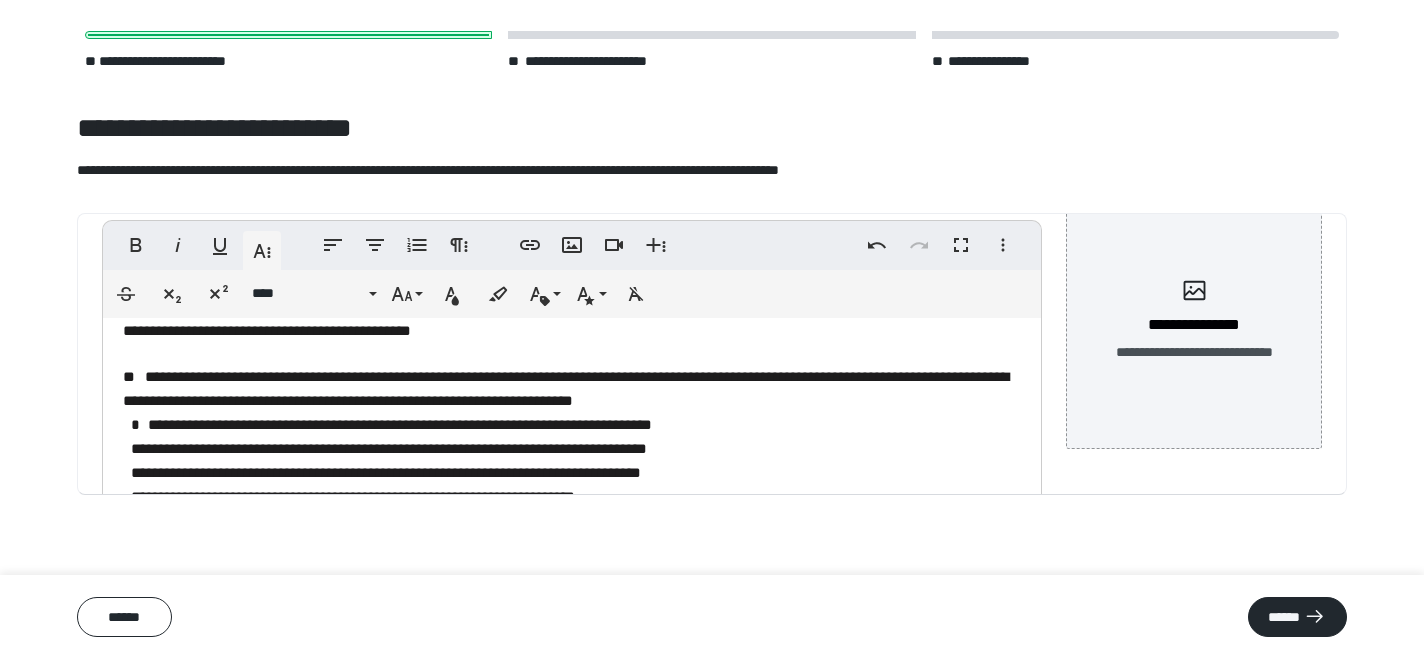 click on "**********" at bounding box center (566, 388) 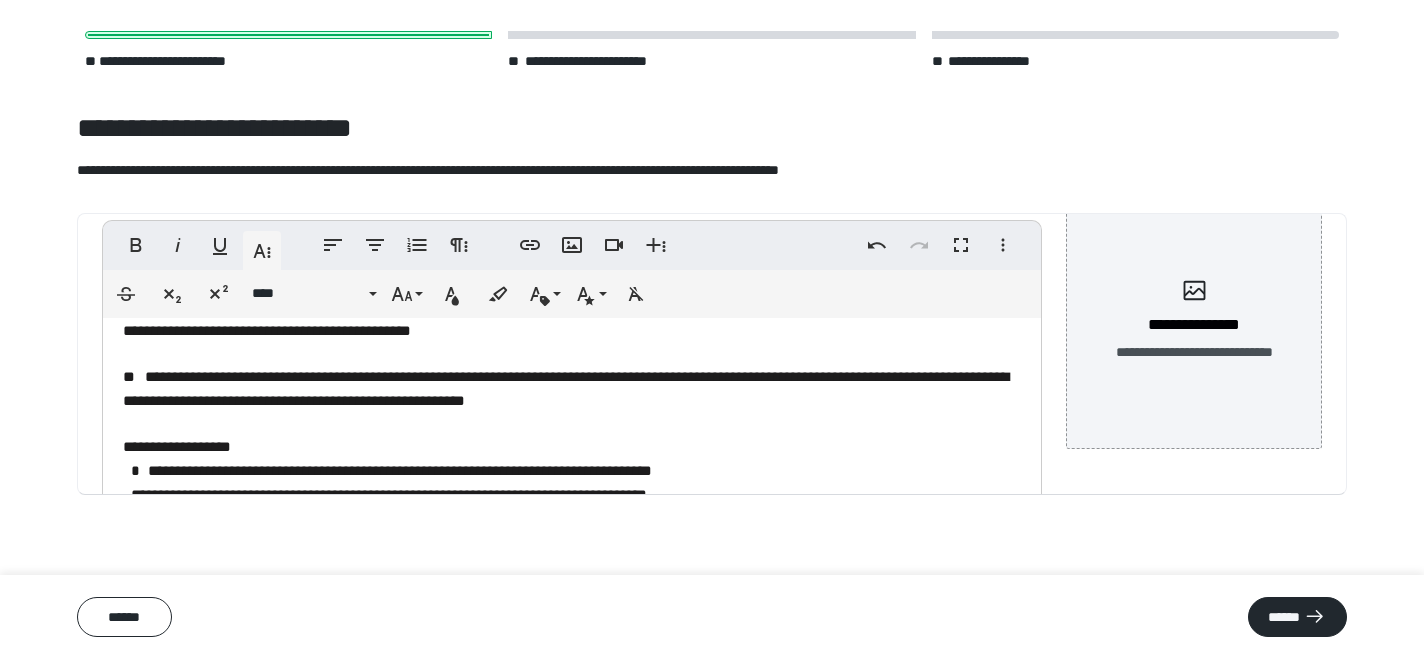 click on "**********" at bounding box center [572, 519] 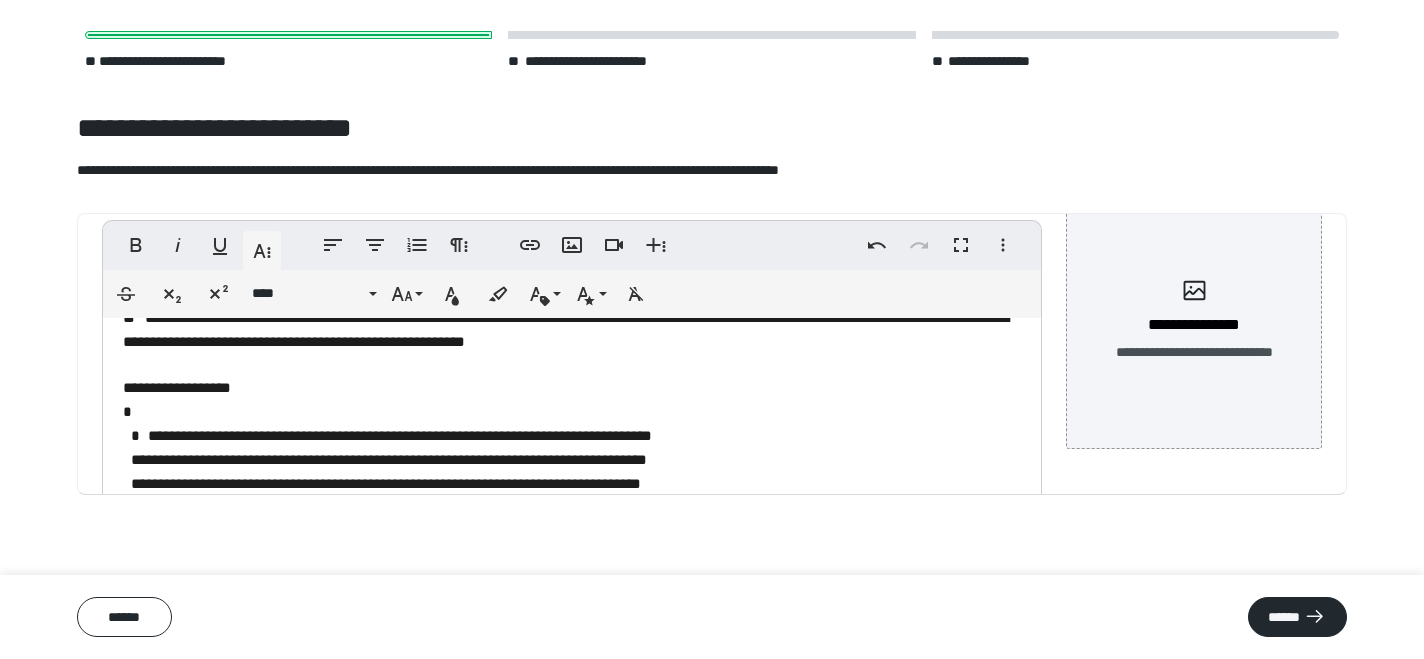 scroll, scrollTop: 114, scrollLeft: 0, axis: vertical 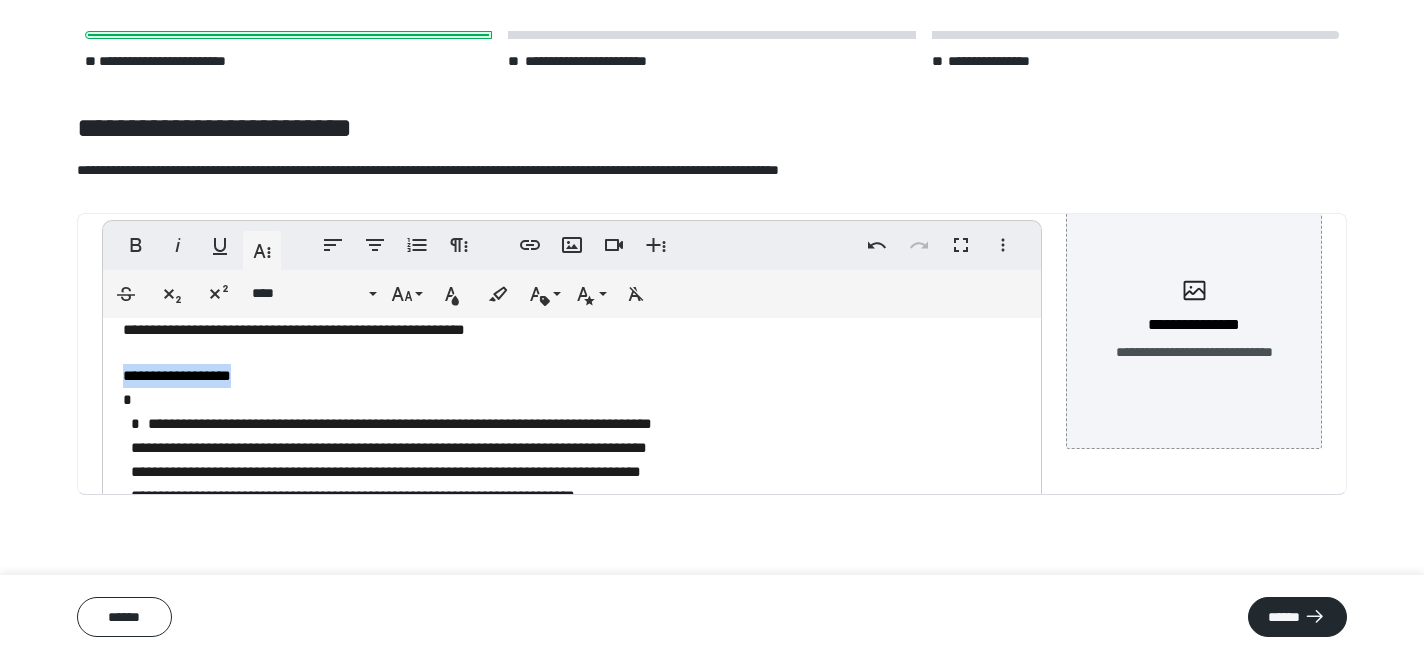 drag, startPoint x: 257, startPoint y: 380, endPoint x: 80, endPoint y: 380, distance: 177 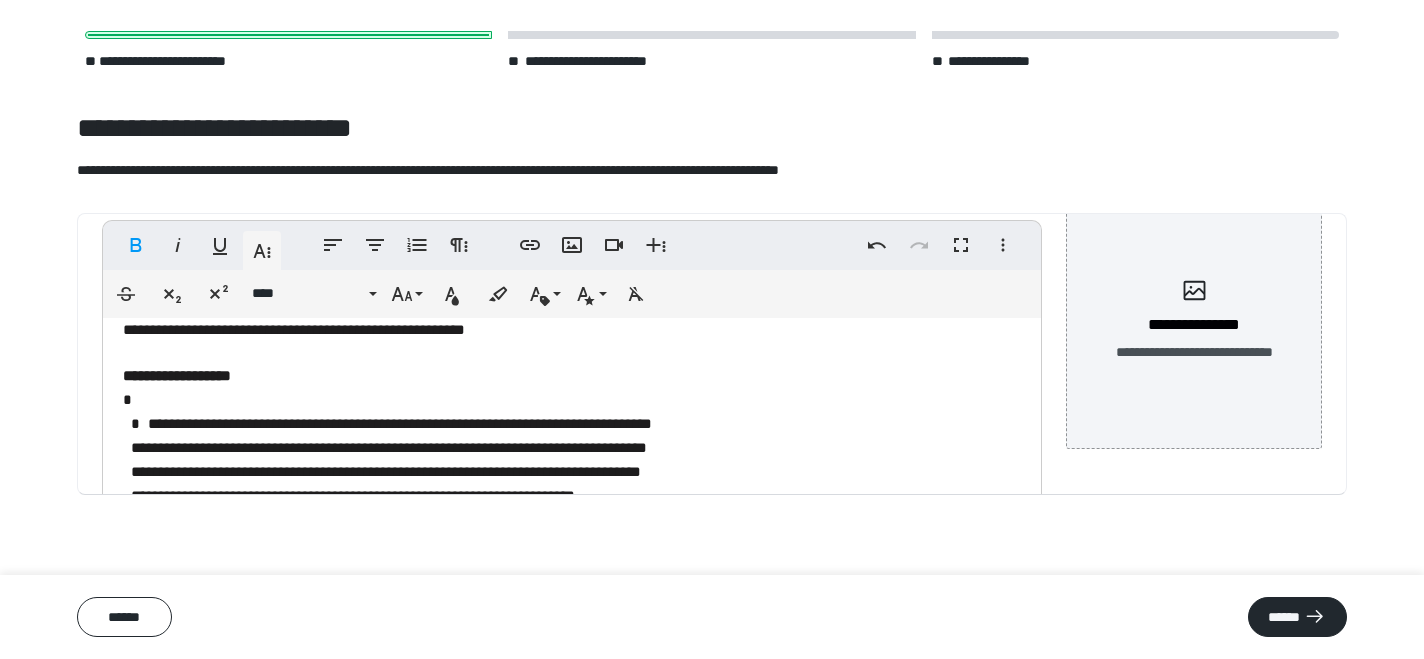 click on "**********" at bounding box center (572, 461) 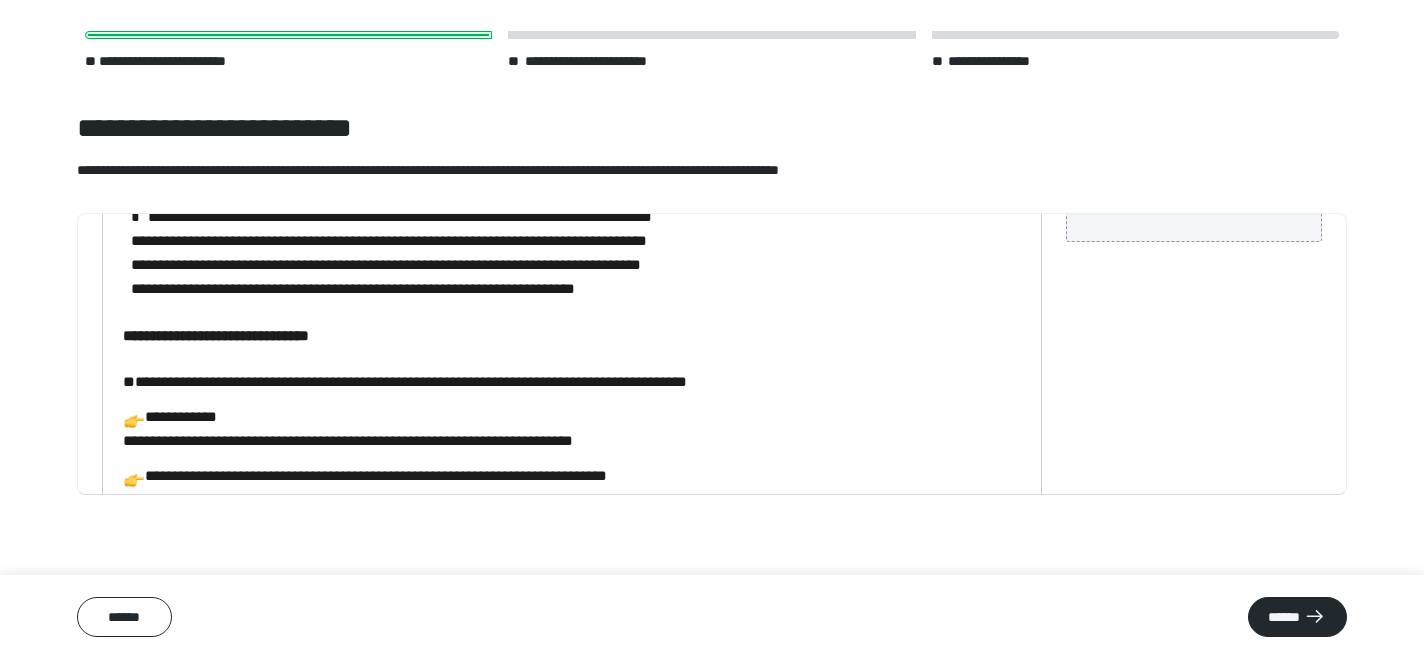 scroll, scrollTop: 434, scrollLeft: 0, axis: vertical 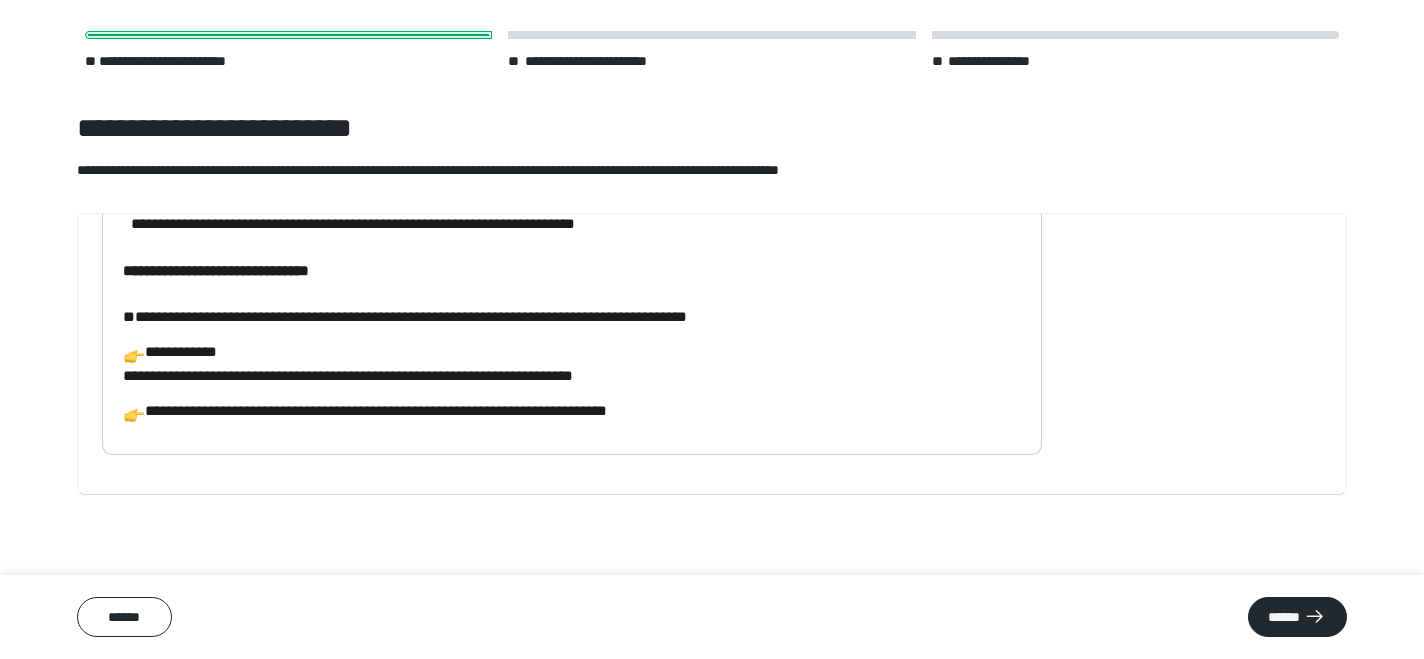 click on "**********" at bounding box center (420, 316) 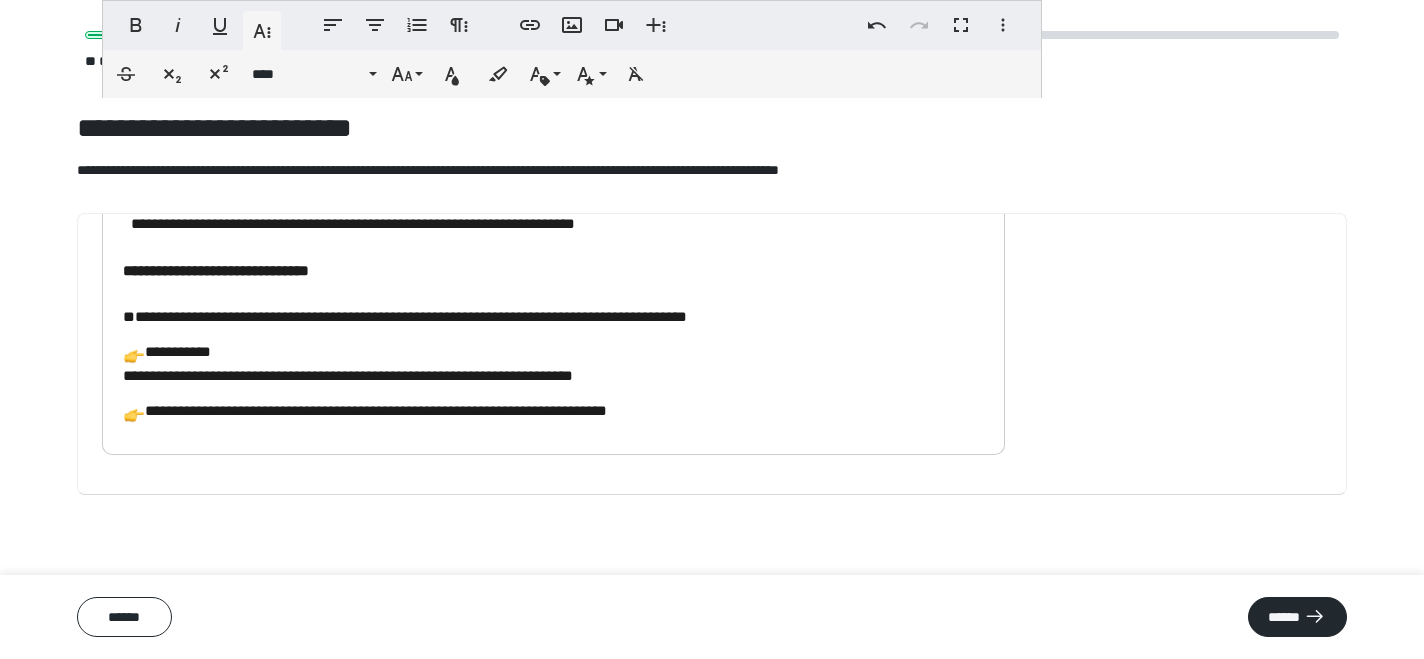 scroll, scrollTop: 105, scrollLeft: 0, axis: vertical 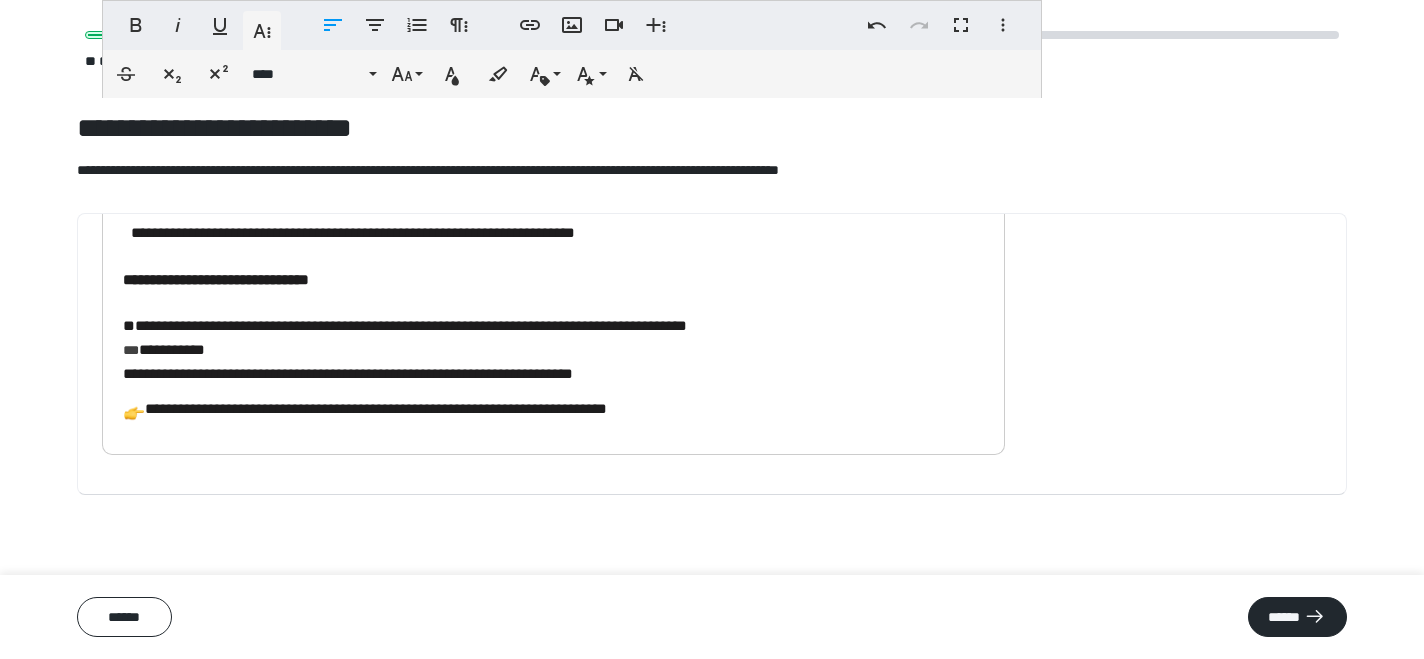 click on "*" at bounding box center (138, 325) 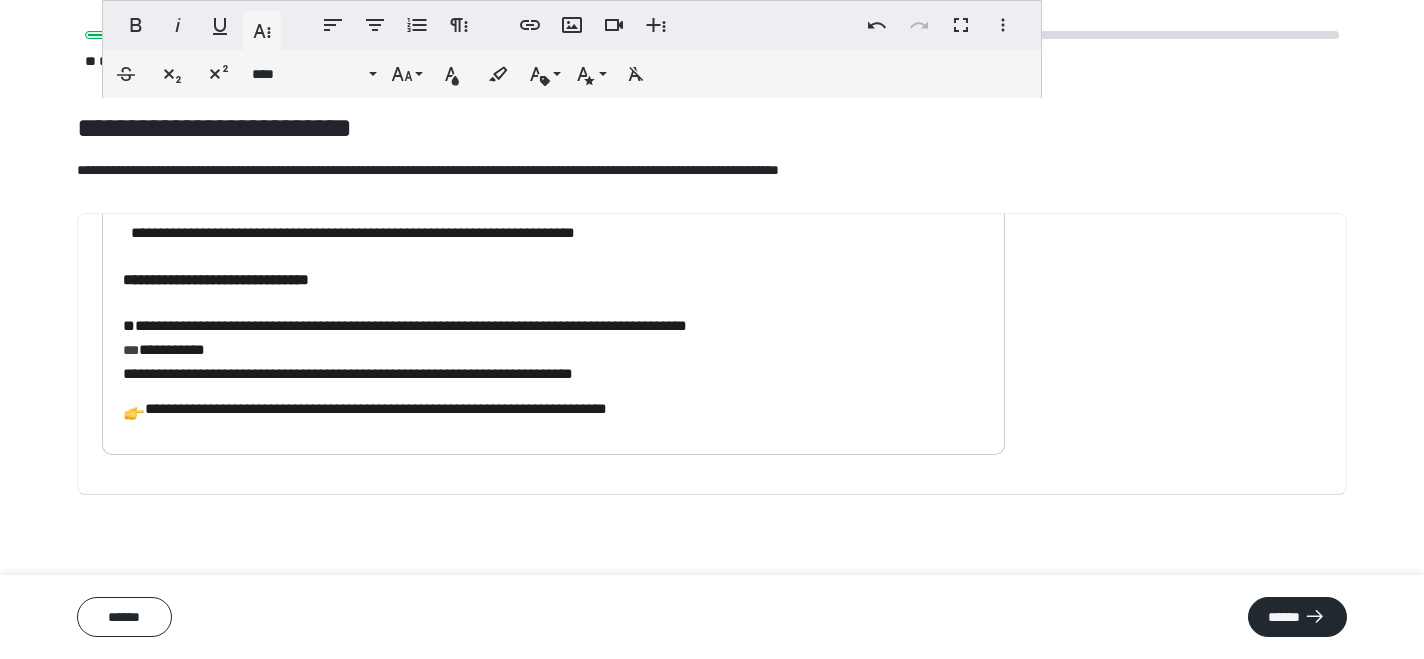 scroll, scrollTop: 104, scrollLeft: 0, axis: vertical 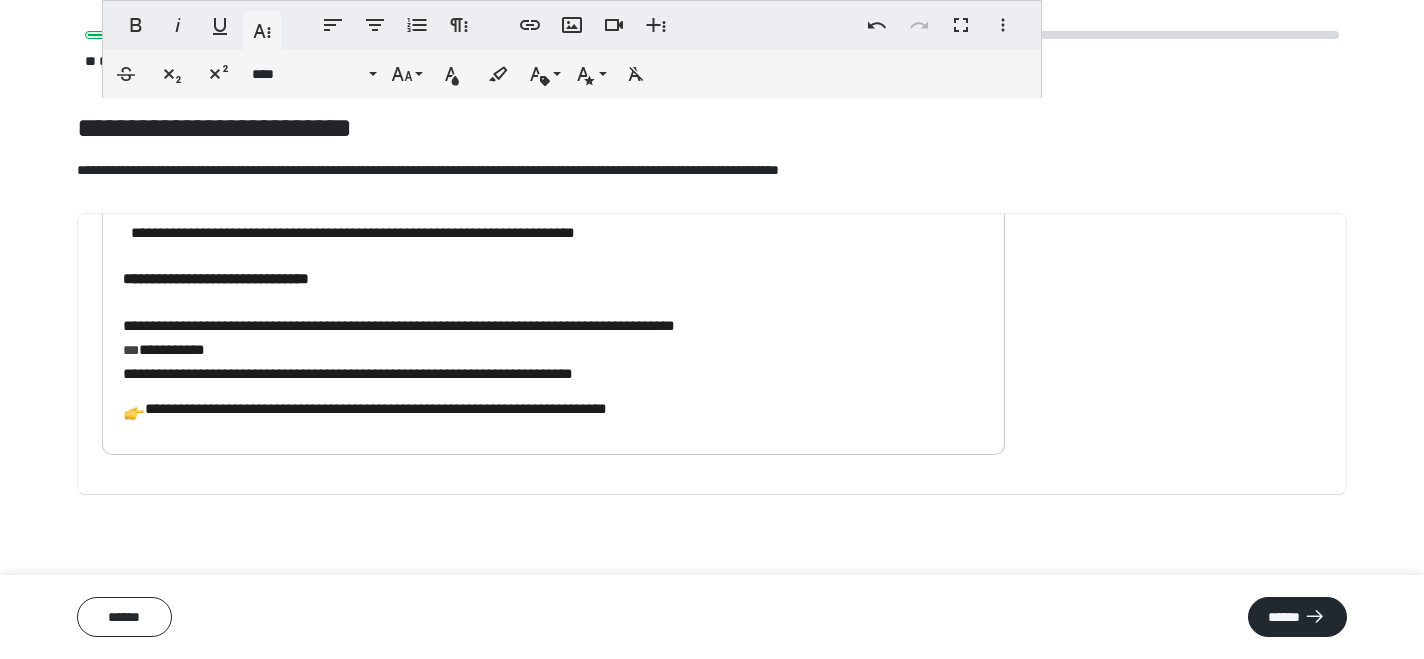 click on "**********" at bounding box center [376, 408] 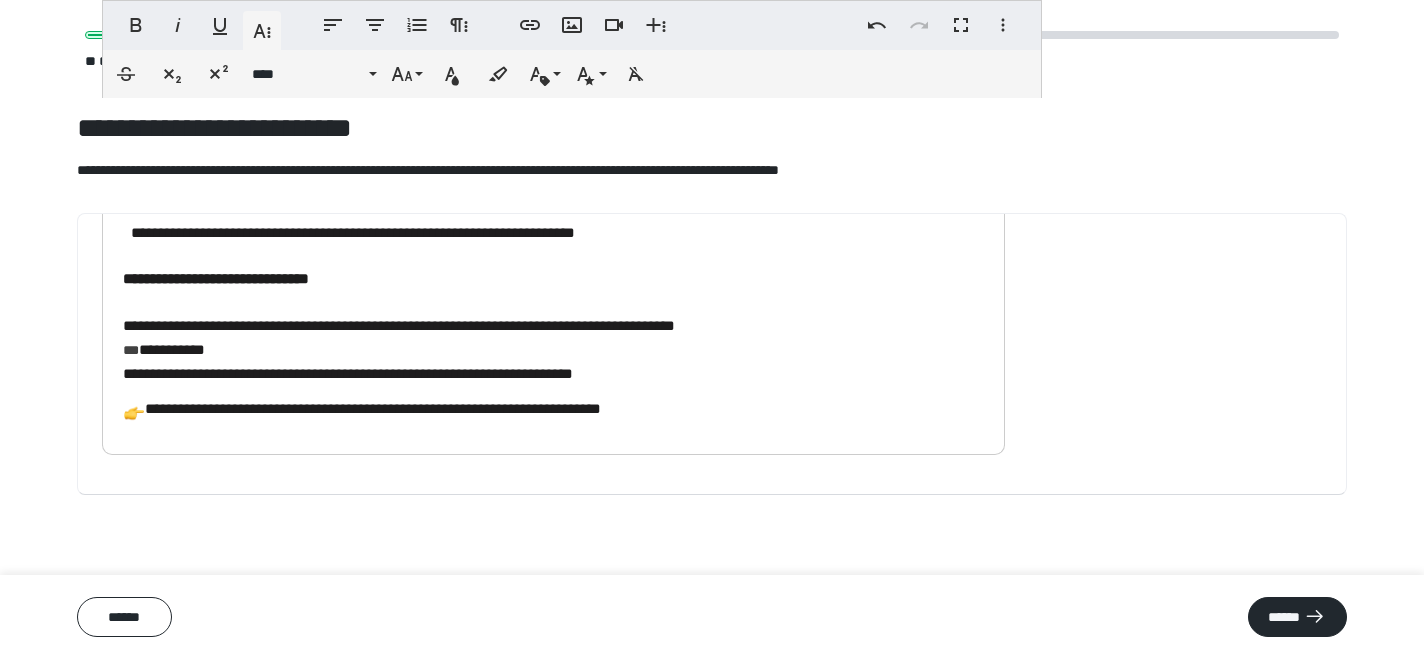 scroll, scrollTop: 95, scrollLeft: 0, axis: vertical 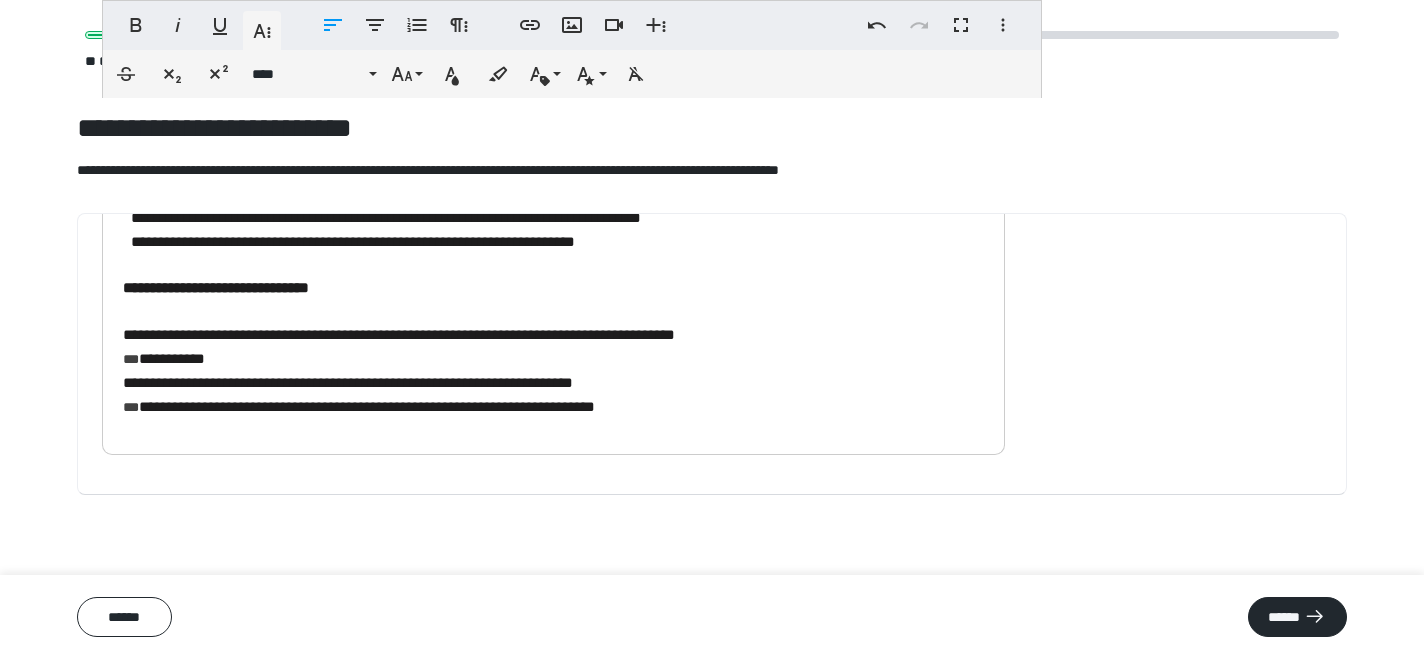 click on "**********" at bounding box center (348, 382) 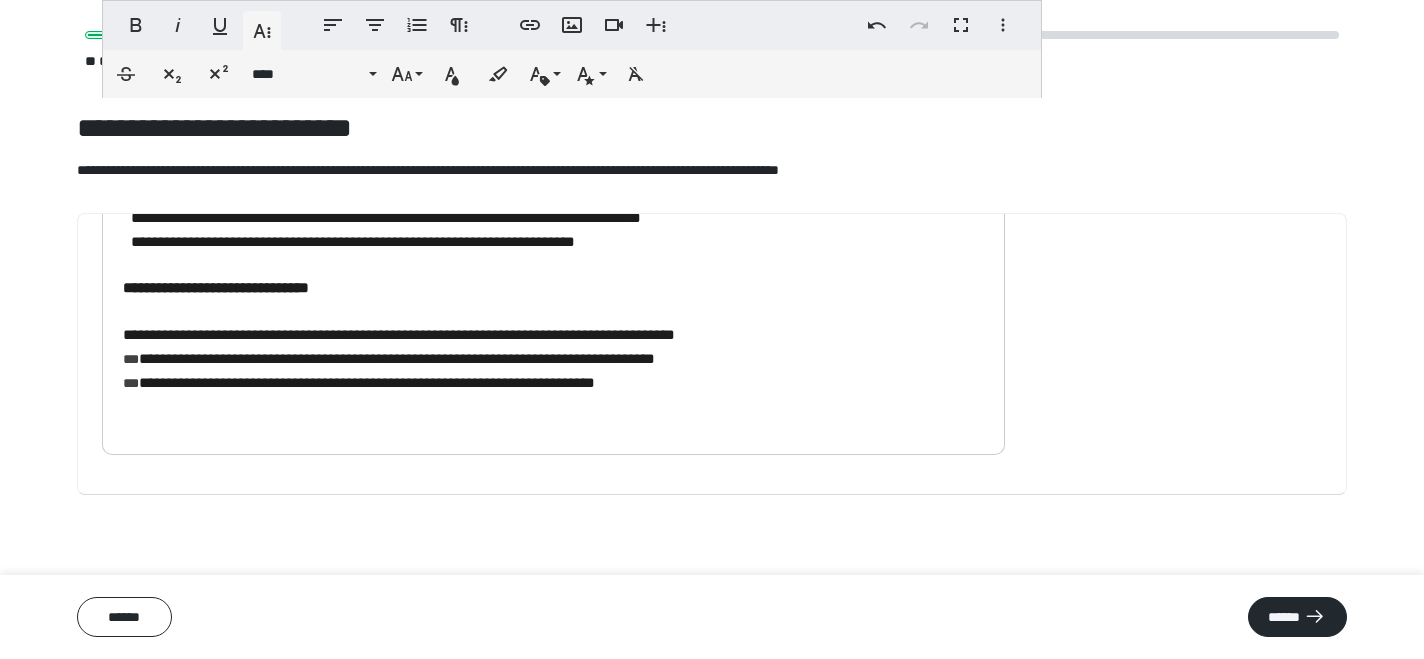 scroll, scrollTop: 70, scrollLeft: 0, axis: vertical 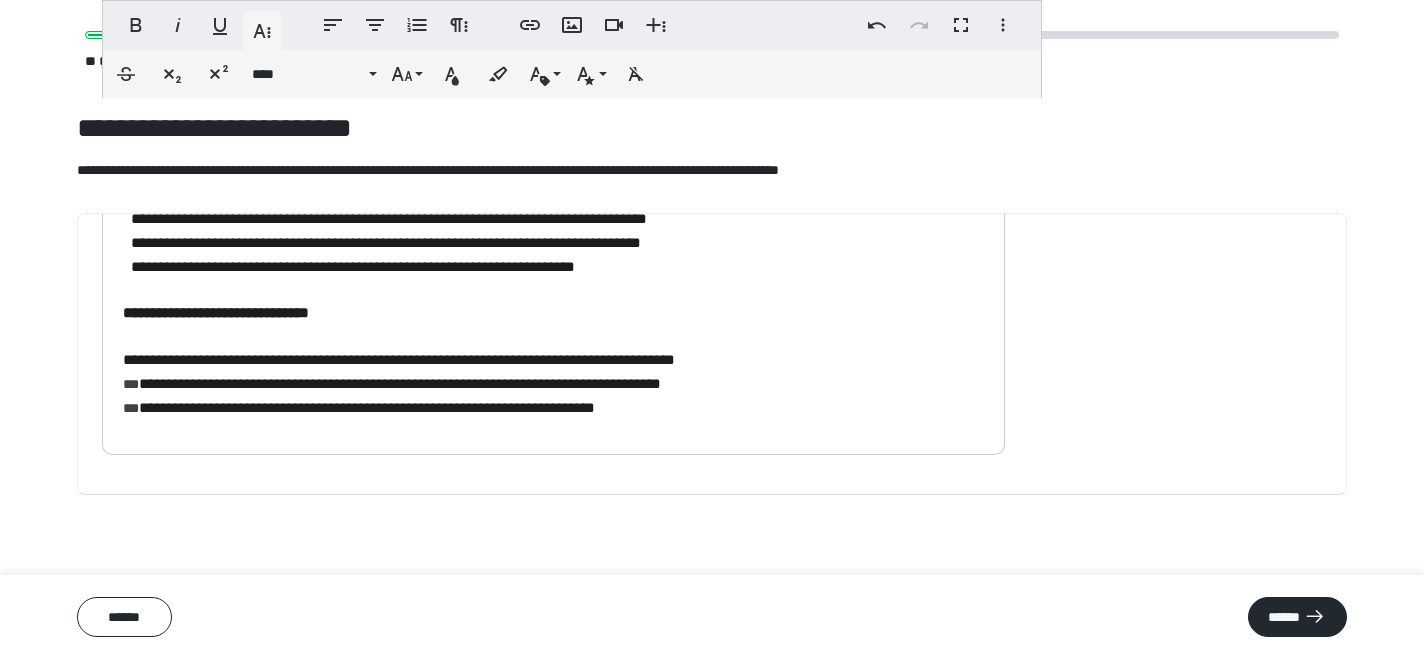 click on "**********" at bounding box center [553, 211] 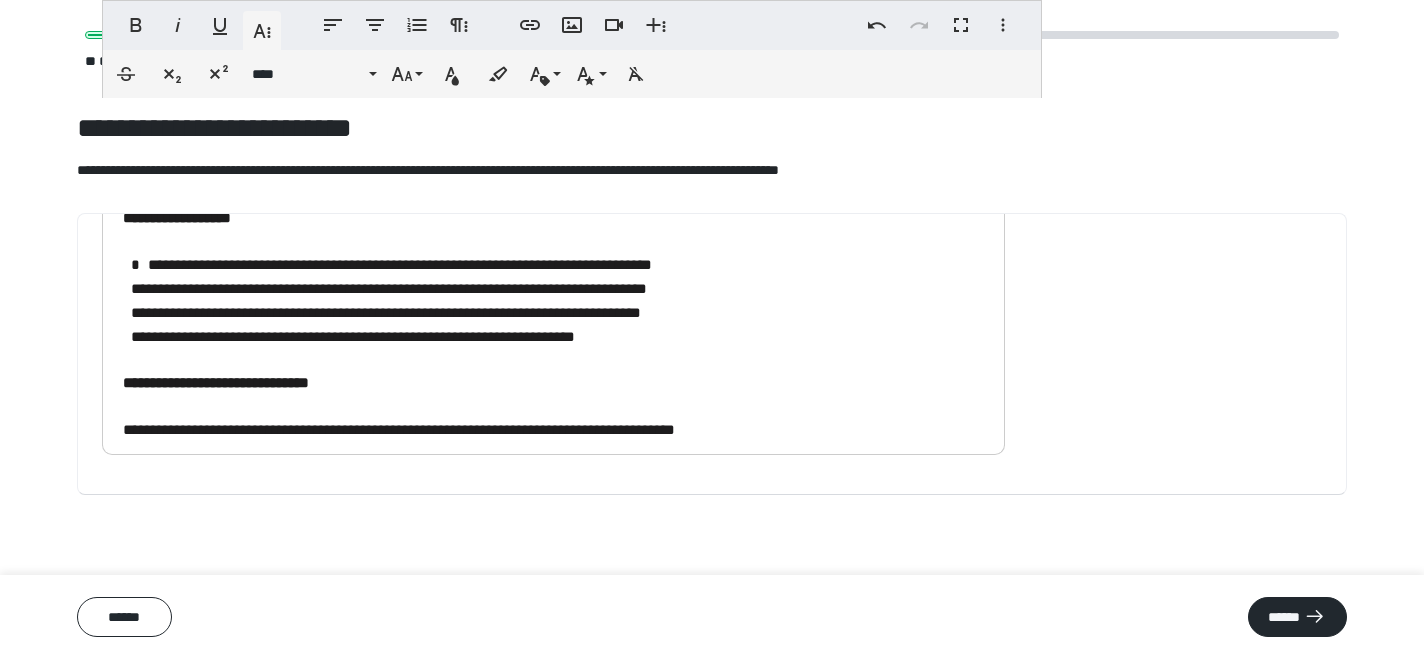 scroll, scrollTop: 70, scrollLeft: 0, axis: vertical 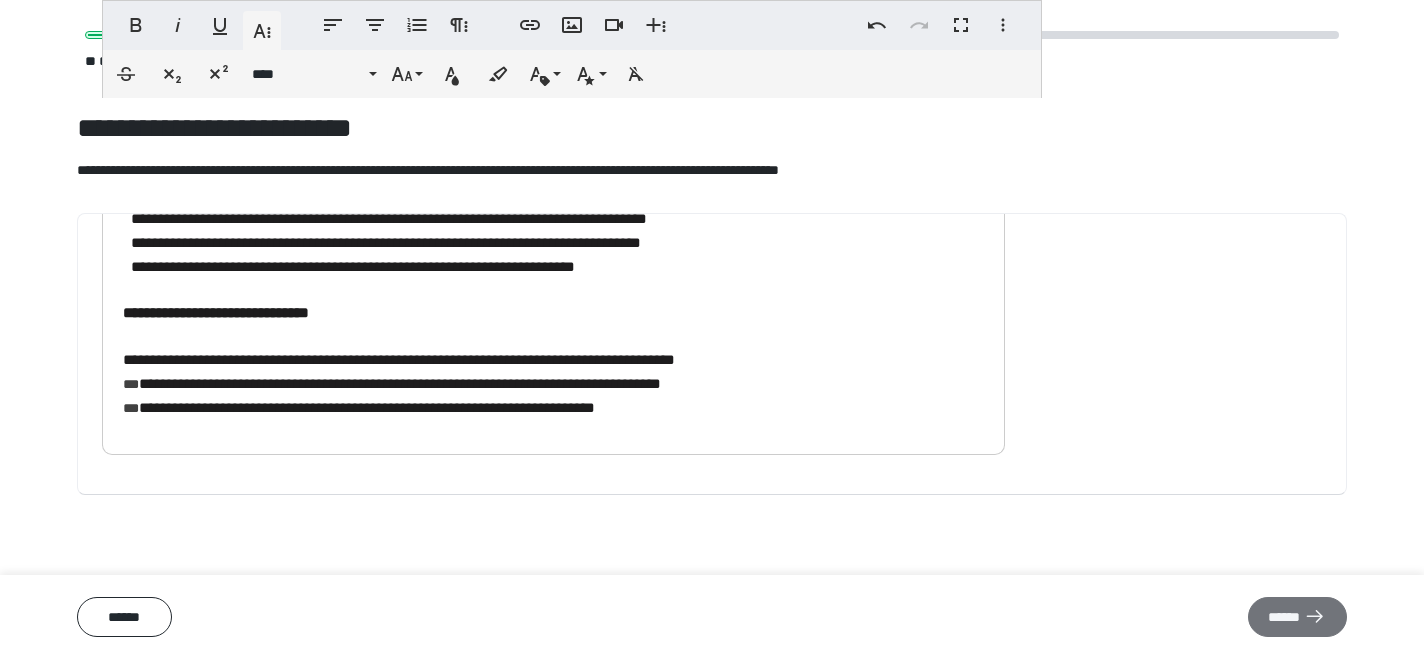 click on "******" at bounding box center (1297, 617) 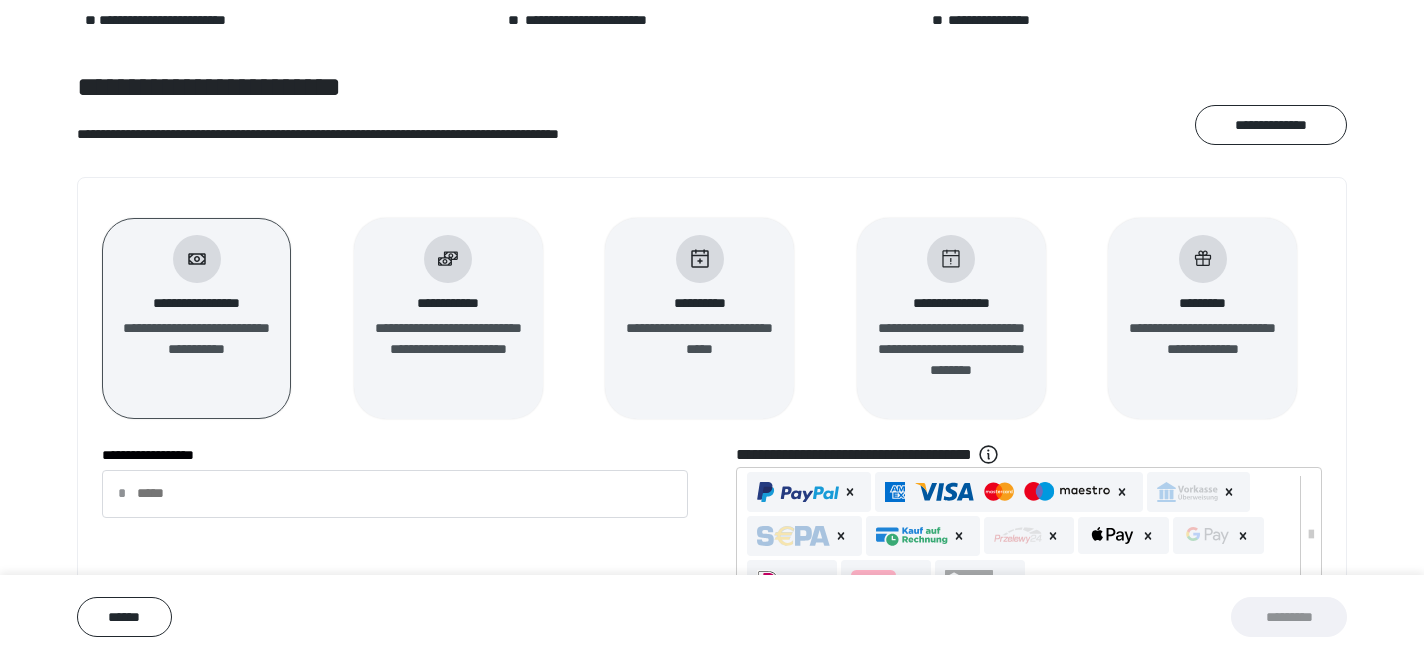 scroll, scrollTop: 153, scrollLeft: 0, axis: vertical 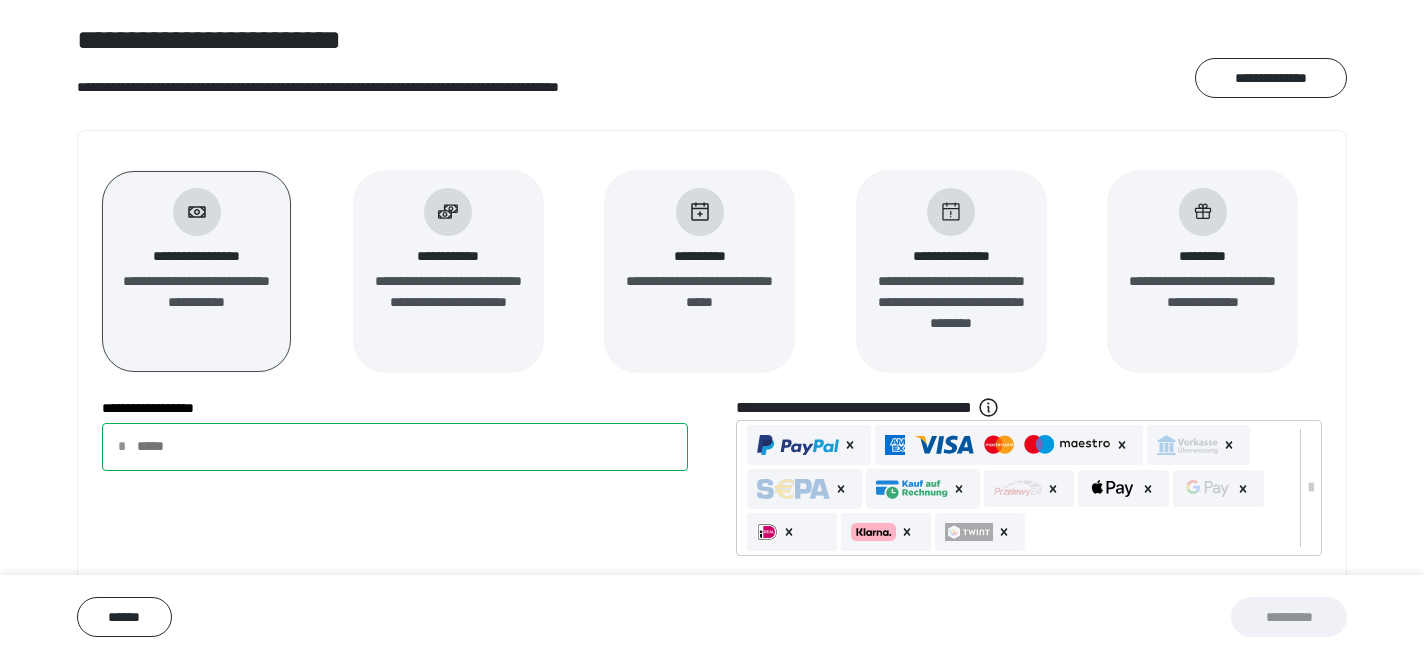 click on "**********" at bounding box center (395, 447) 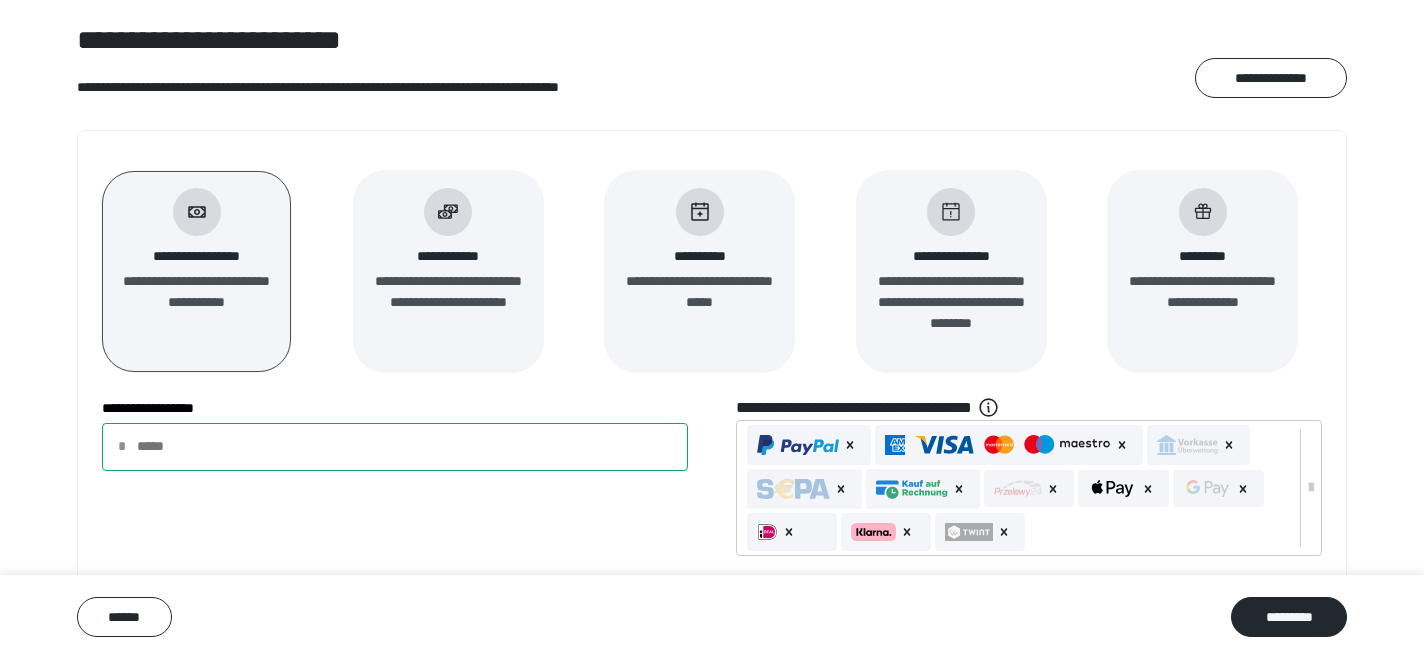 type on "**" 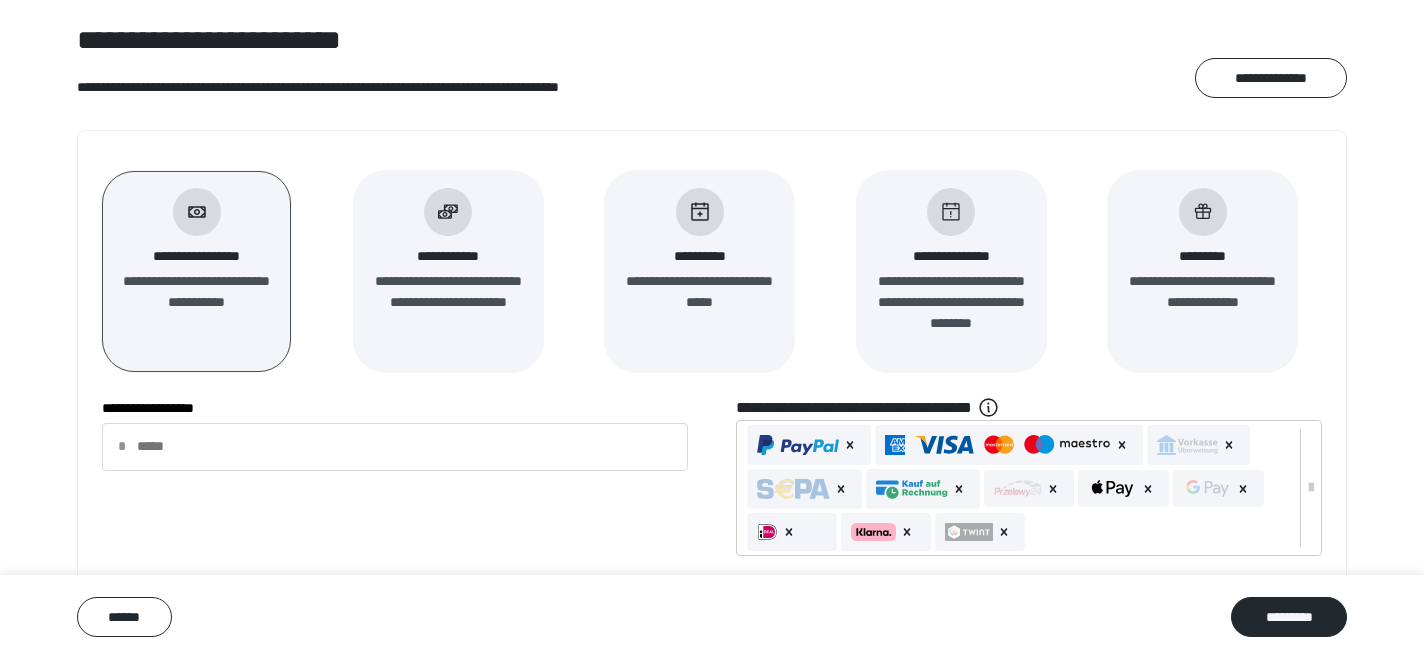 click on "**********" at bounding box center [712, 480] 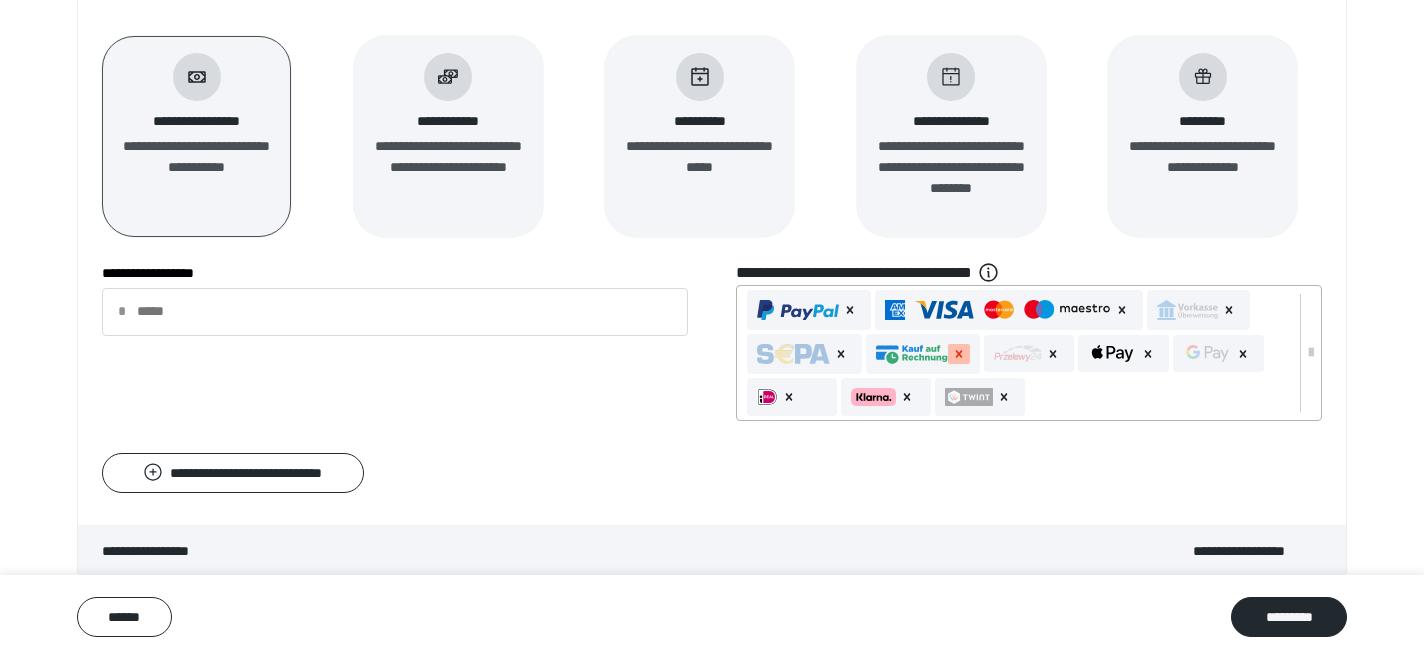 click 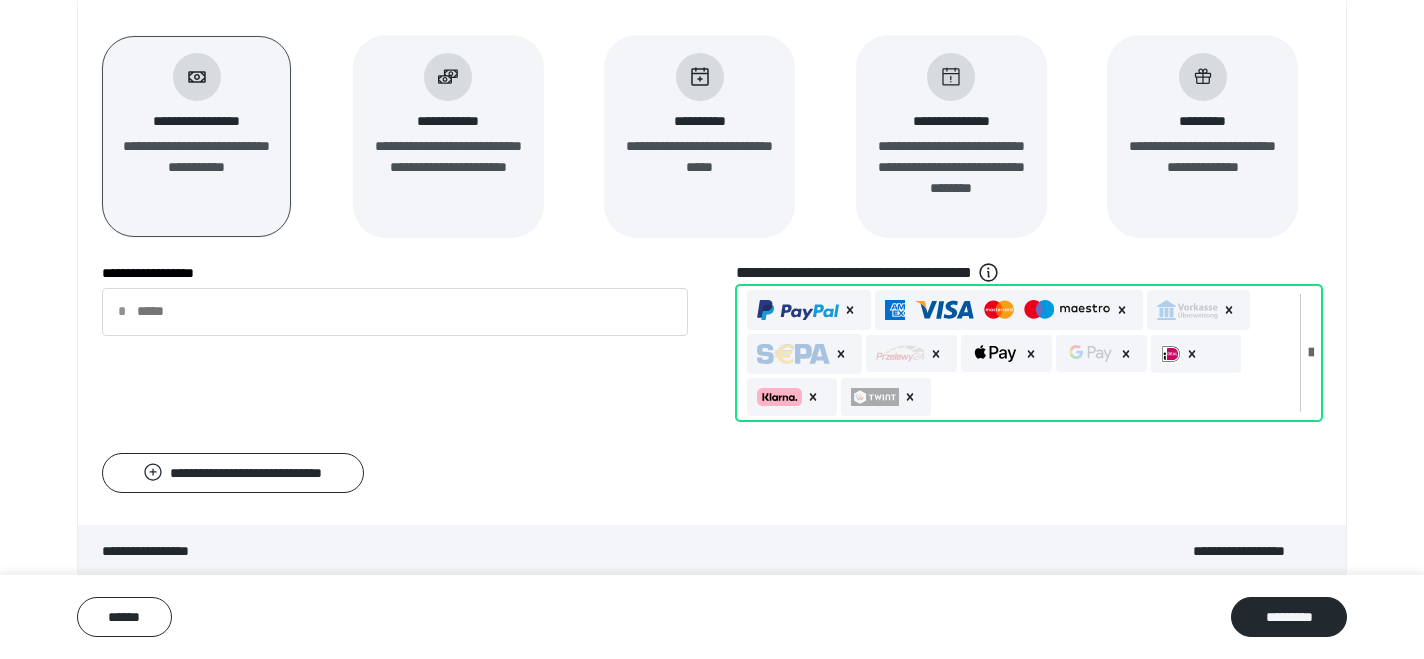 scroll, scrollTop: 321, scrollLeft: 0, axis: vertical 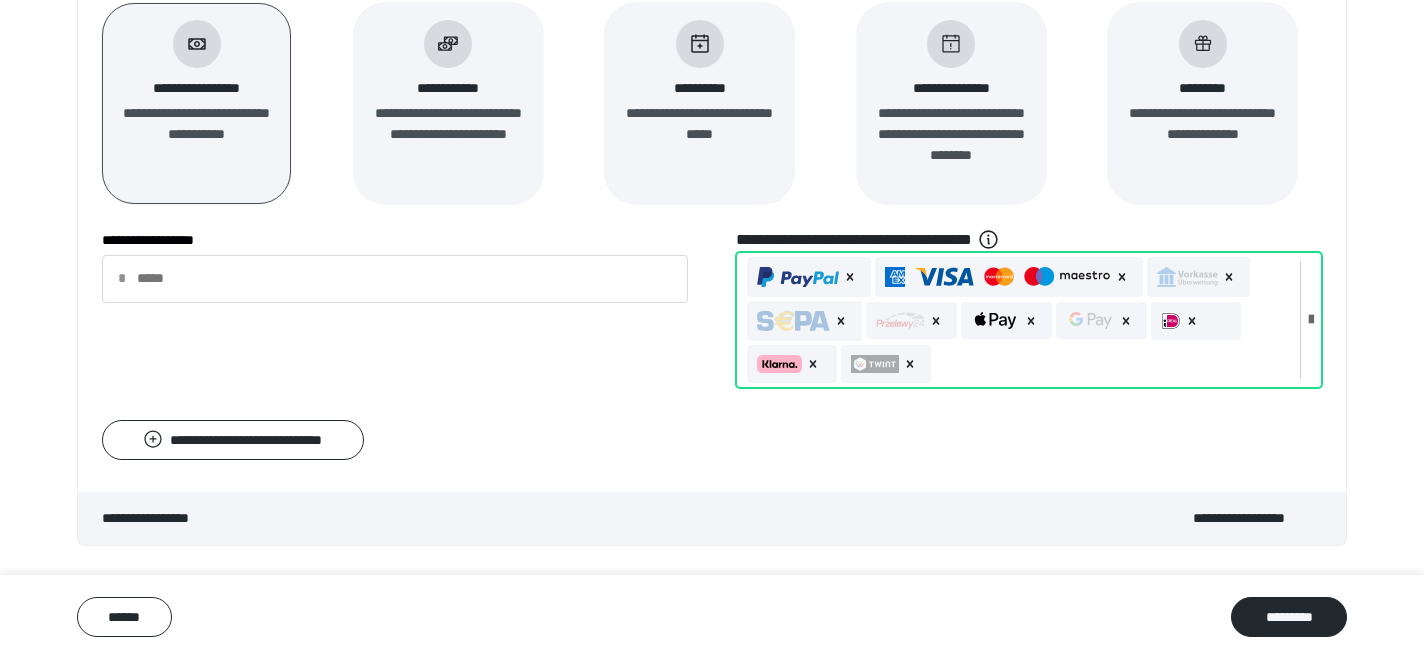 click at bounding box center (1018, 320) 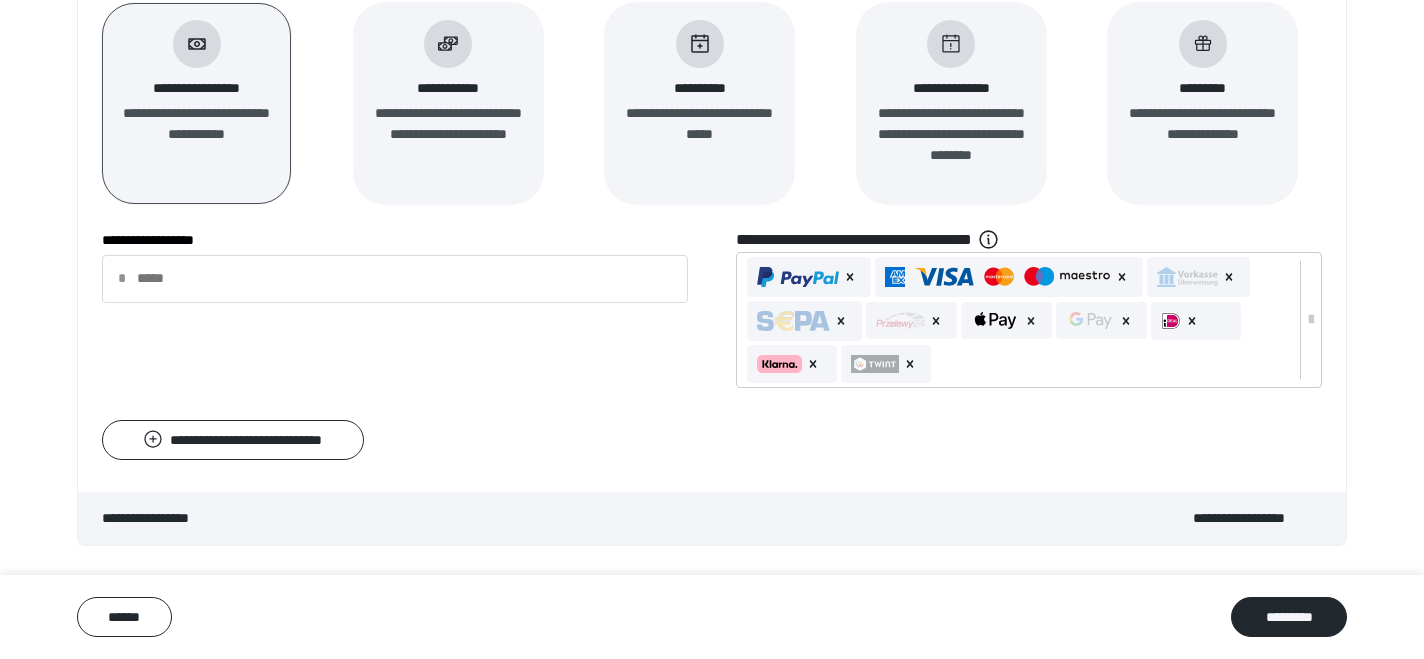 click on "**********" at bounding box center [712, 312] 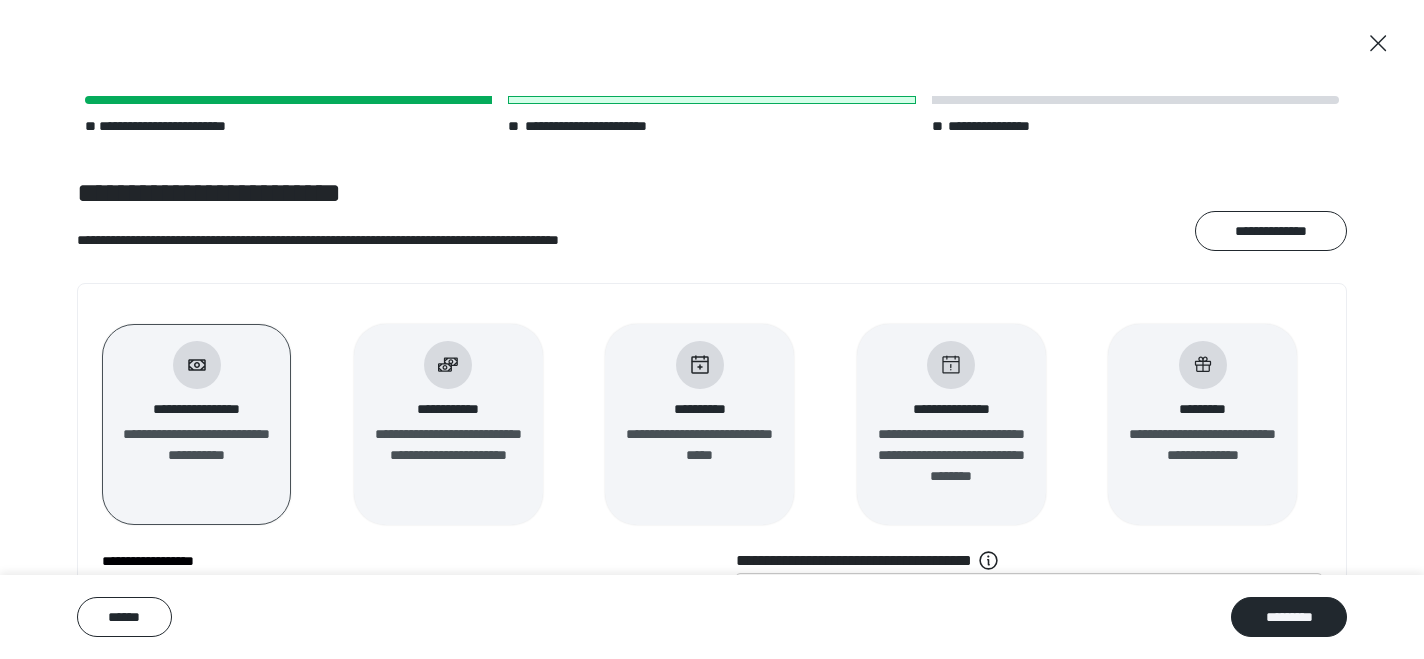 scroll, scrollTop: 148, scrollLeft: 0, axis: vertical 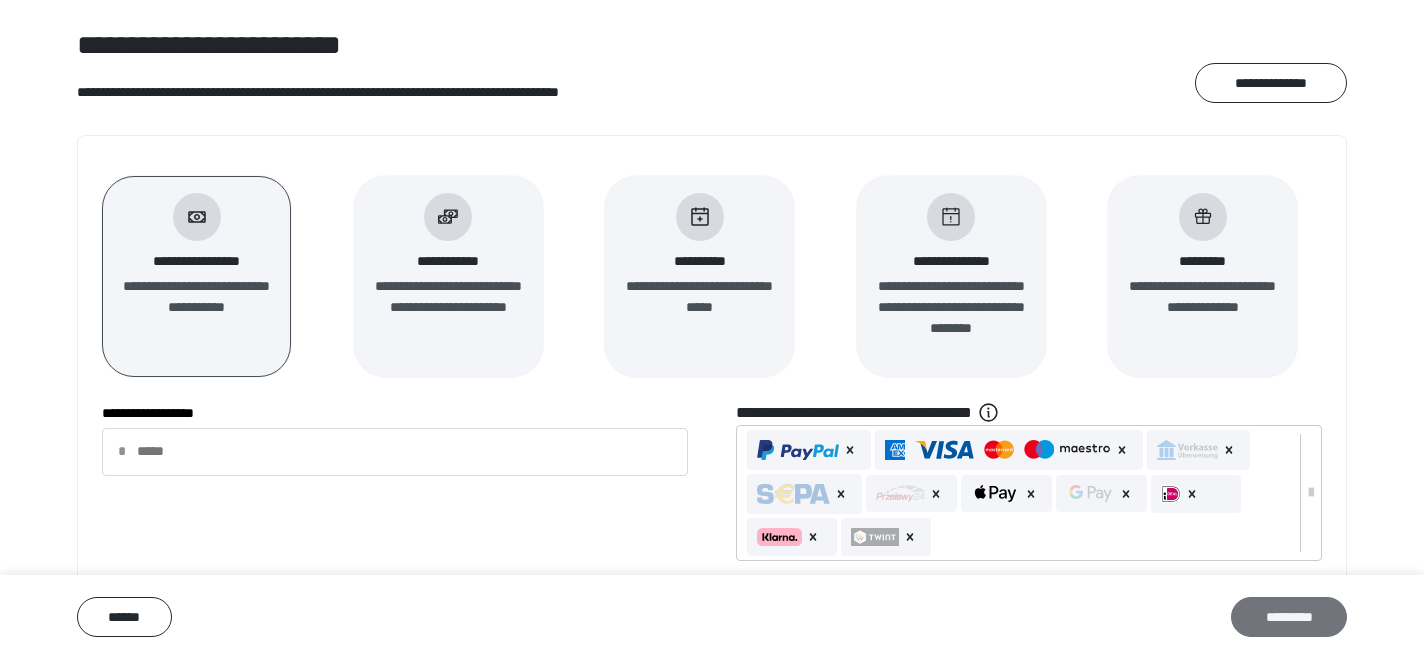 click on "*********" at bounding box center (1289, 617) 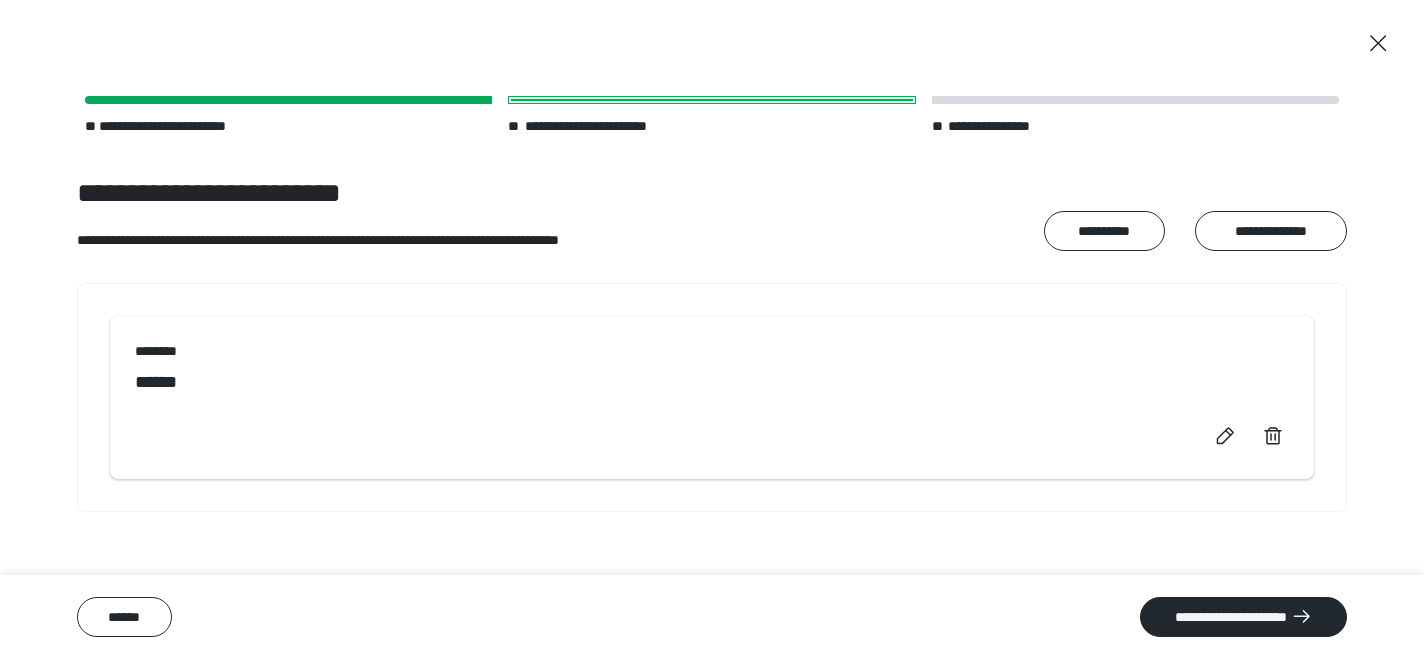 scroll, scrollTop: 0, scrollLeft: 0, axis: both 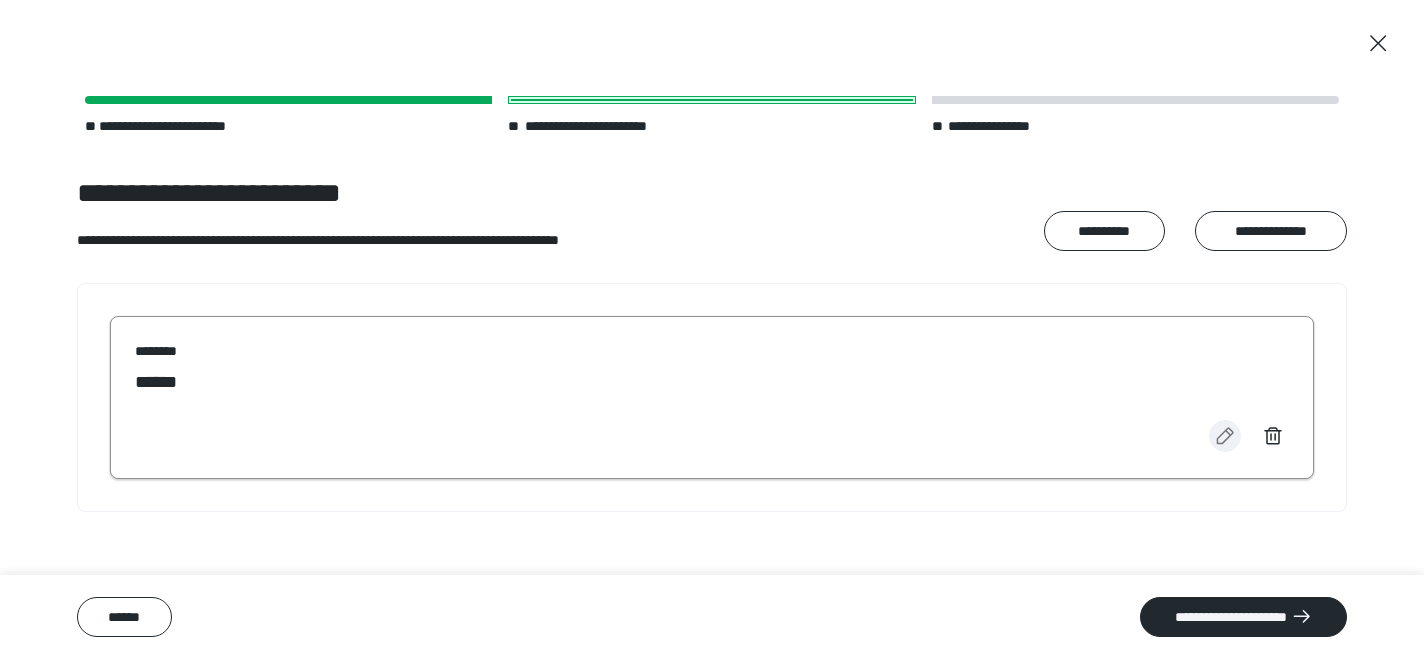 click 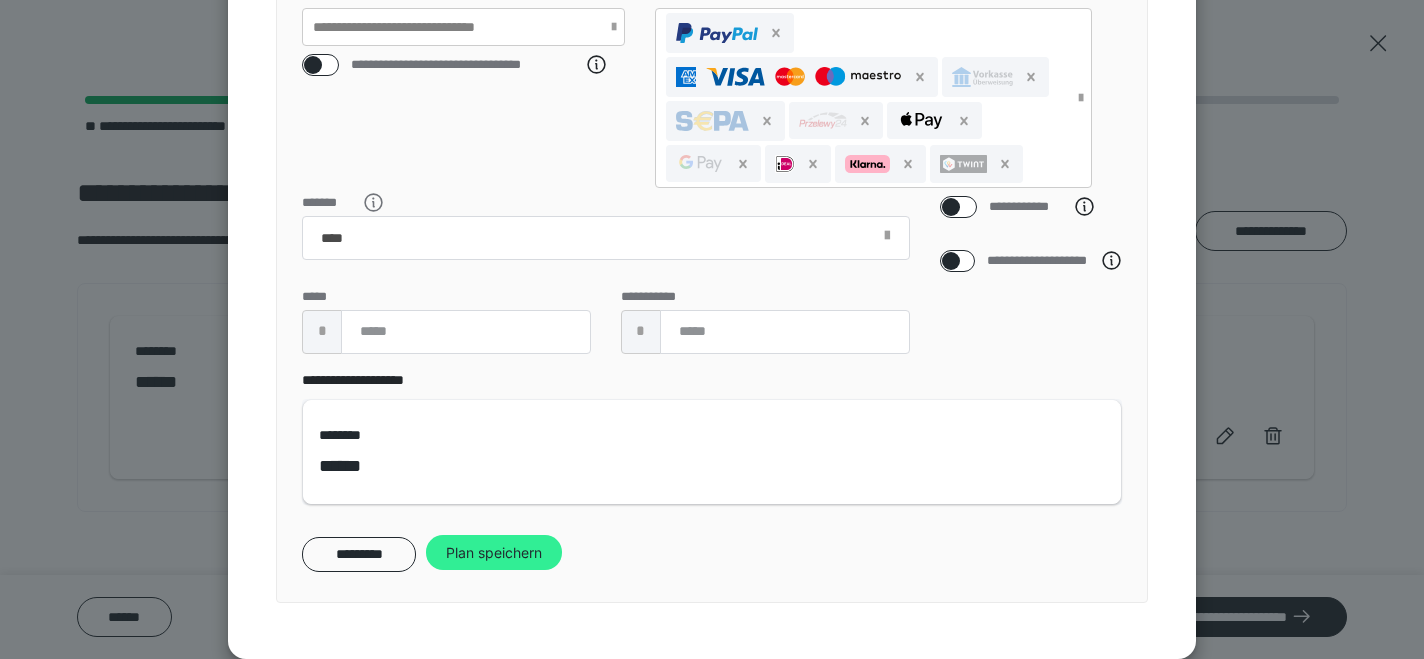 click on "Plan speichern" at bounding box center (494, 553) 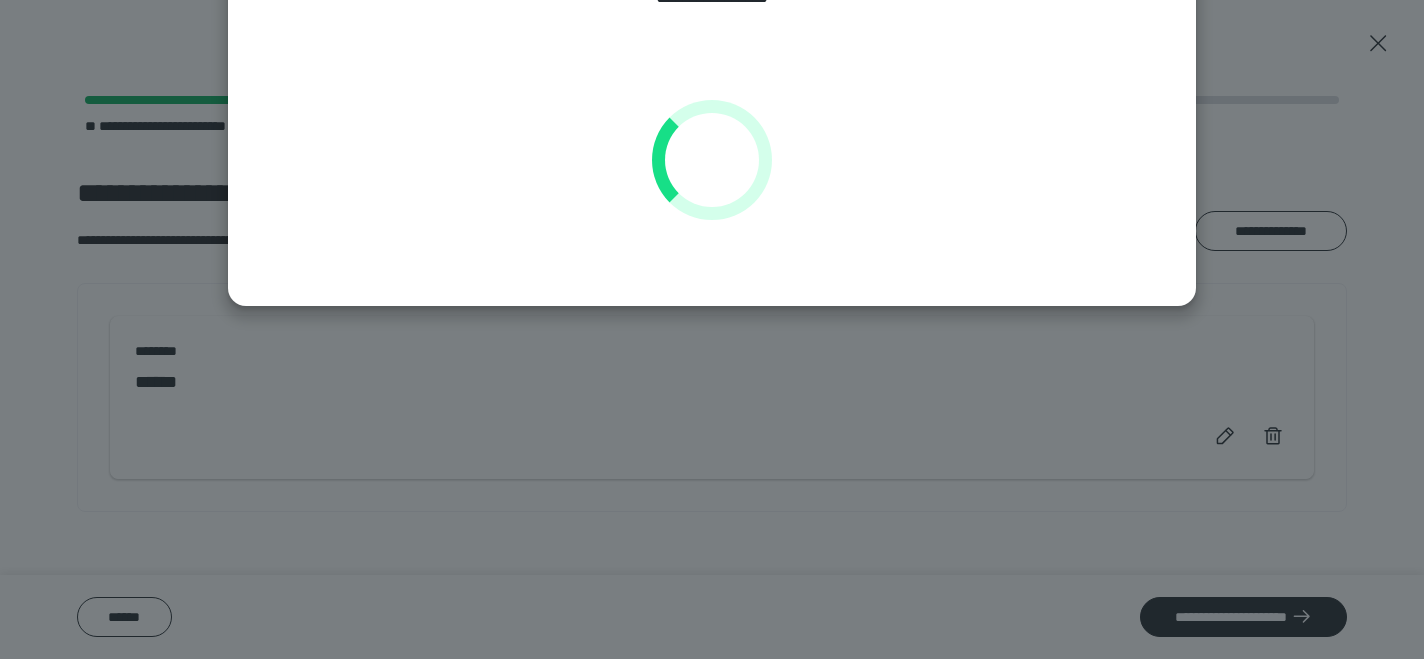 scroll, scrollTop: 142, scrollLeft: 0, axis: vertical 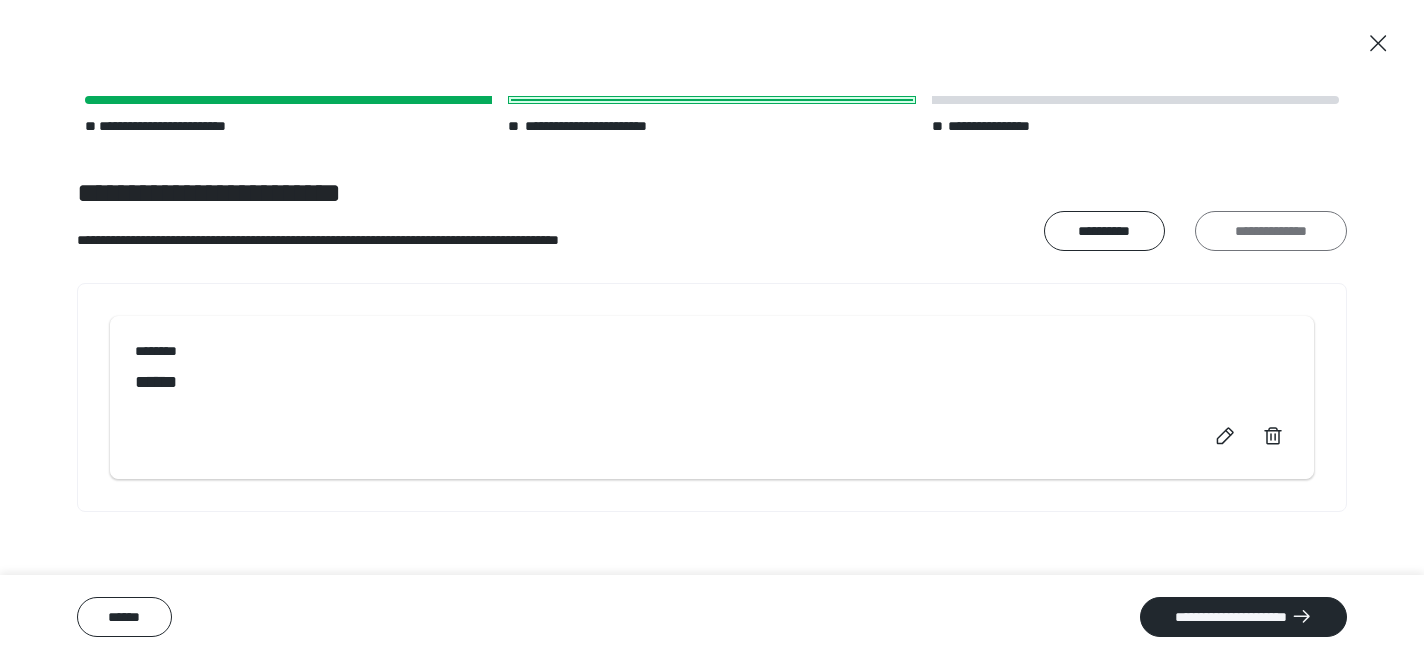 click on "**********" at bounding box center (1271, 231) 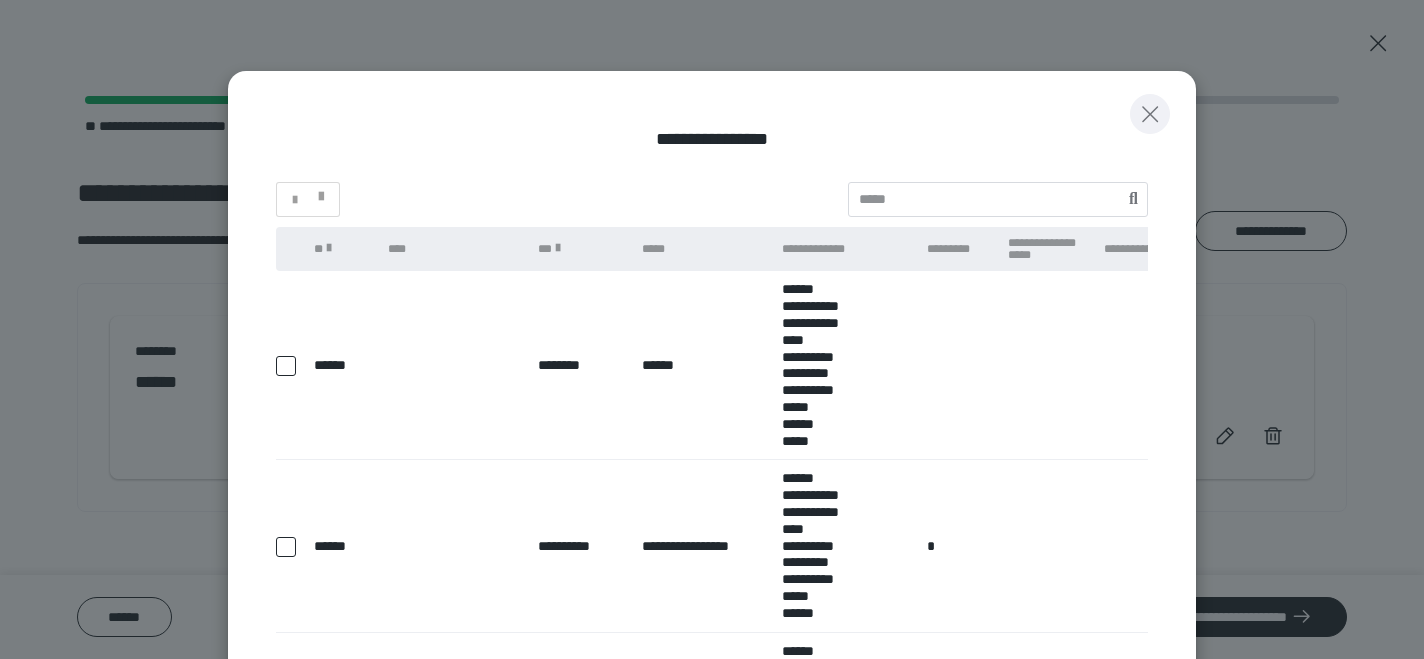 click 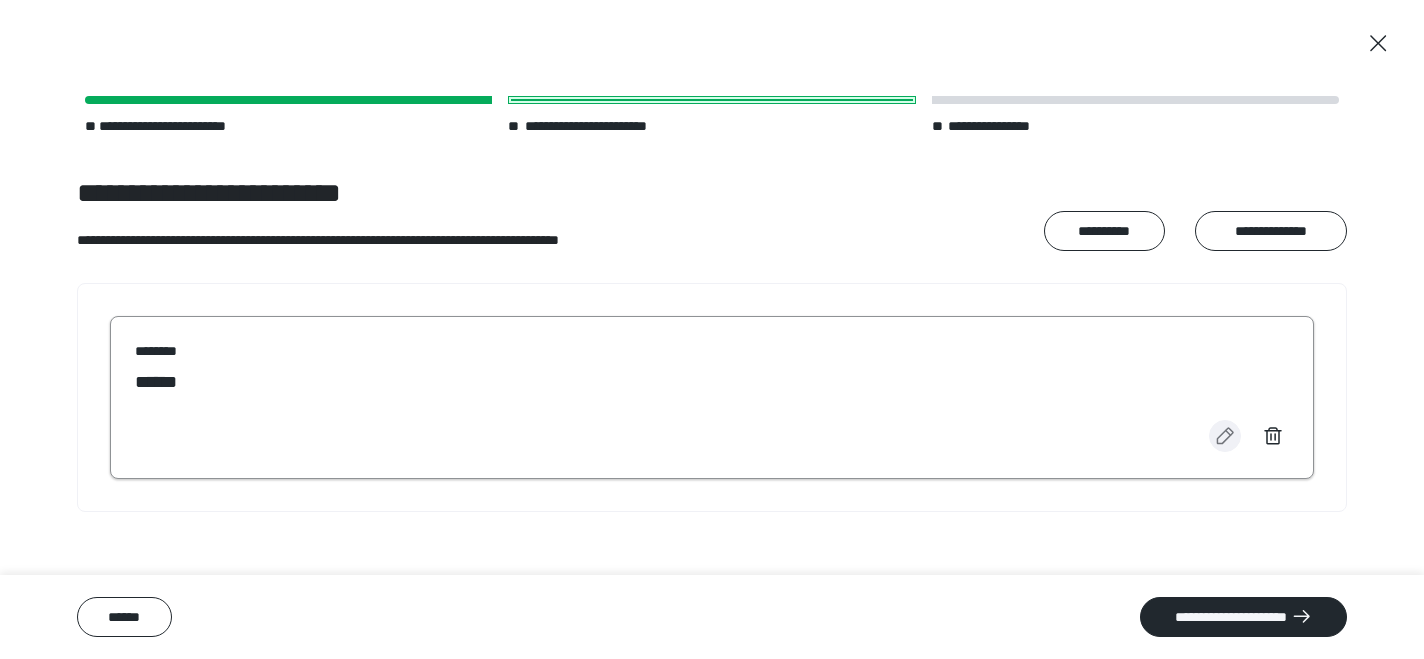click 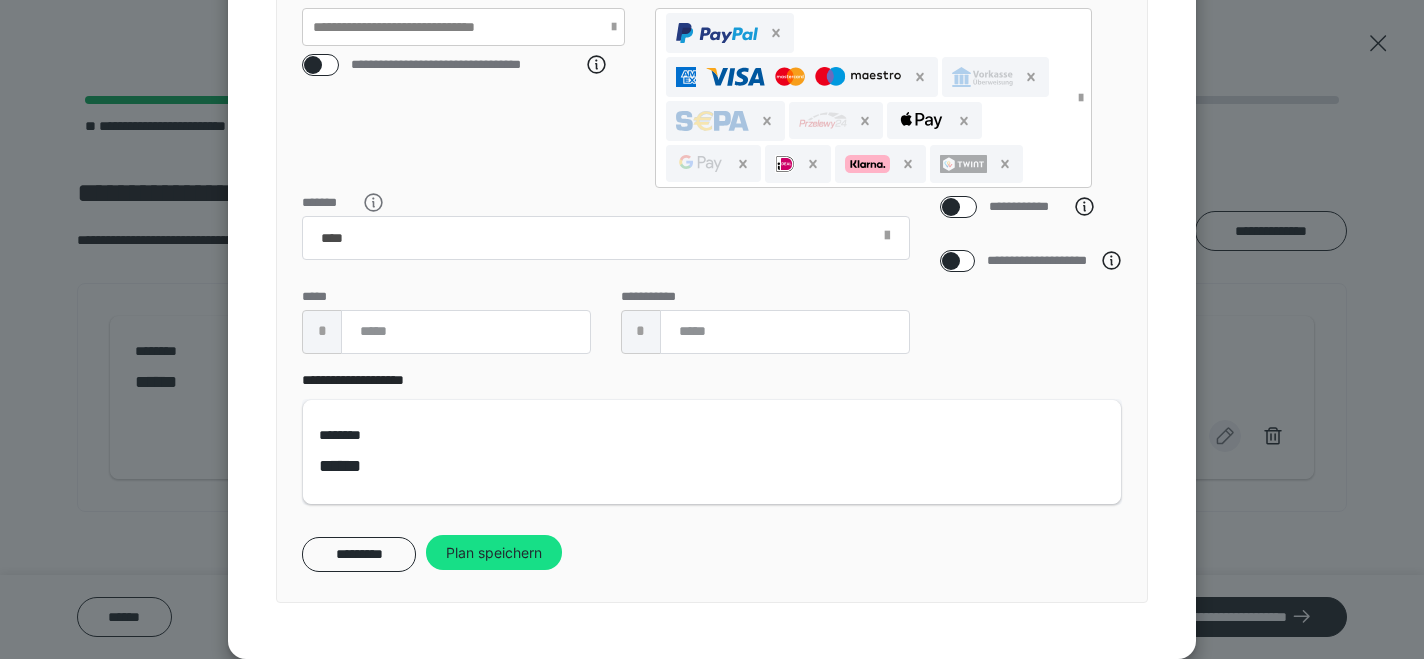scroll, scrollTop: 518, scrollLeft: 0, axis: vertical 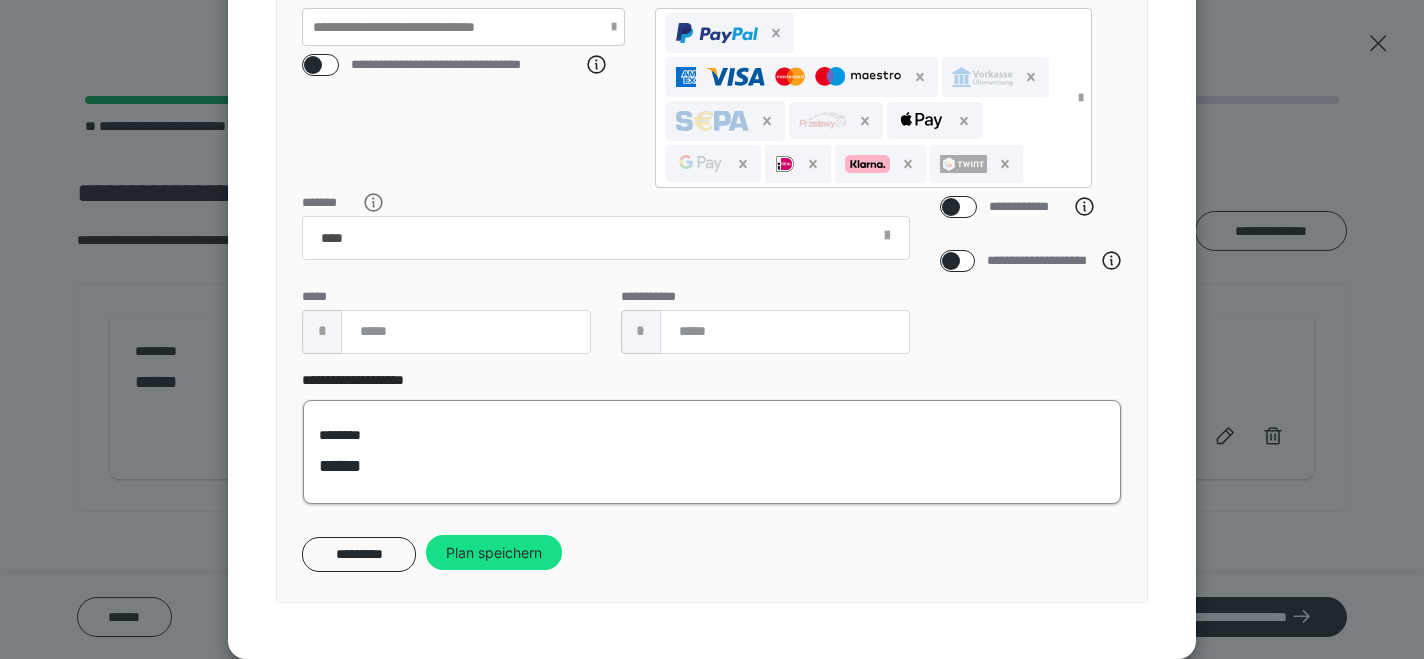 click on "******** ******" at bounding box center (712, 452) 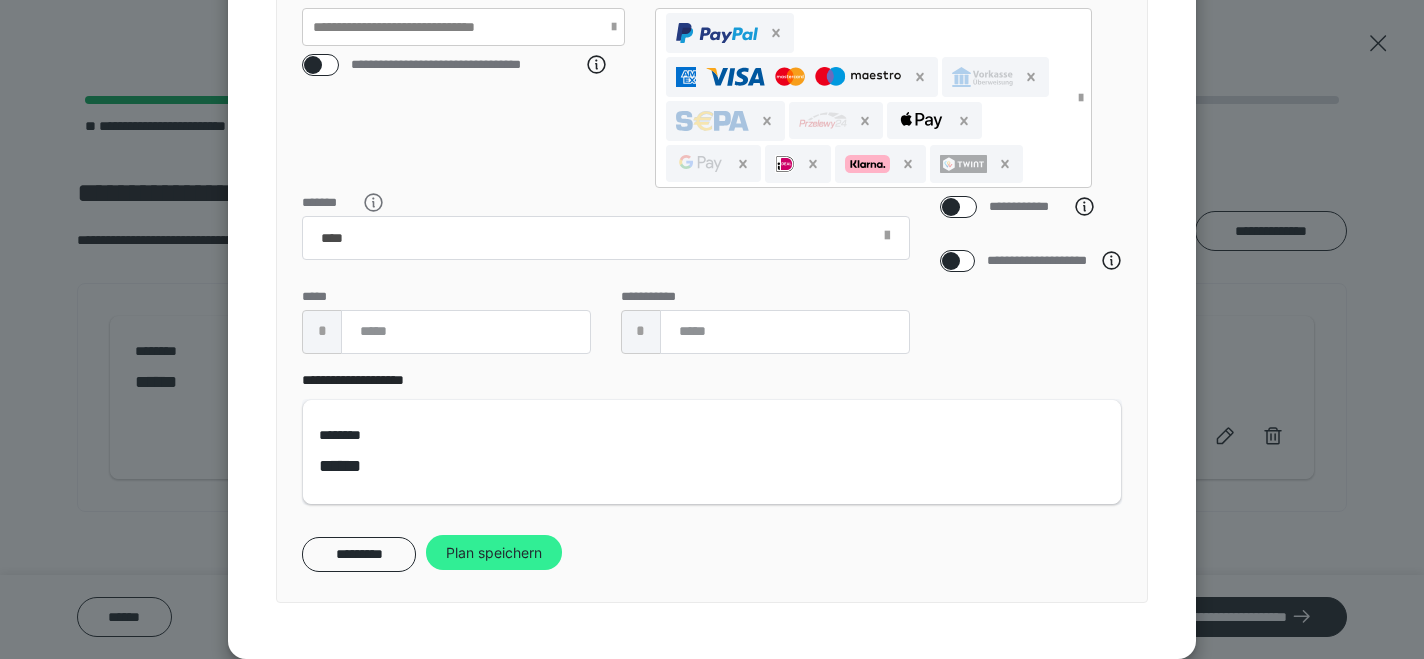 click on "Plan speichern" at bounding box center (494, 553) 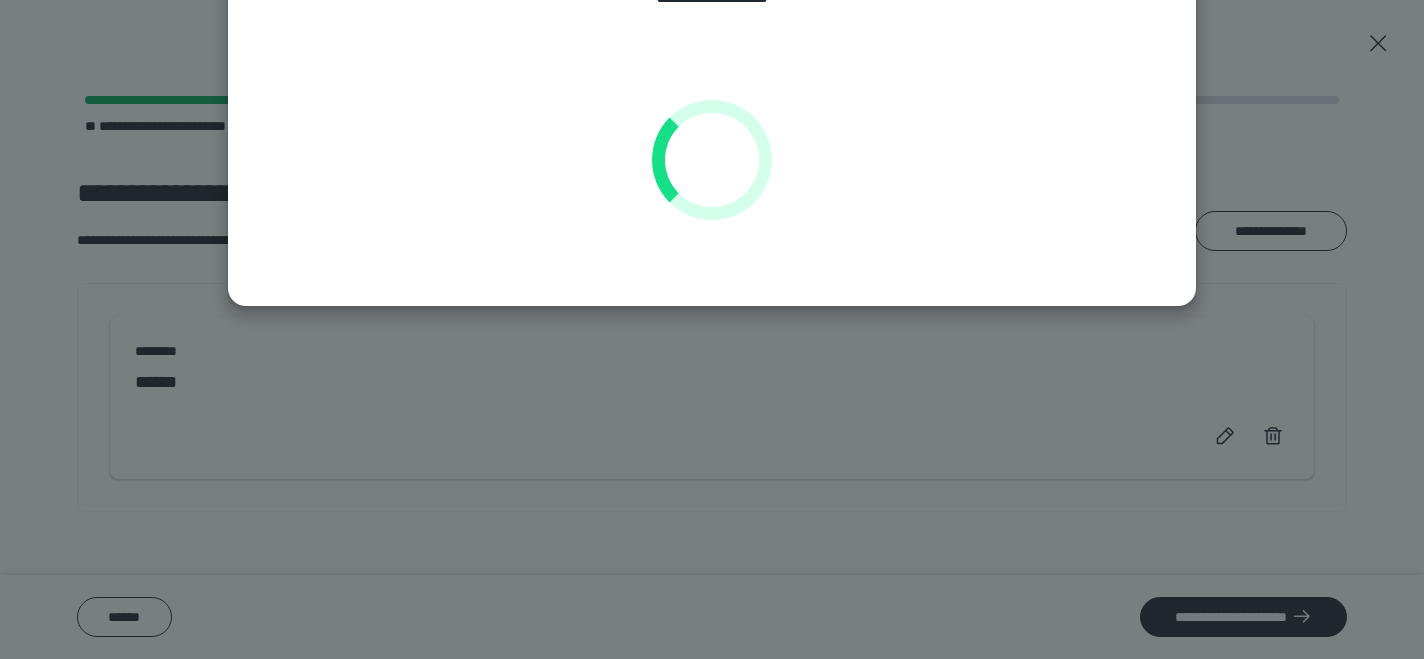 scroll, scrollTop: 142, scrollLeft: 0, axis: vertical 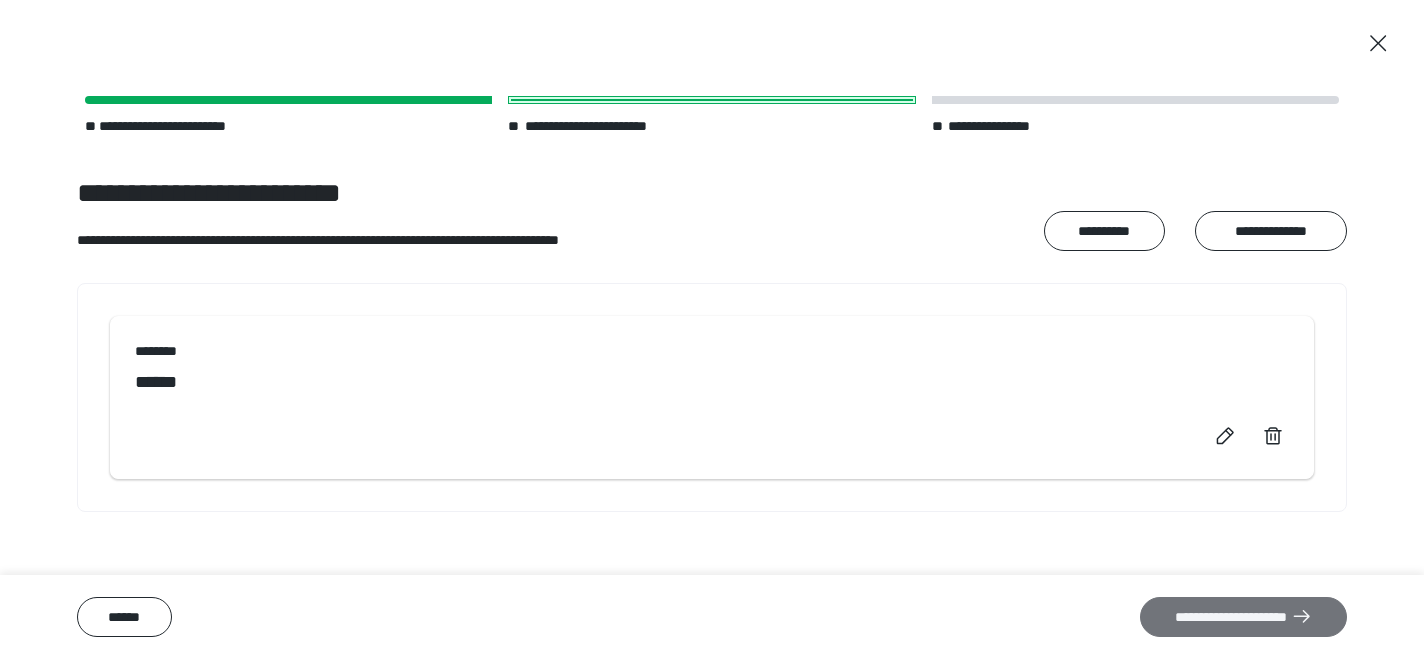 click on "**********" at bounding box center [1243, 617] 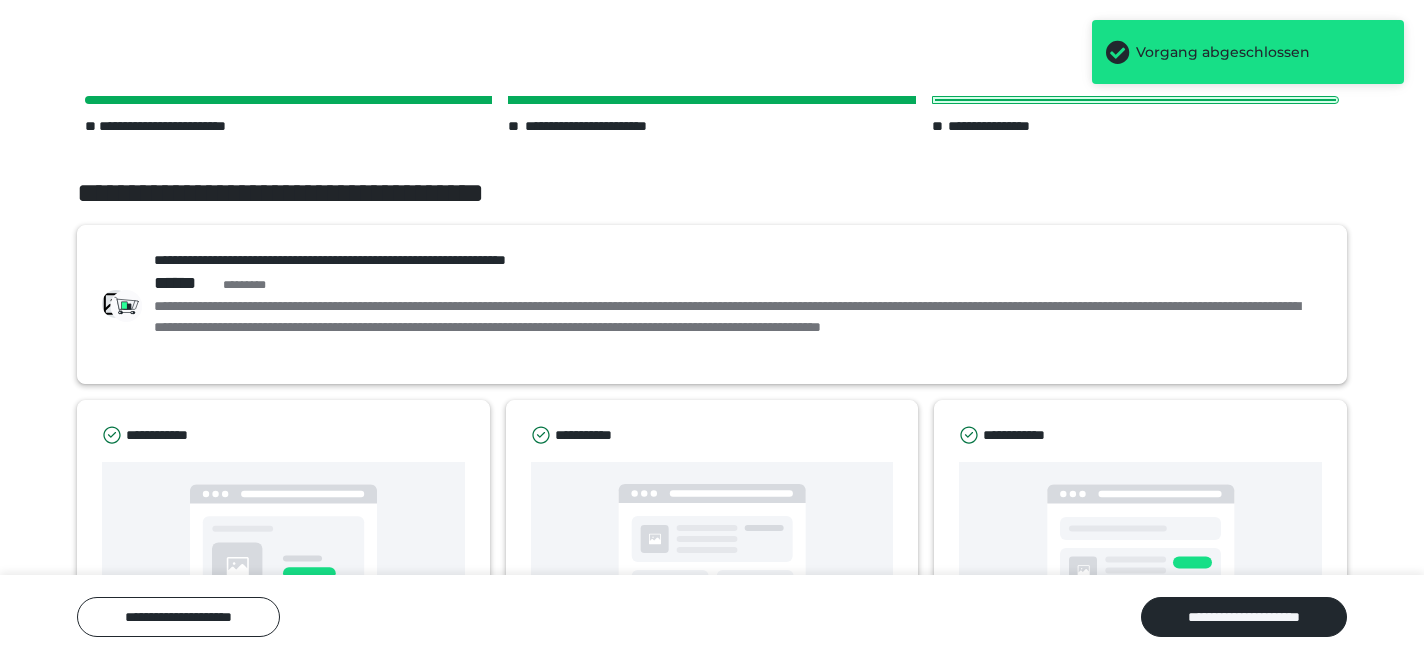 scroll, scrollTop: 123, scrollLeft: 0, axis: vertical 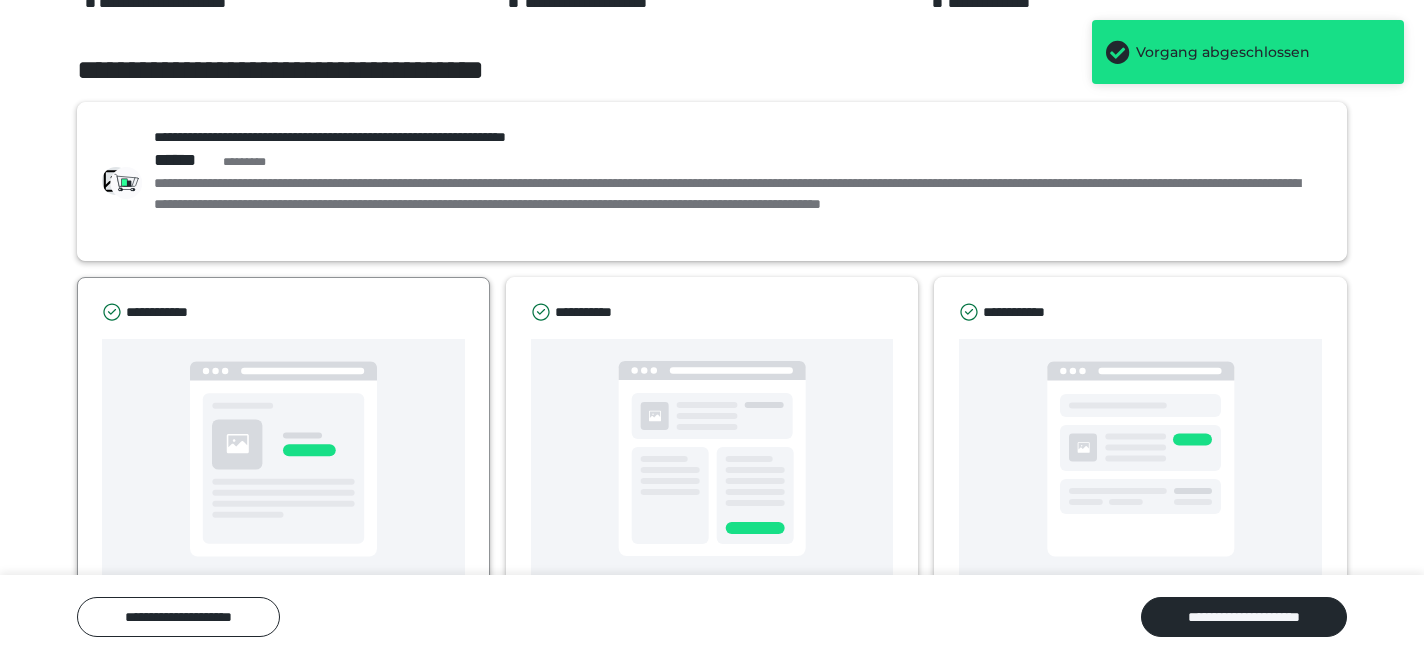 click at bounding box center [283, 459] 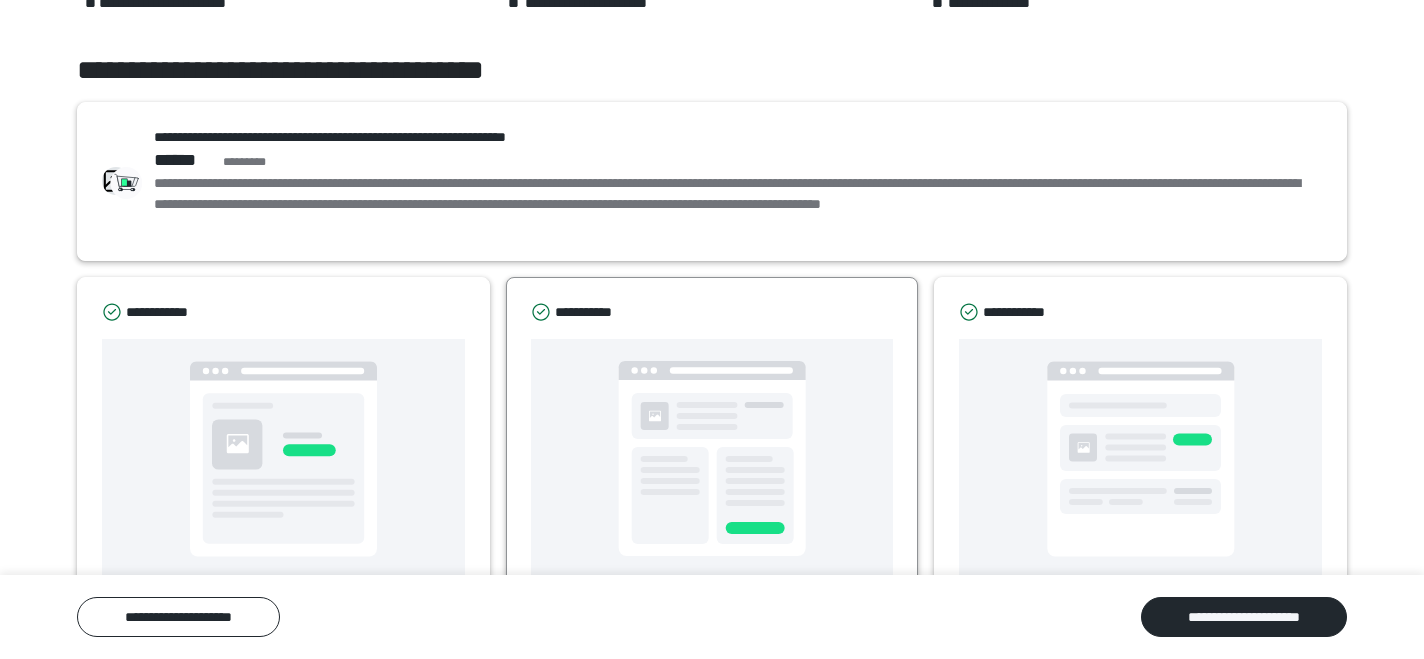 click at bounding box center [712, 458] 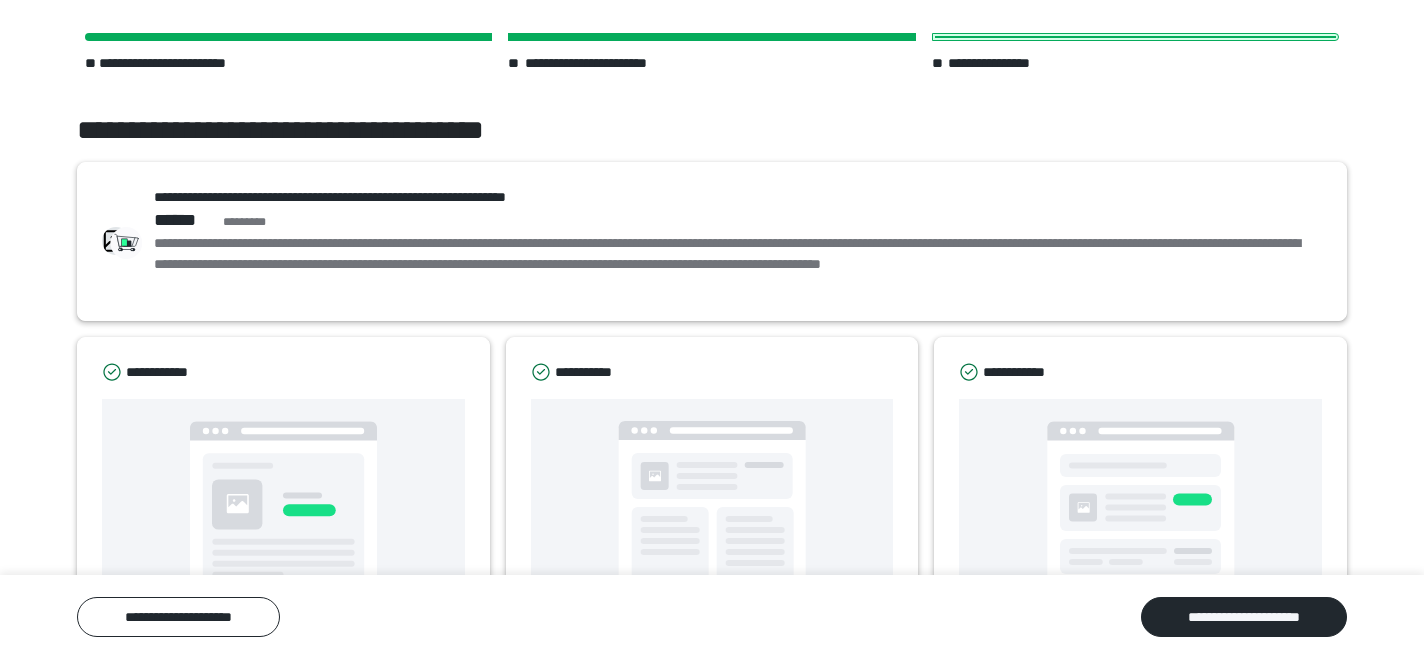 scroll, scrollTop: 0, scrollLeft: 0, axis: both 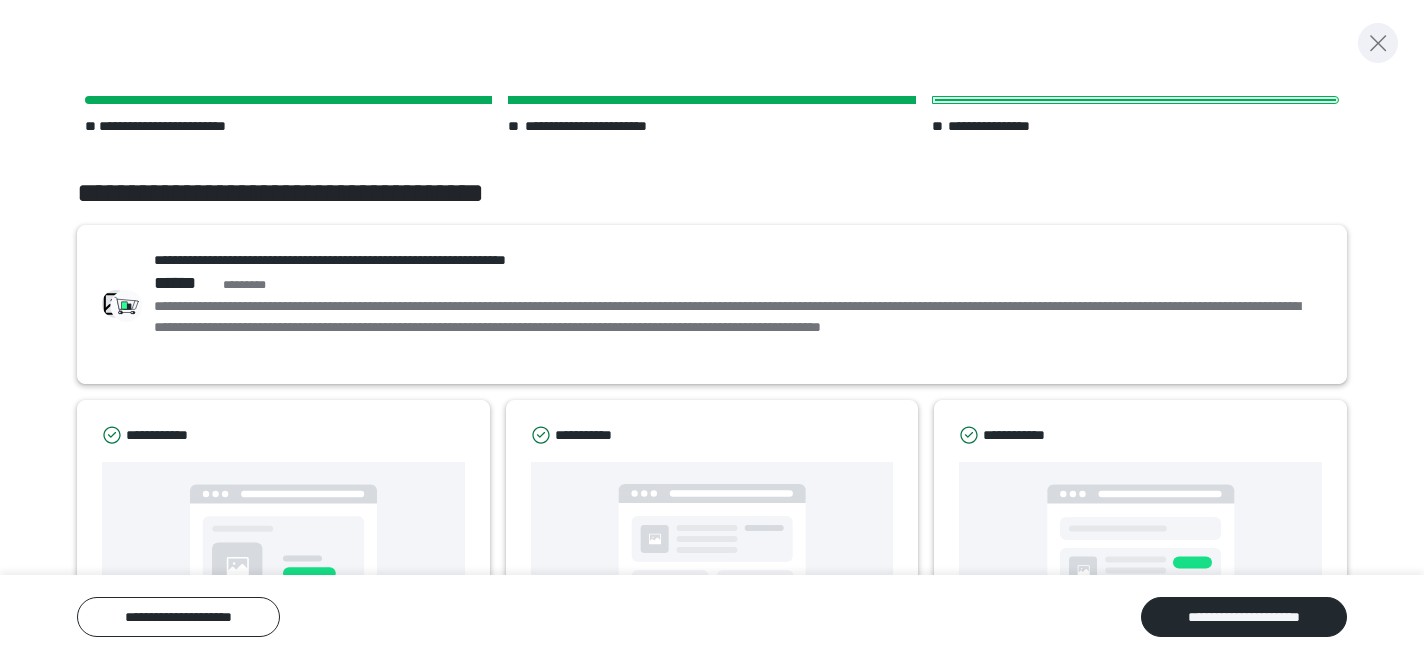 click 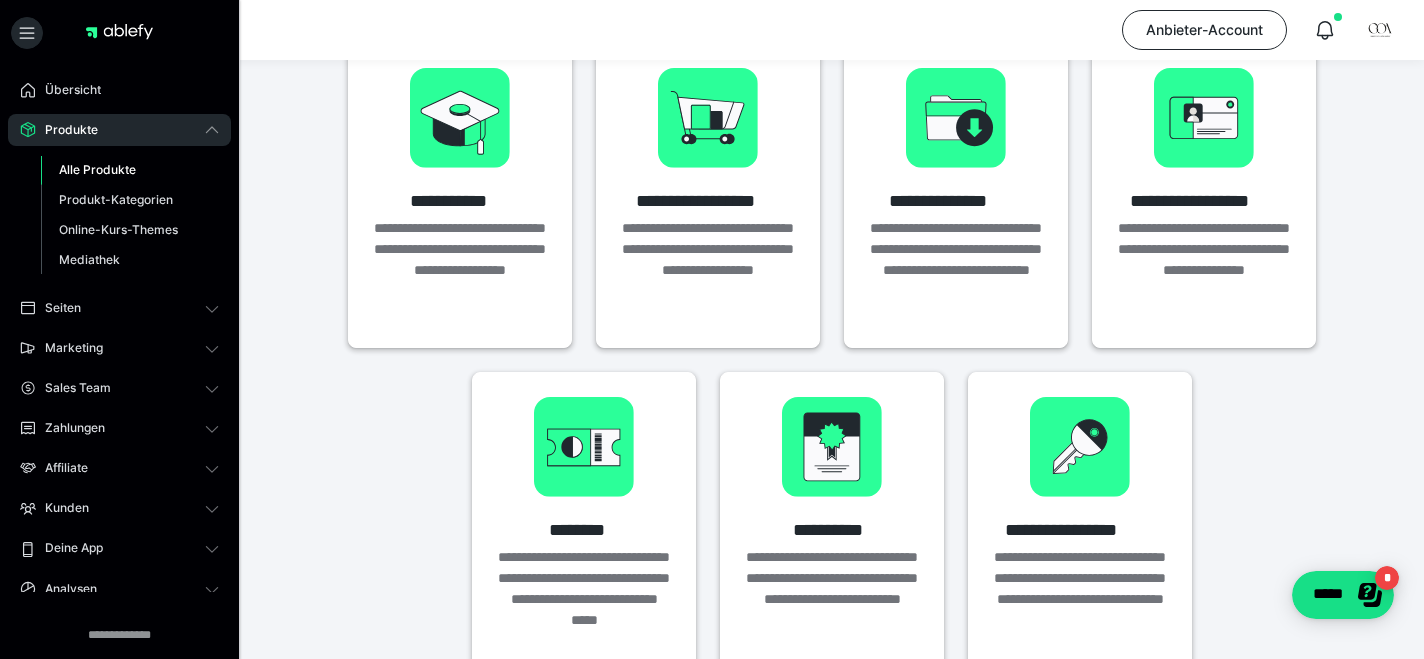 click on "Alle Produkte" at bounding box center [97, 169] 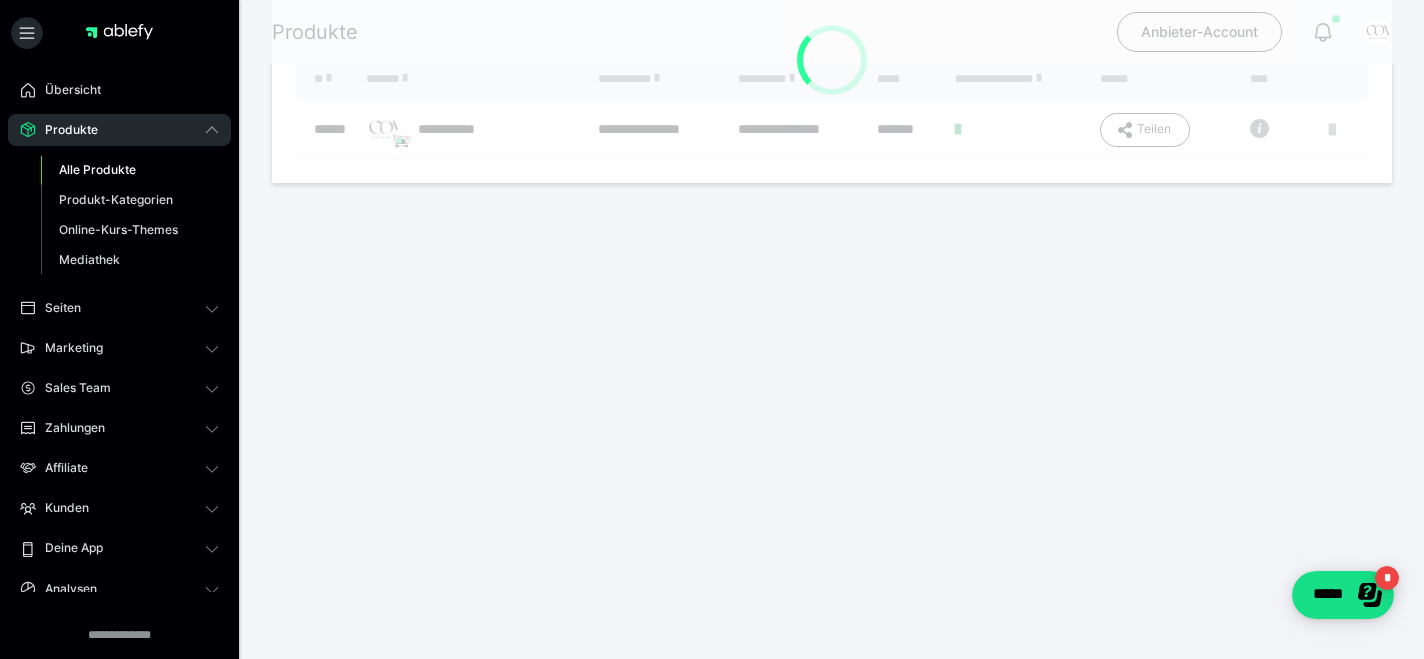 scroll, scrollTop: 0, scrollLeft: 0, axis: both 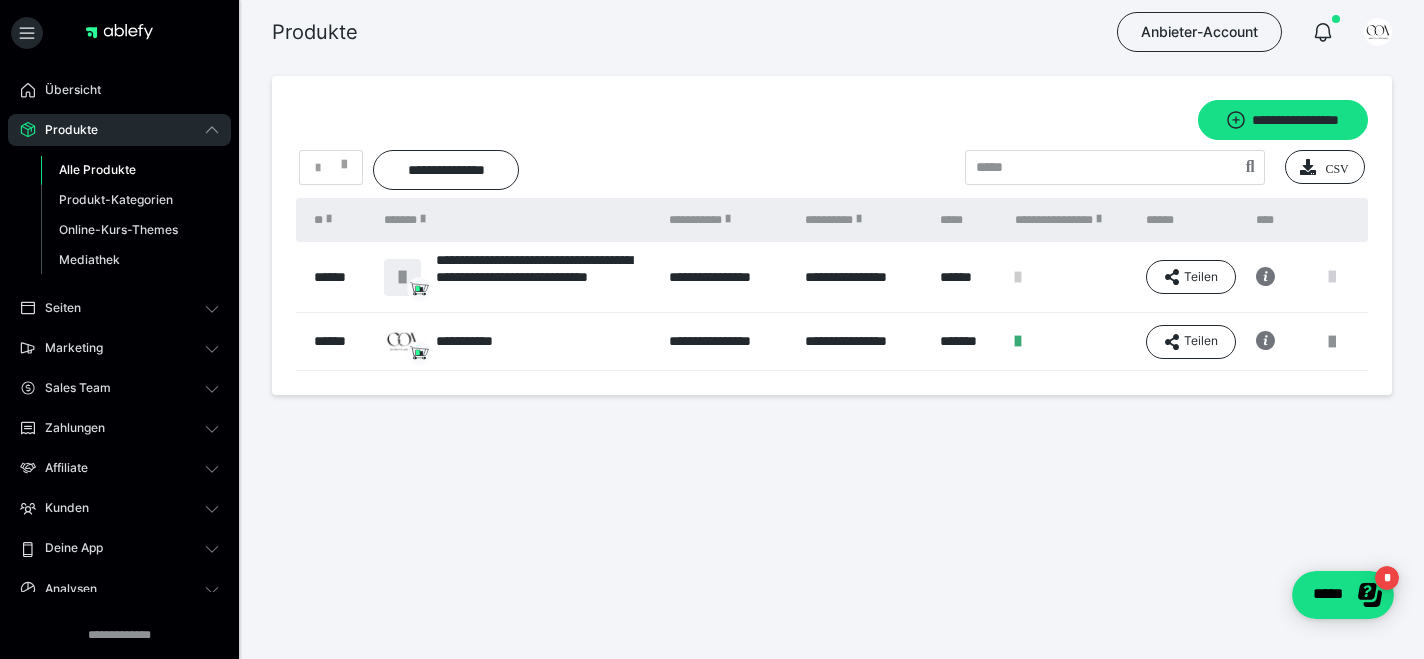 click at bounding box center (1332, 277) 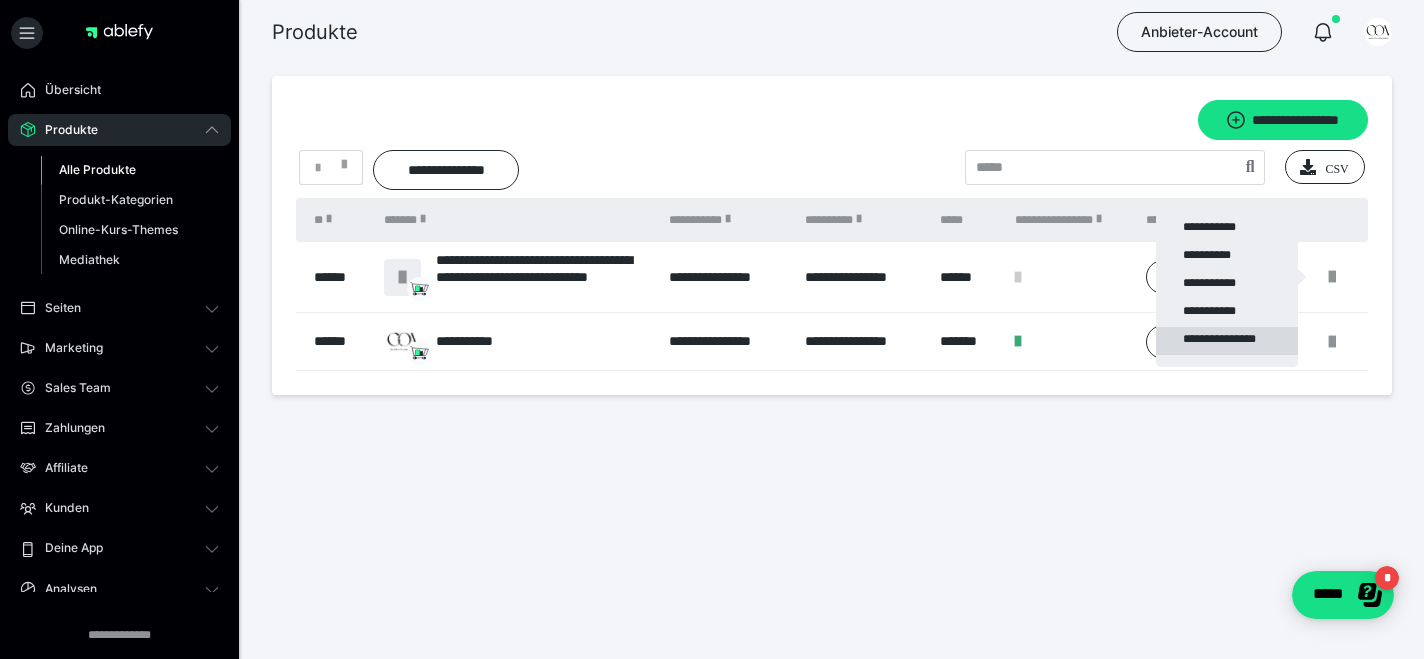 click on "**********" at bounding box center (1227, 341) 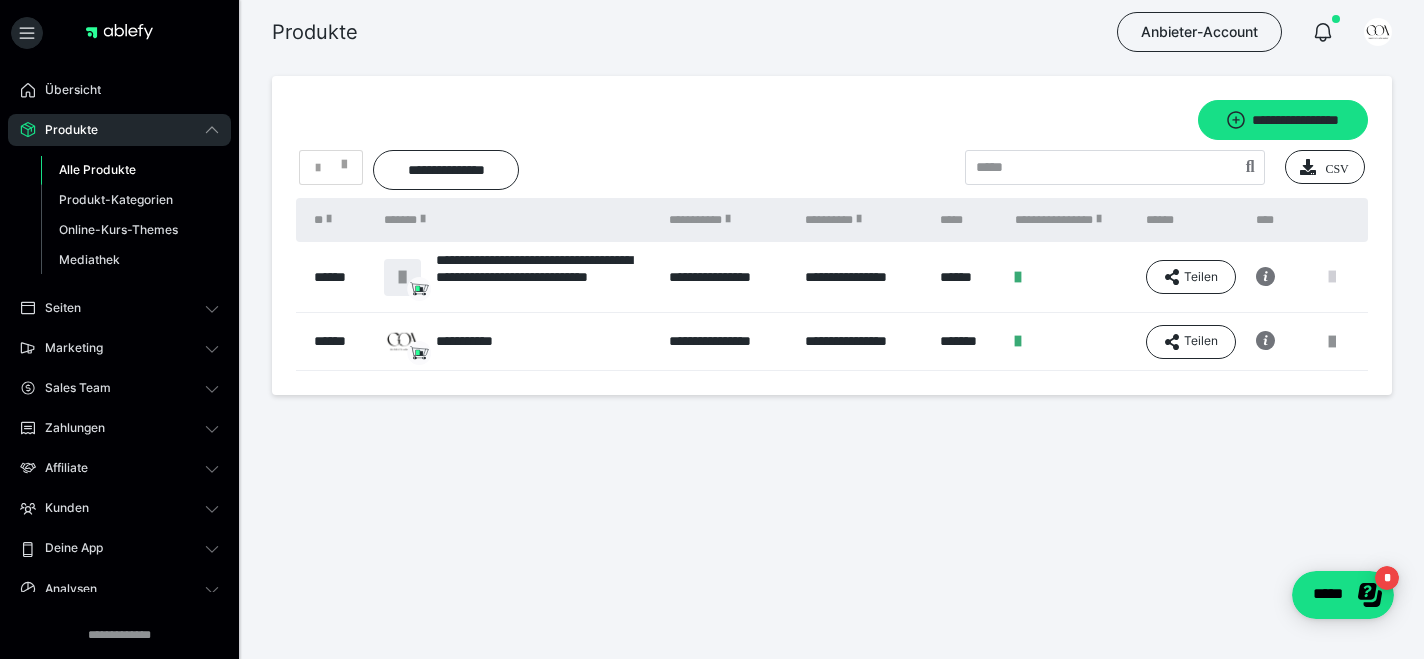 click at bounding box center (1332, 277) 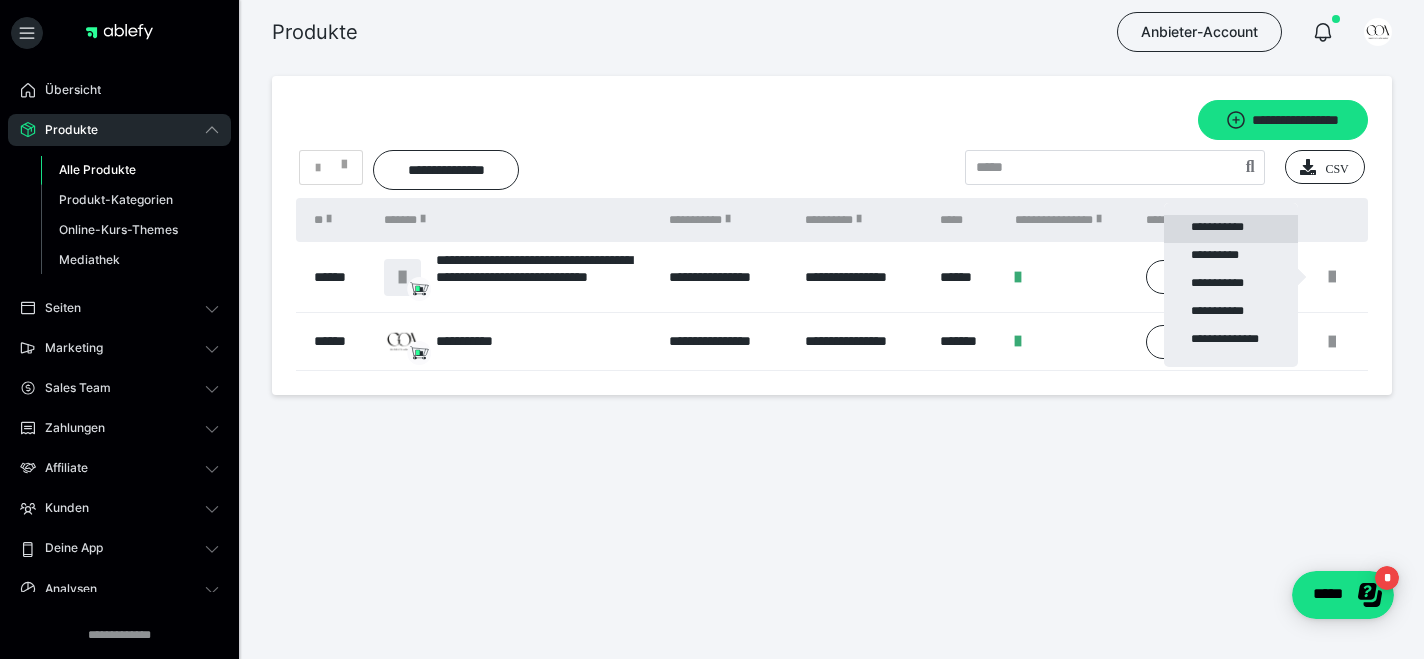 click on "**********" at bounding box center (1231, 229) 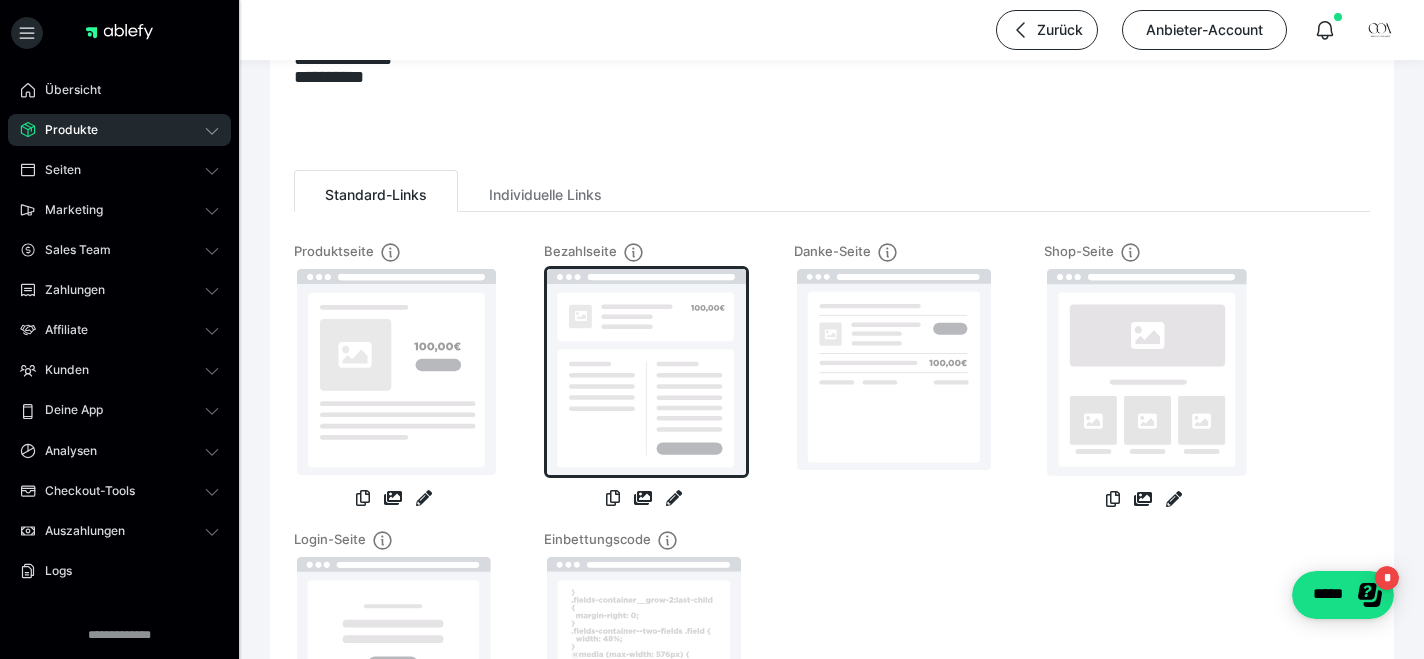 scroll, scrollTop: 121, scrollLeft: 0, axis: vertical 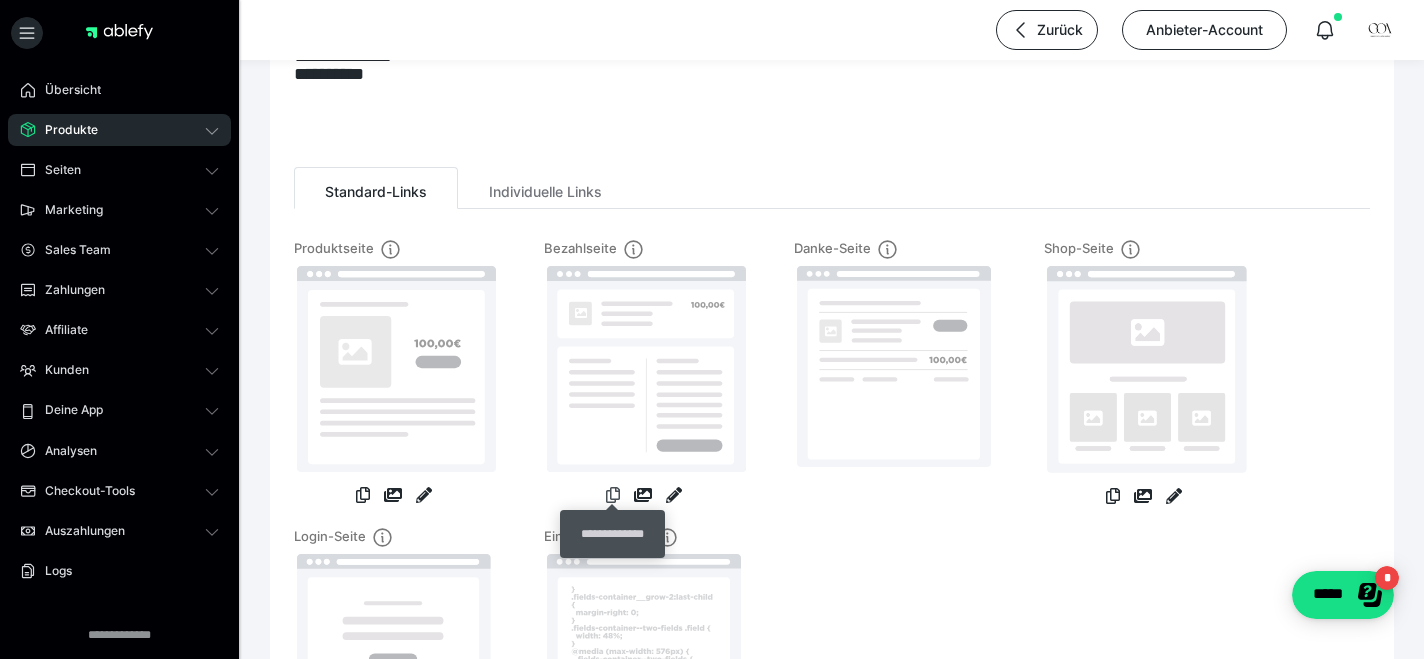 click at bounding box center (613, 495) 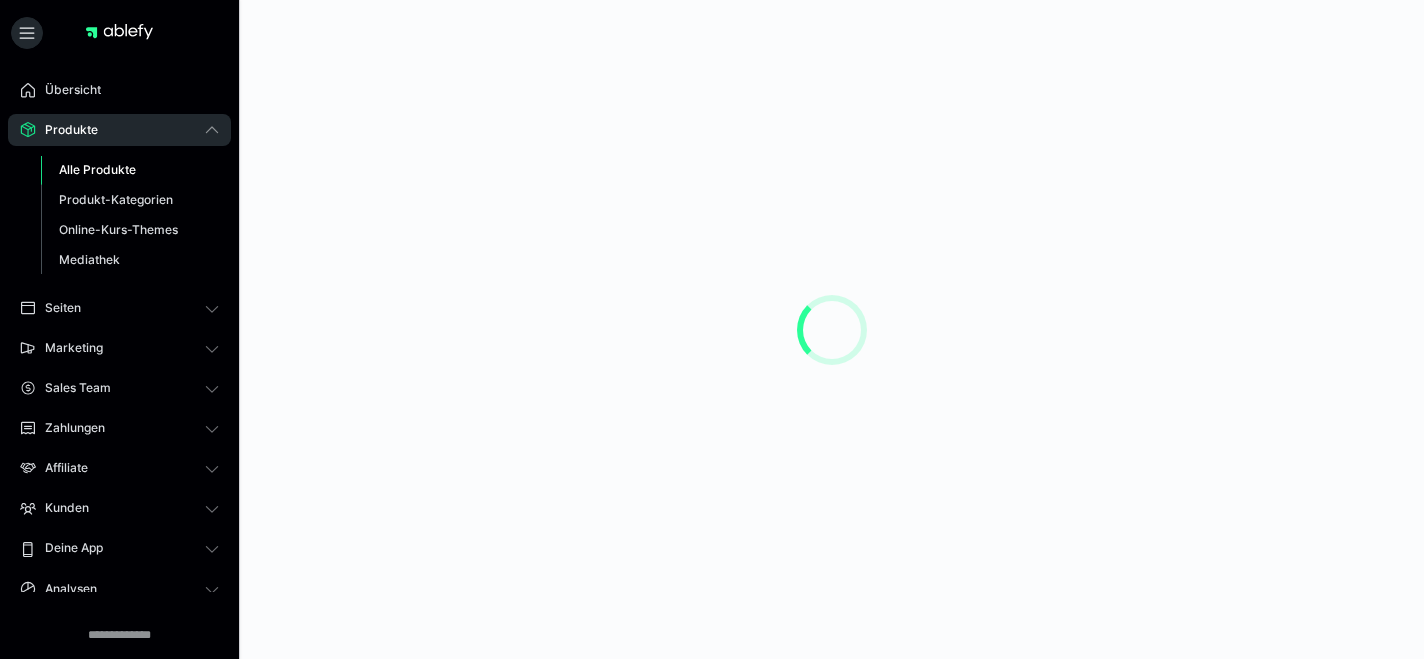 scroll, scrollTop: 0, scrollLeft: 0, axis: both 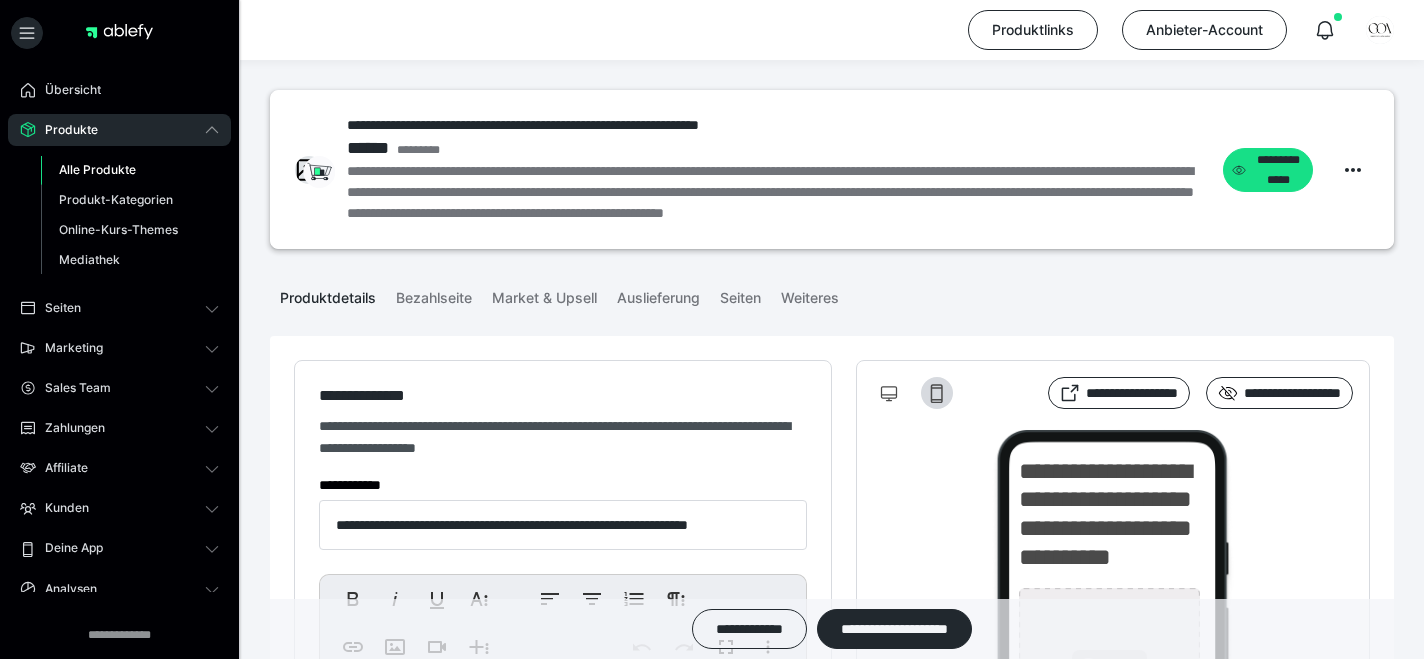 type on "**********" 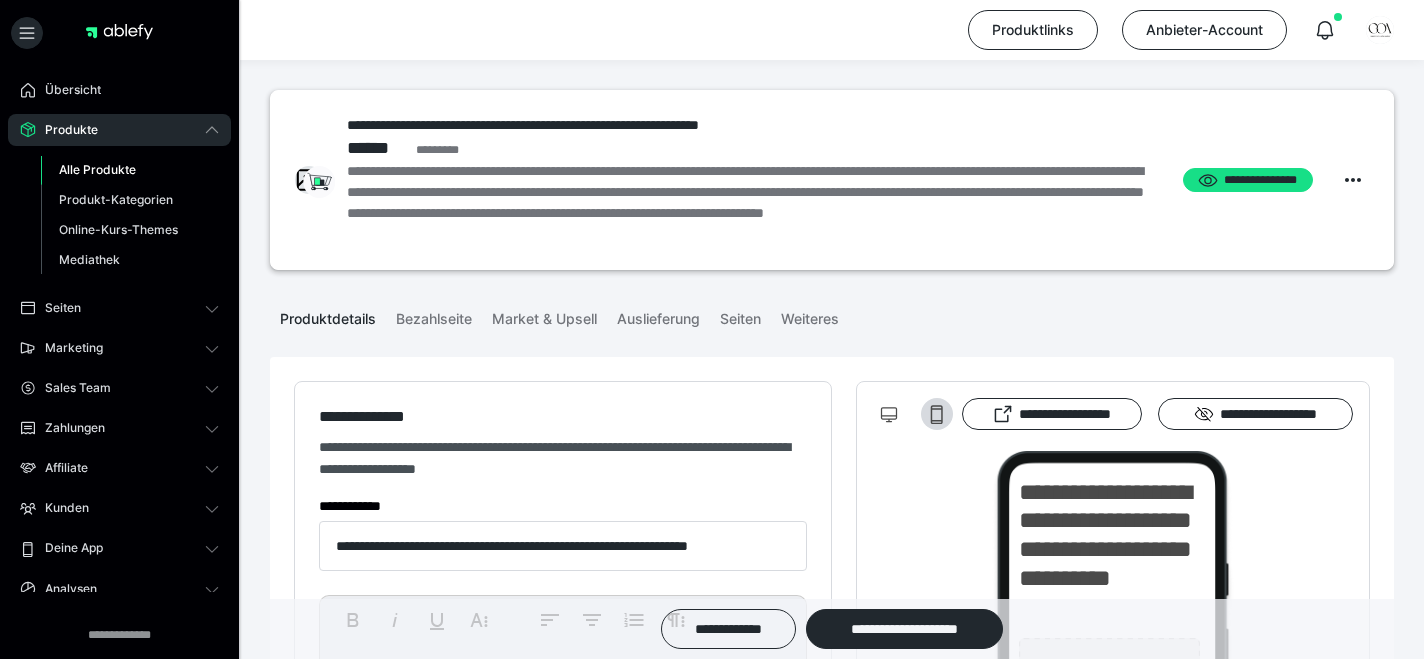 scroll, scrollTop: 0, scrollLeft: 0, axis: both 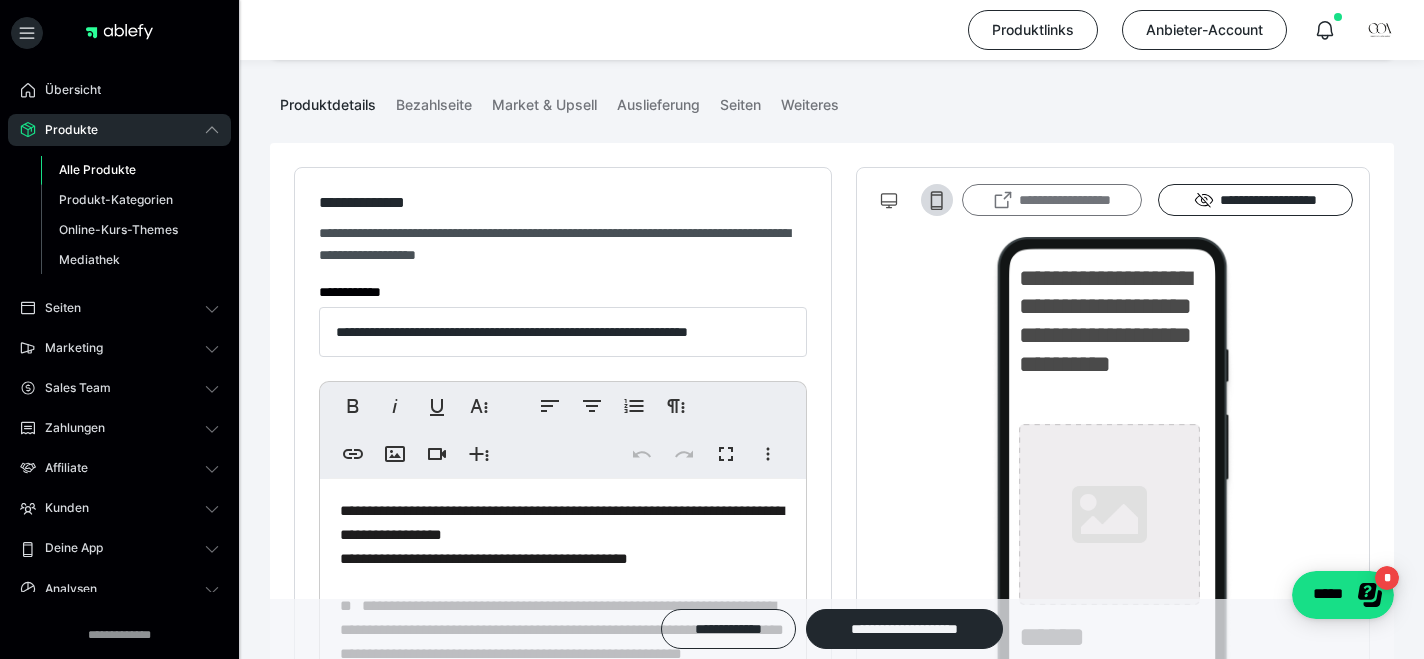 click on "**********" at bounding box center [1052, 200] 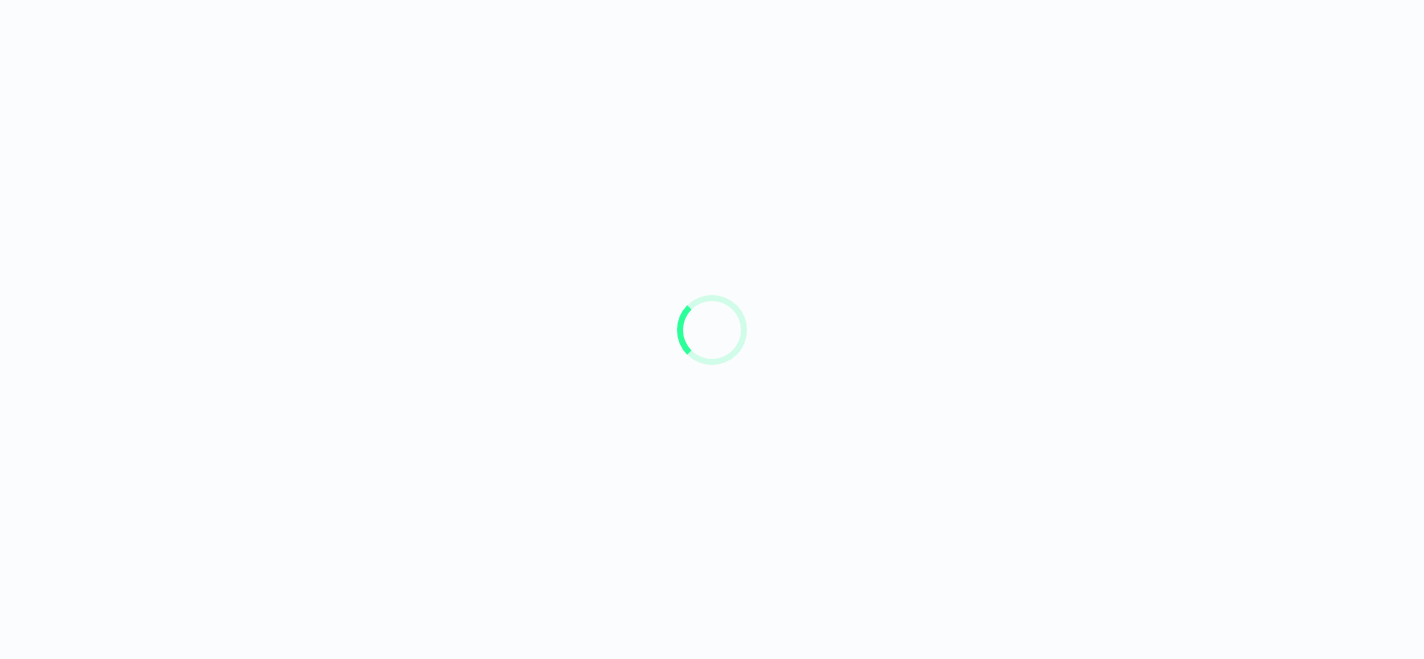 scroll, scrollTop: 0, scrollLeft: 0, axis: both 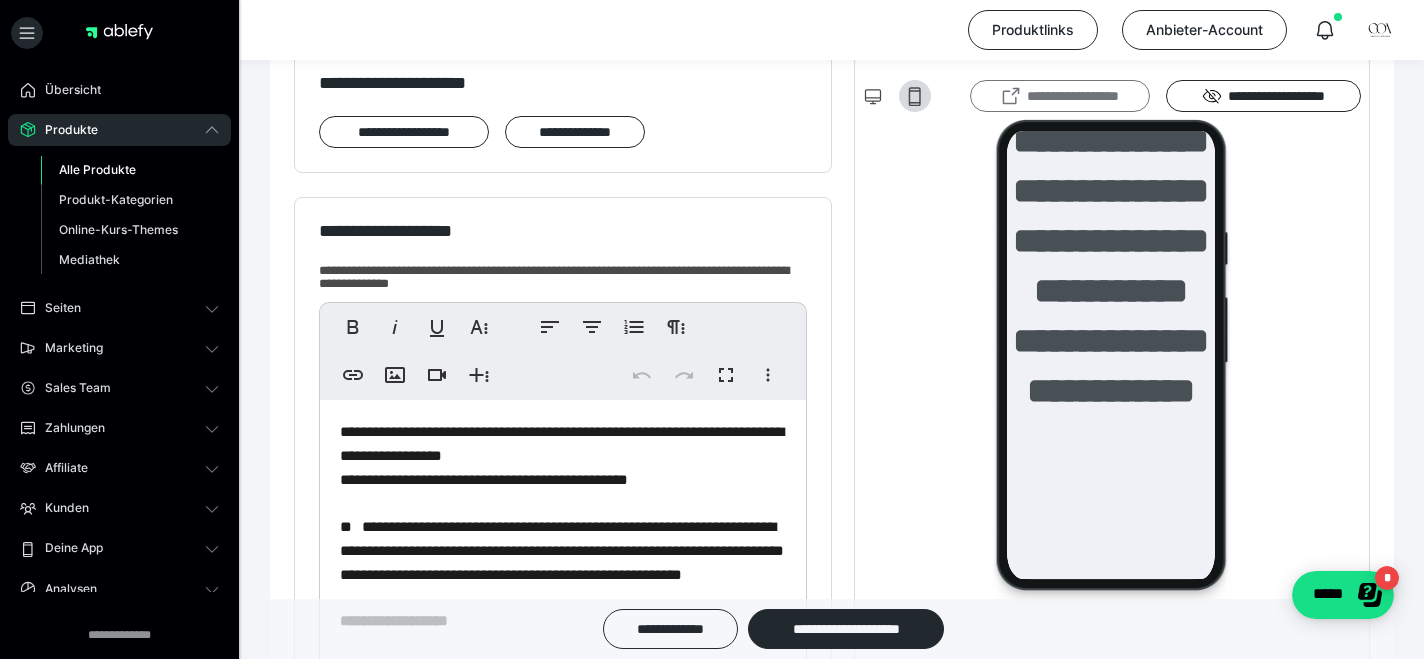 click 